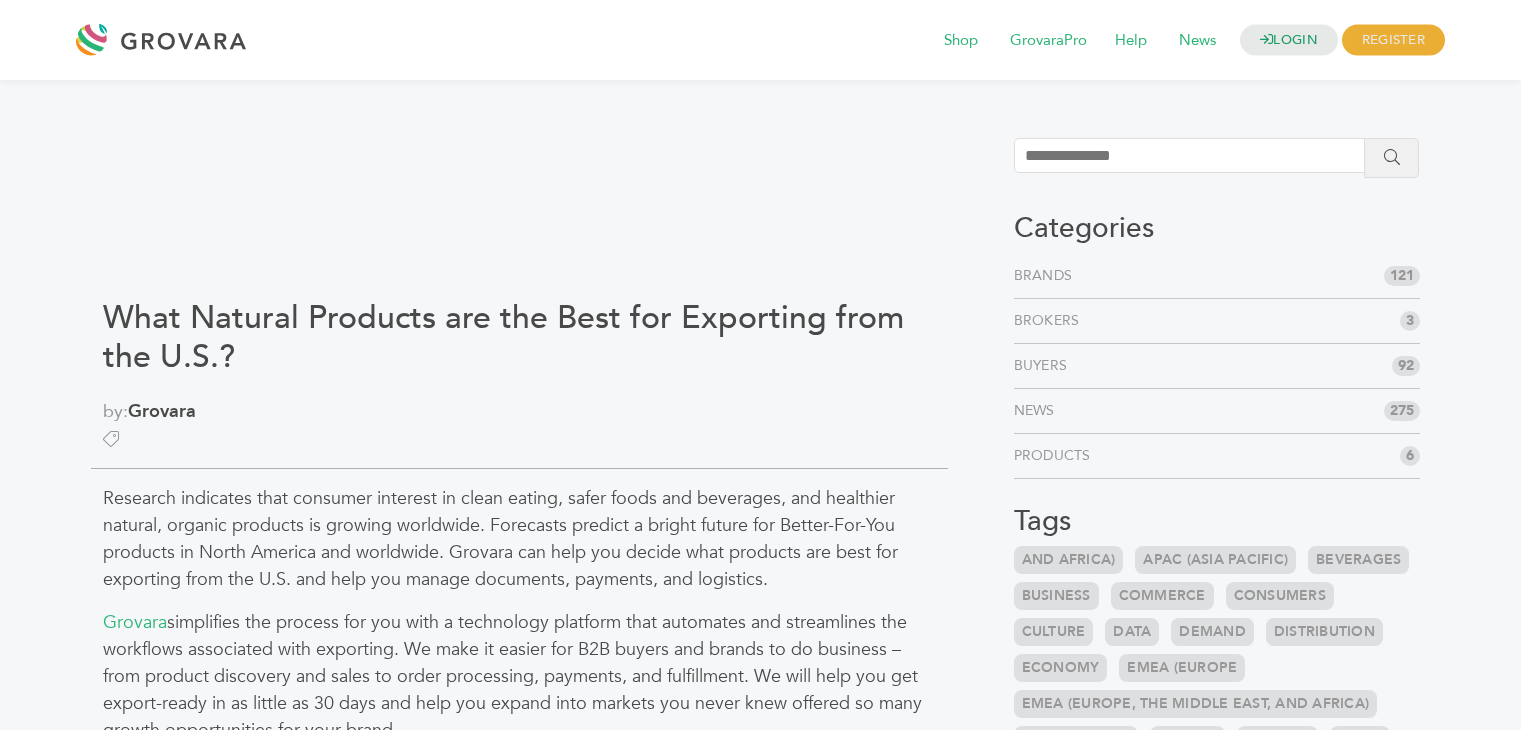 scroll, scrollTop: 1648, scrollLeft: 0, axis: vertical 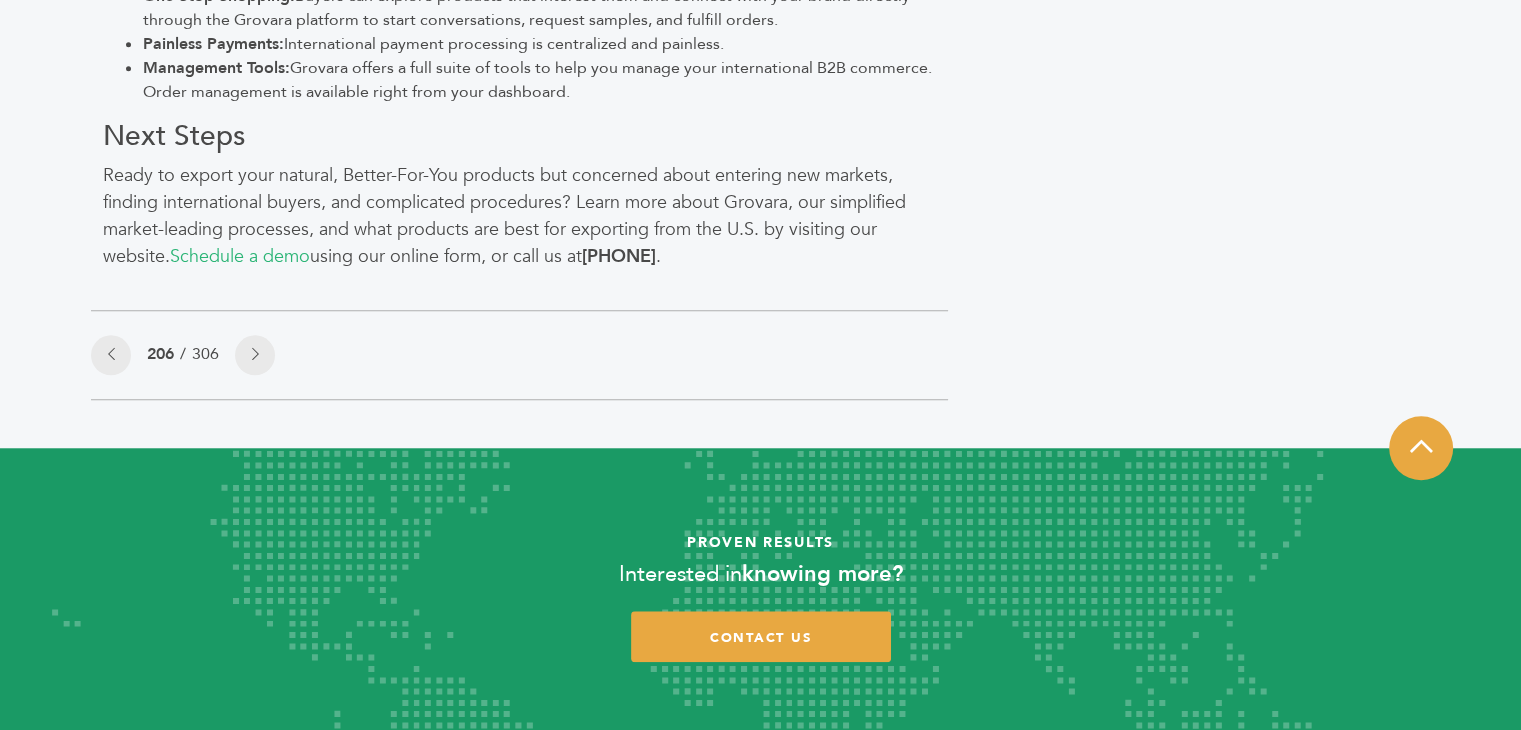 click on "Categories
Brands 121
Brokers 3
Buyers 92
News 275
6" at bounding box center [1217, -578] 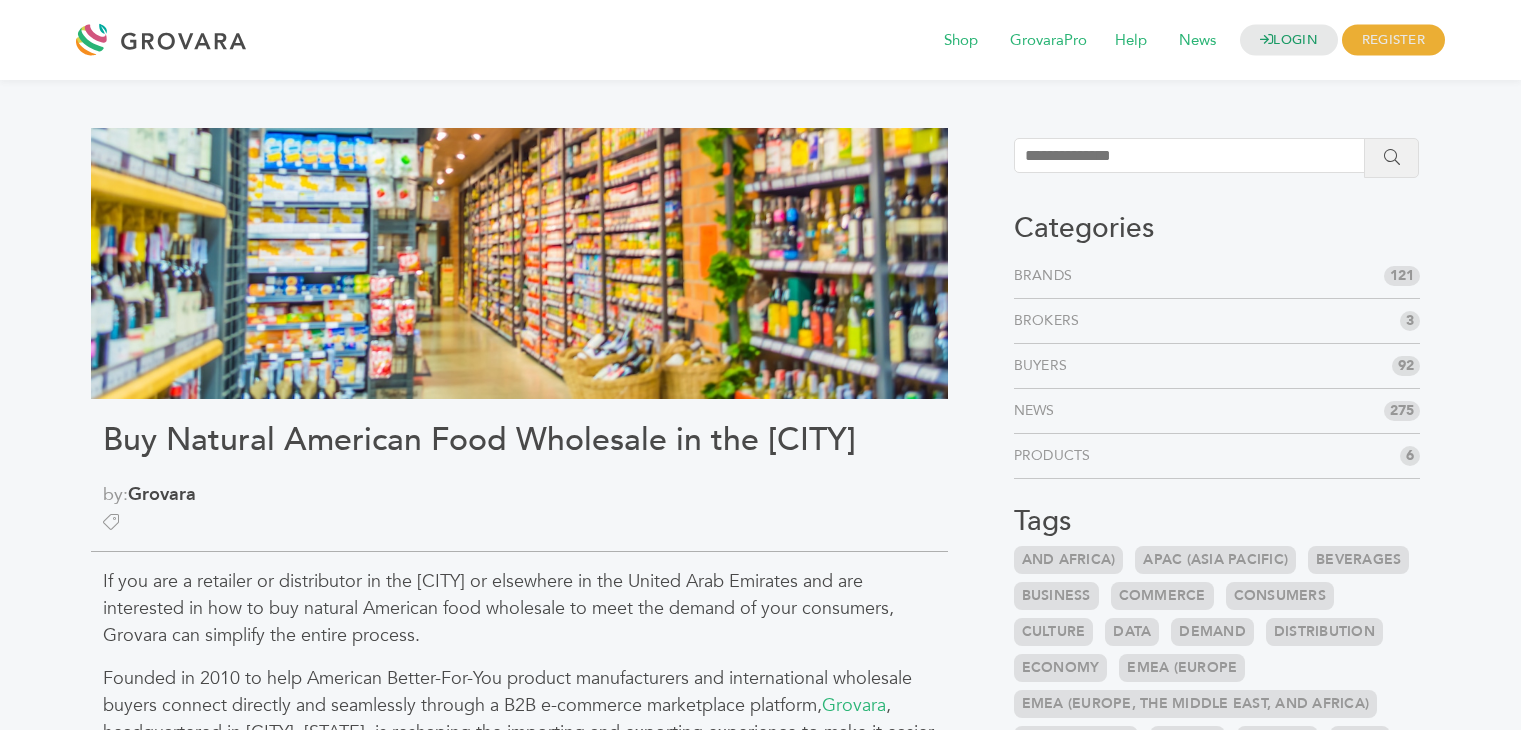 scroll, scrollTop: 0, scrollLeft: 0, axis: both 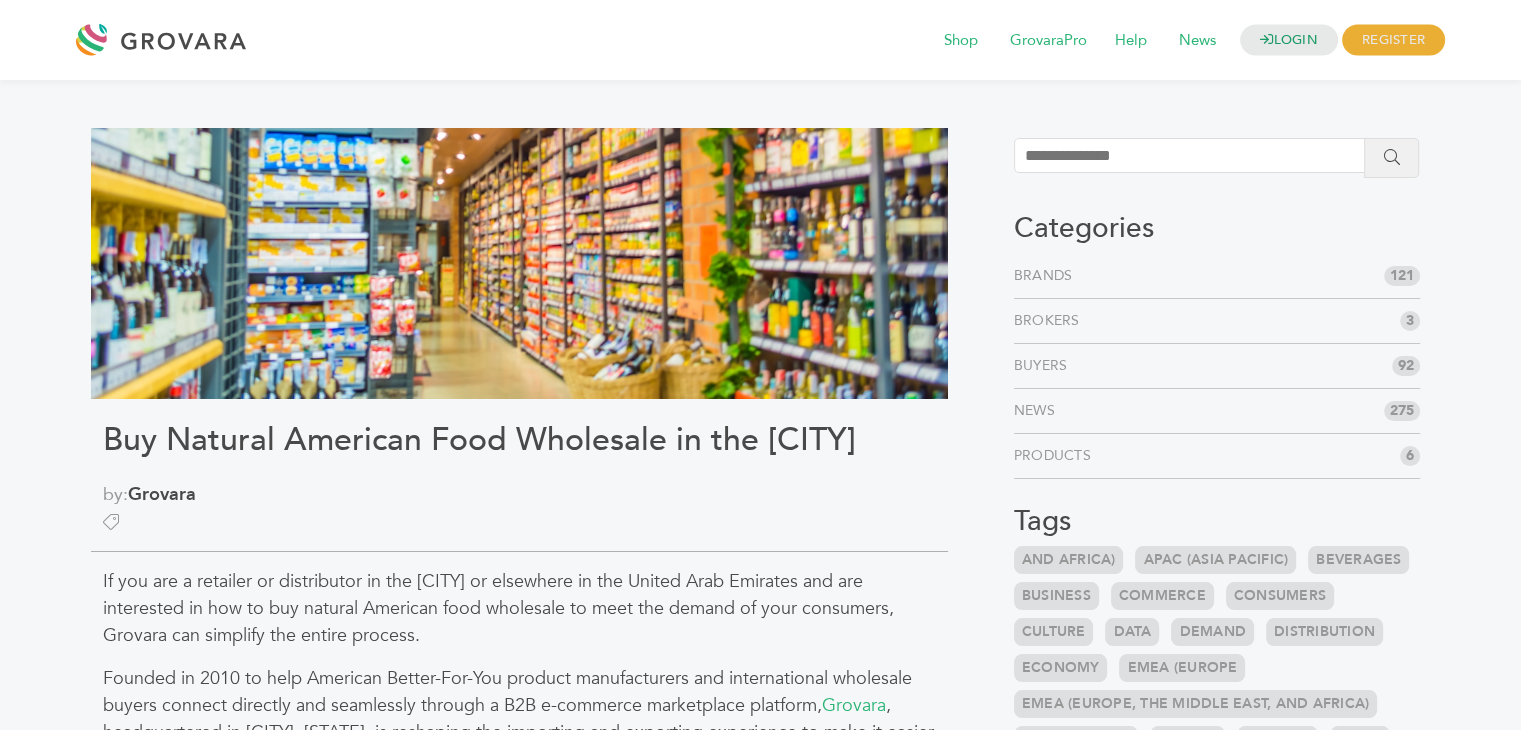 click on "Buy Natural American Food Wholesale in the Dubai" at bounding box center [519, 440] 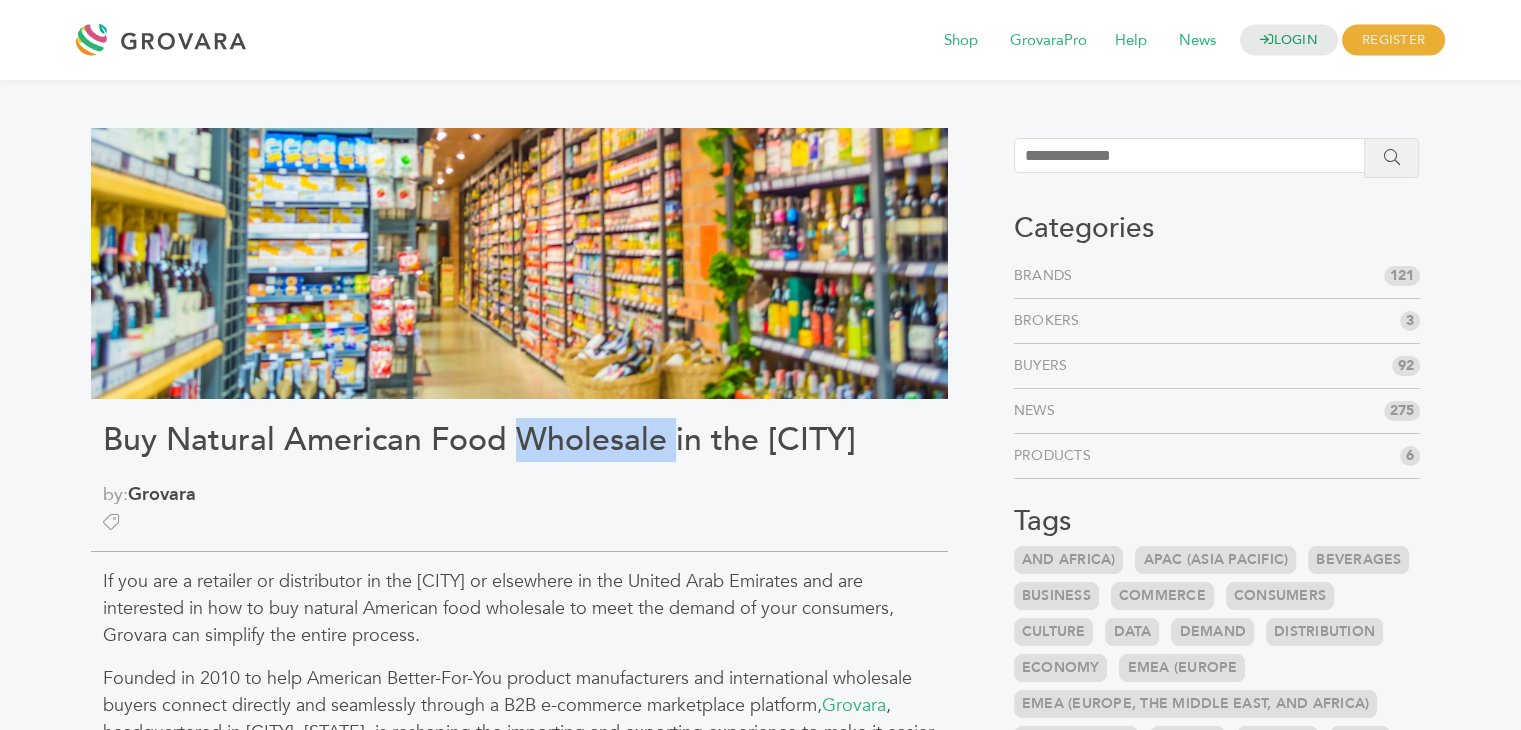 click on "Buy Natural American Food Wholesale in the Dubai" at bounding box center [519, 440] 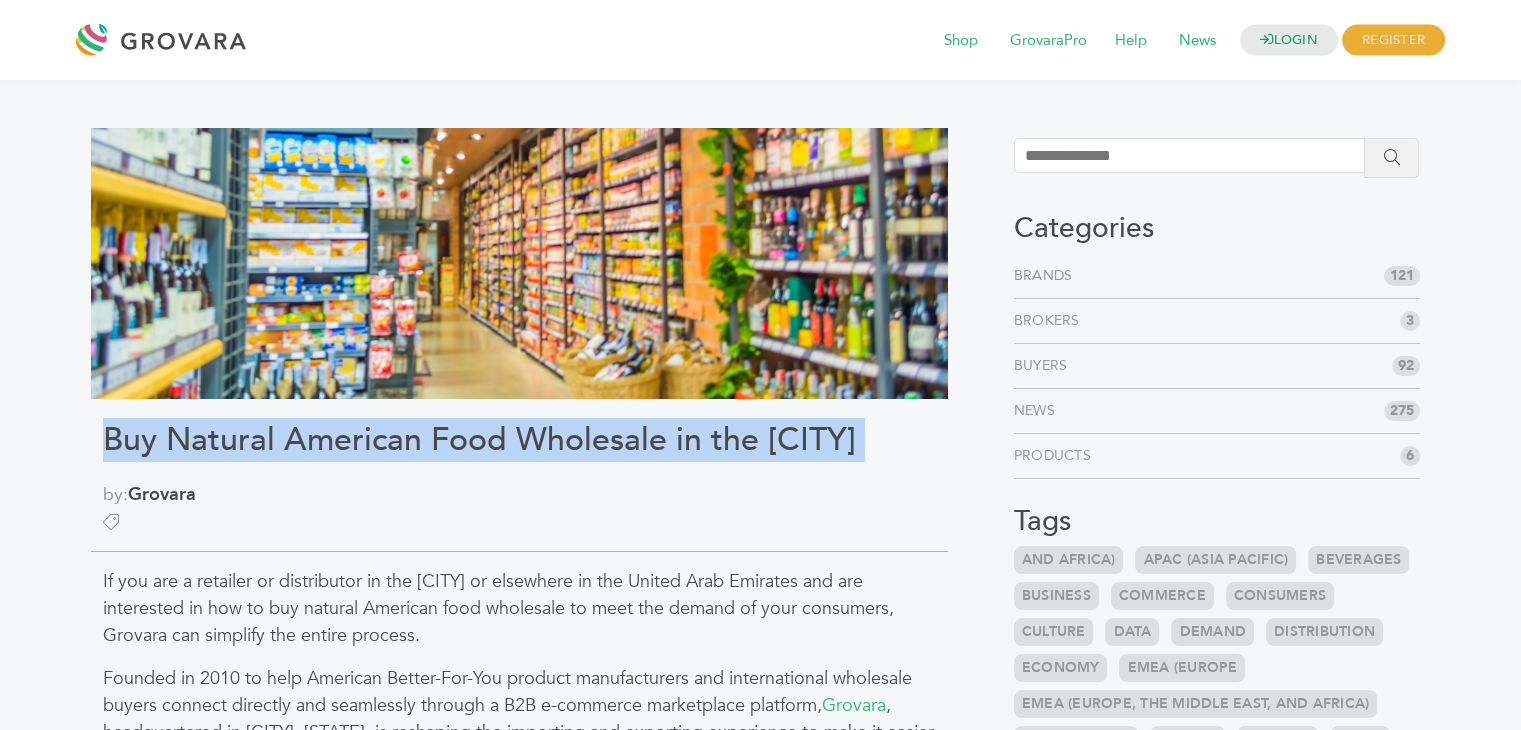 click on "Buy Natural American Food Wholesale in the Dubai" at bounding box center [519, 440] 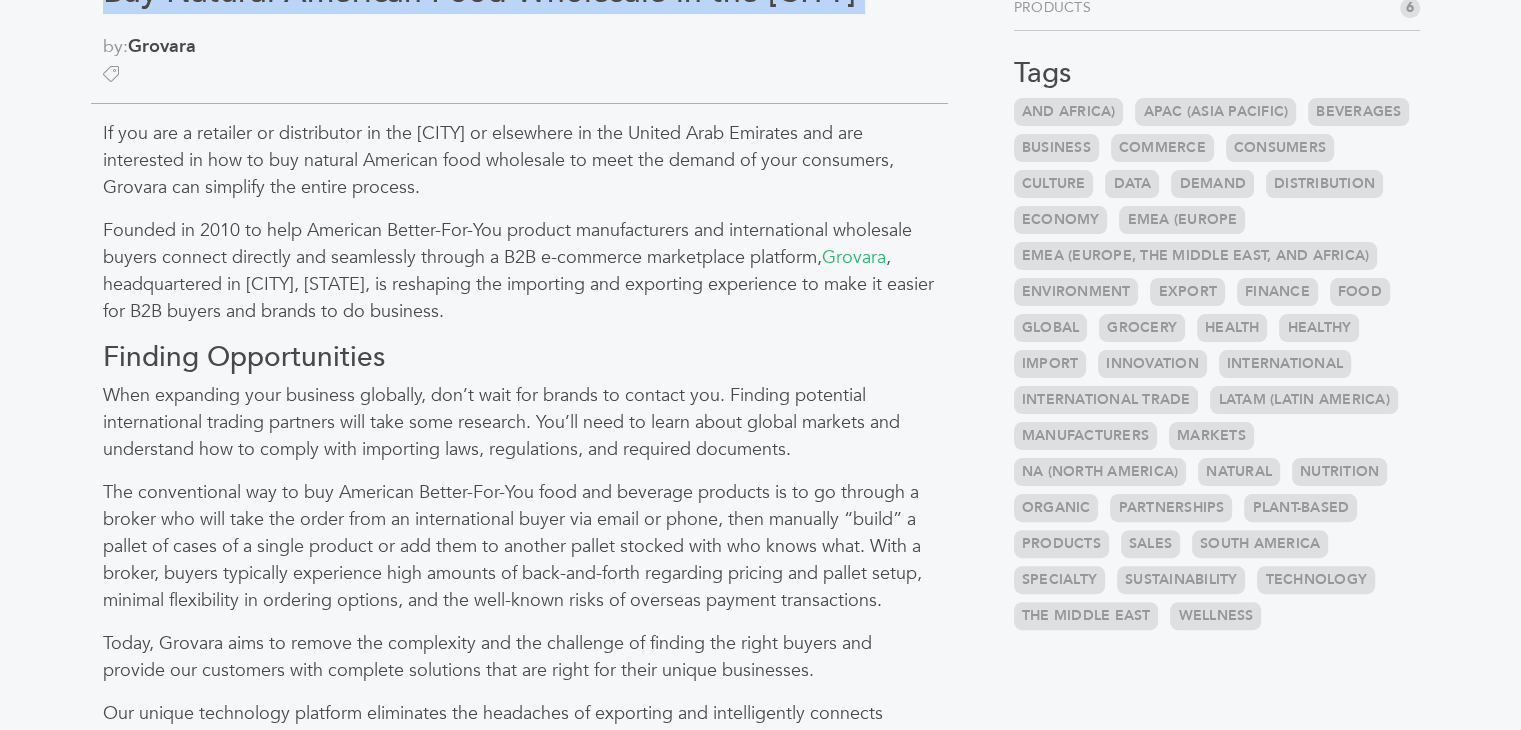 scroll, scrollTop: 440, scrollLeft: 0, axis: vertical 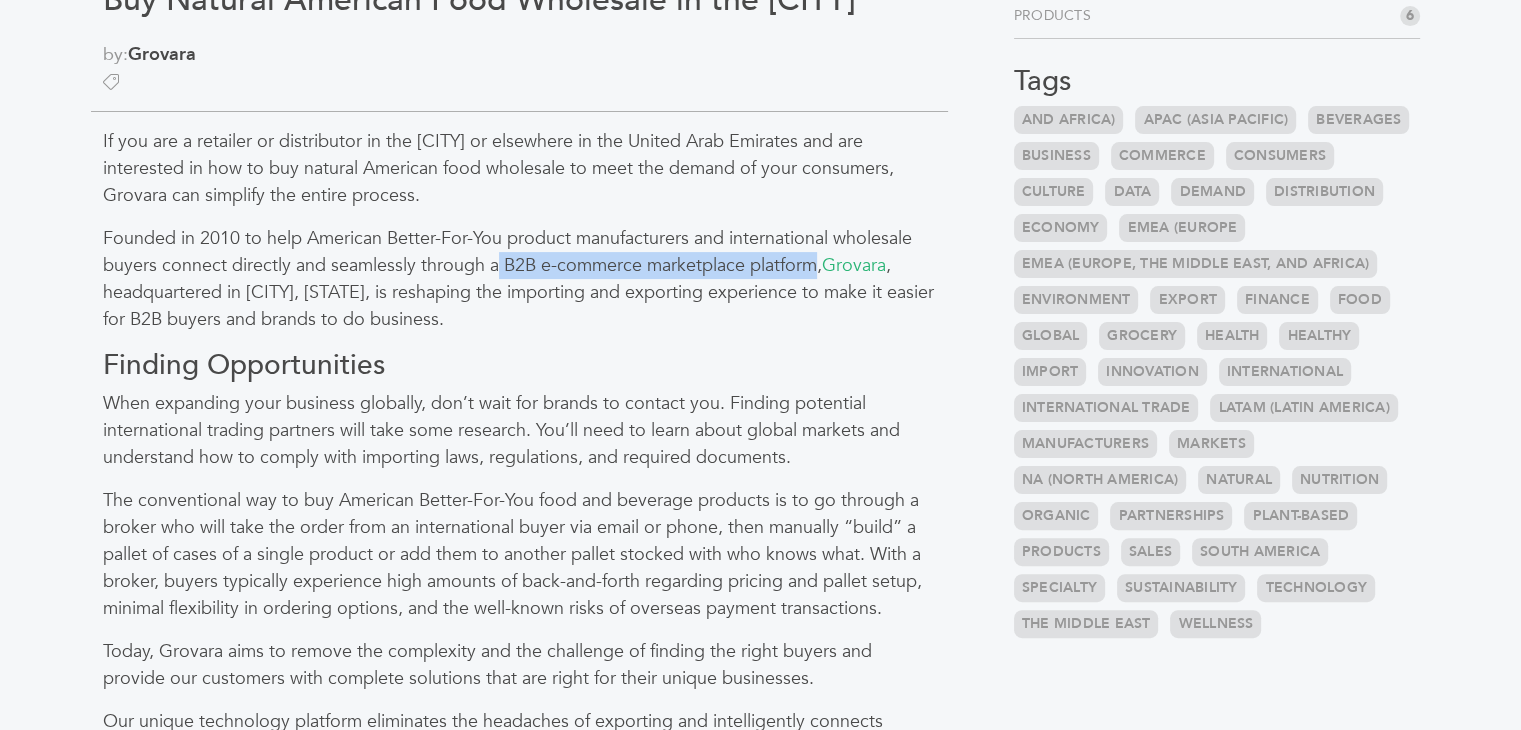 drag, startPoint x: 499, startPoint y: 263, endPoint x: 813, endPoint y: 268, distance: 314.0398 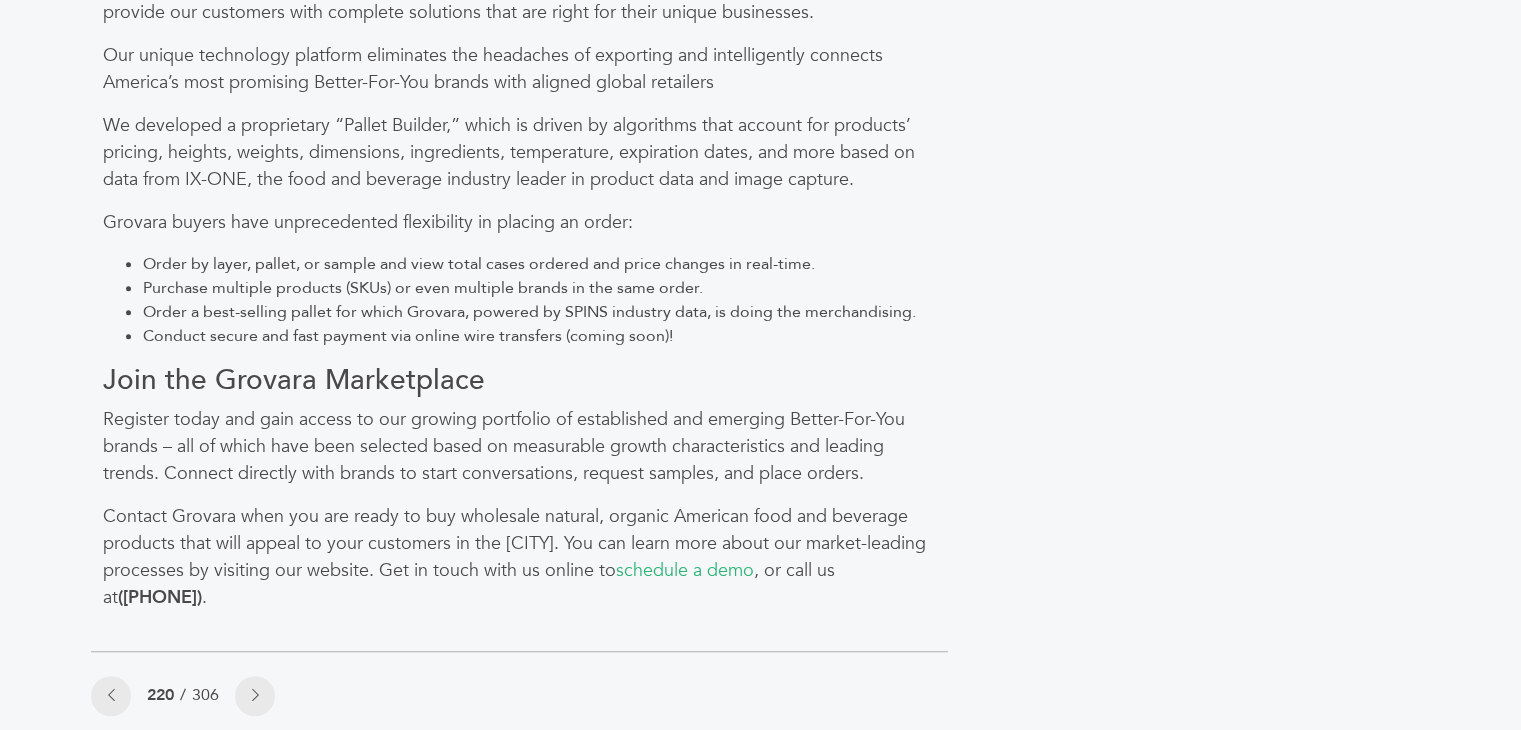 scroll, scrollTop: 1124, scrollLeft: 0, axis: vertical 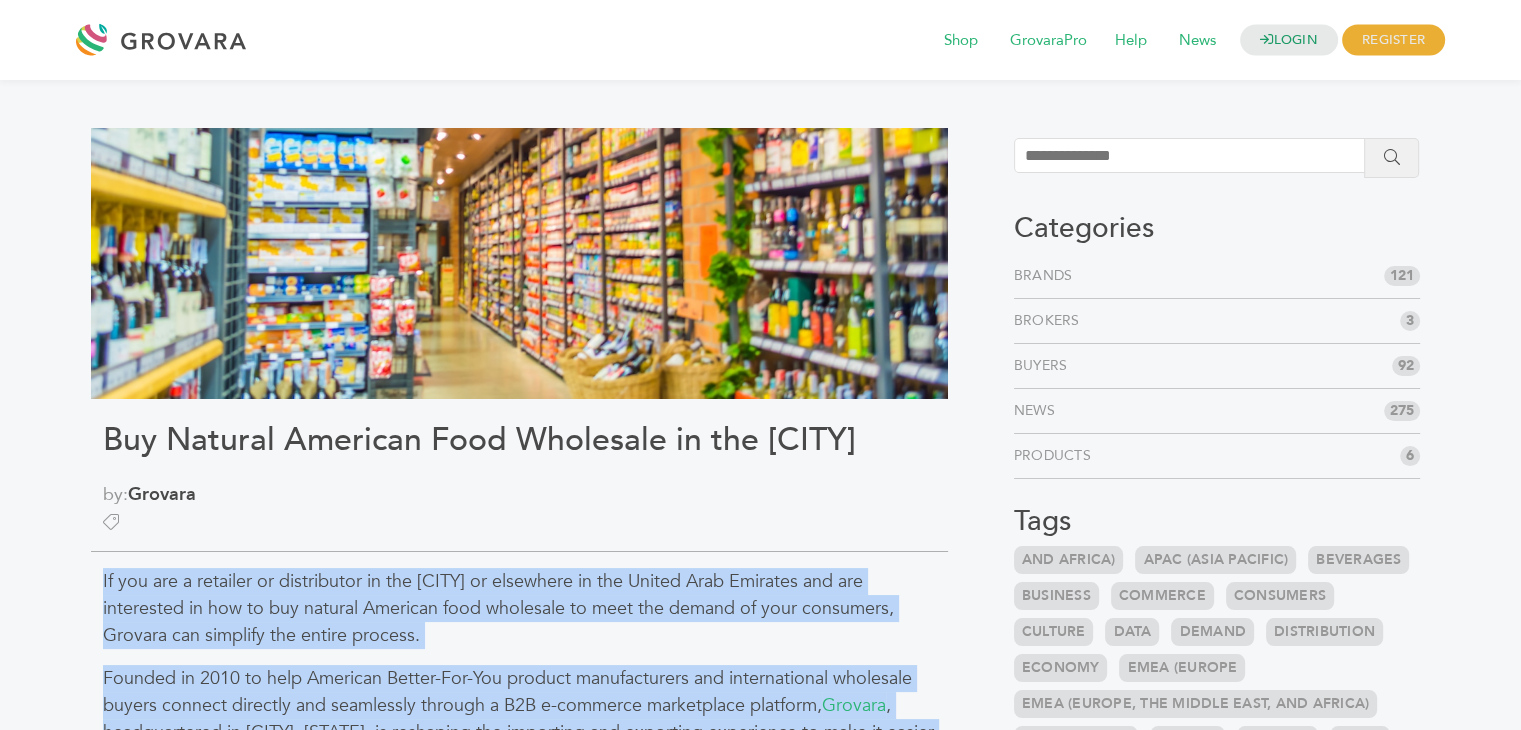 drag, startPoint x: 270, startPoint y: 588, endPoint x: 96, endPoint y: 564, distance: 175.64737 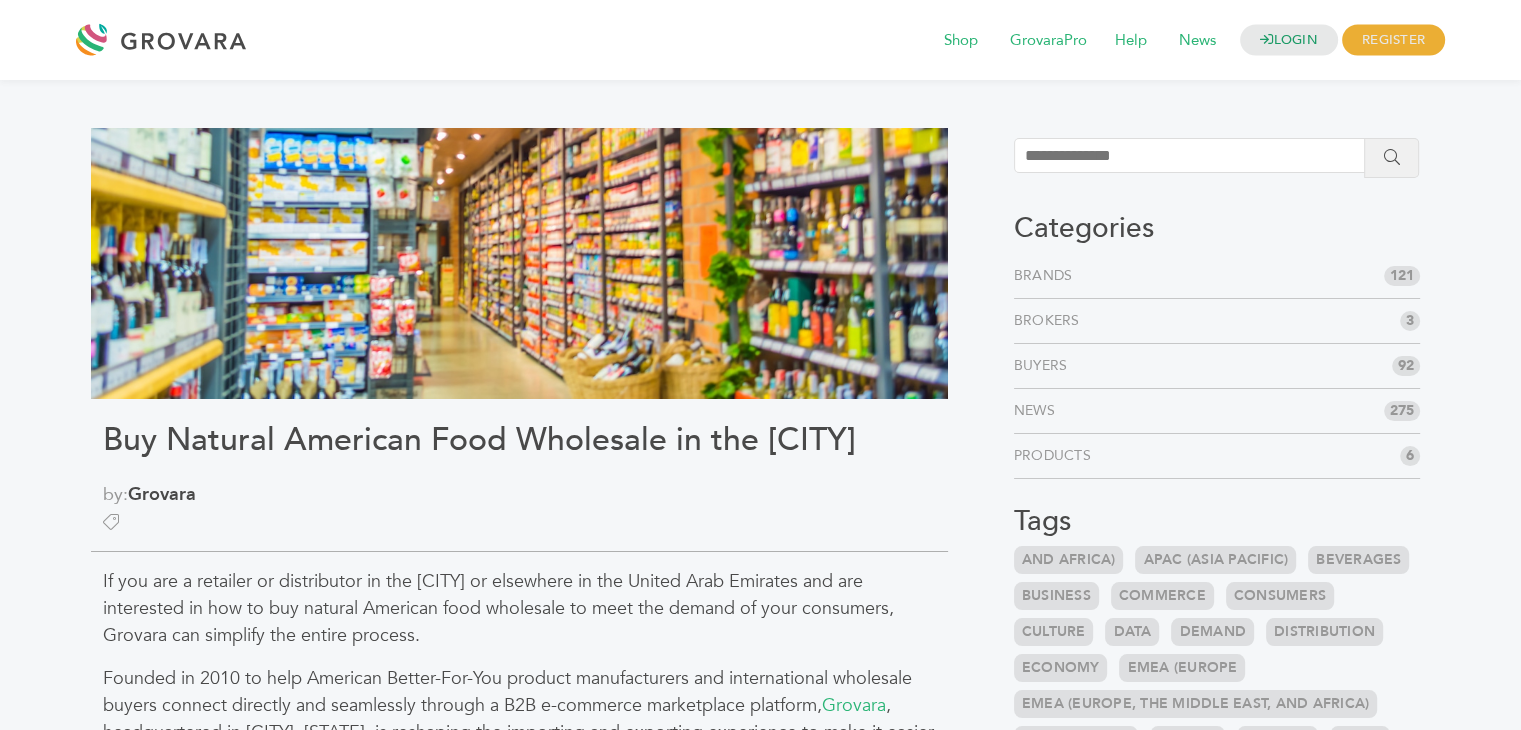 click on "Buy Natural American Food Wholesale in the Dubai
by:  Grovara
If you are a retailer or distributor in Dubai or elsewhere in the United Arab Emirates and are interested in how to buy natural American food wholesale to meet the demand of your consumers, Grovara can simplify the entire process.
Founded in 2010 to help American Better-For-You product manufacturers and international wholesale buyers connect directly and seamlessly through a B2B e-commerce marketplace platform,  Grovara , headquartered in Philadelphia, PA, is reshaping the importing and exporting experience to make it easier for B2B buyers and brands to do business." at bounding box center (519, 1069) 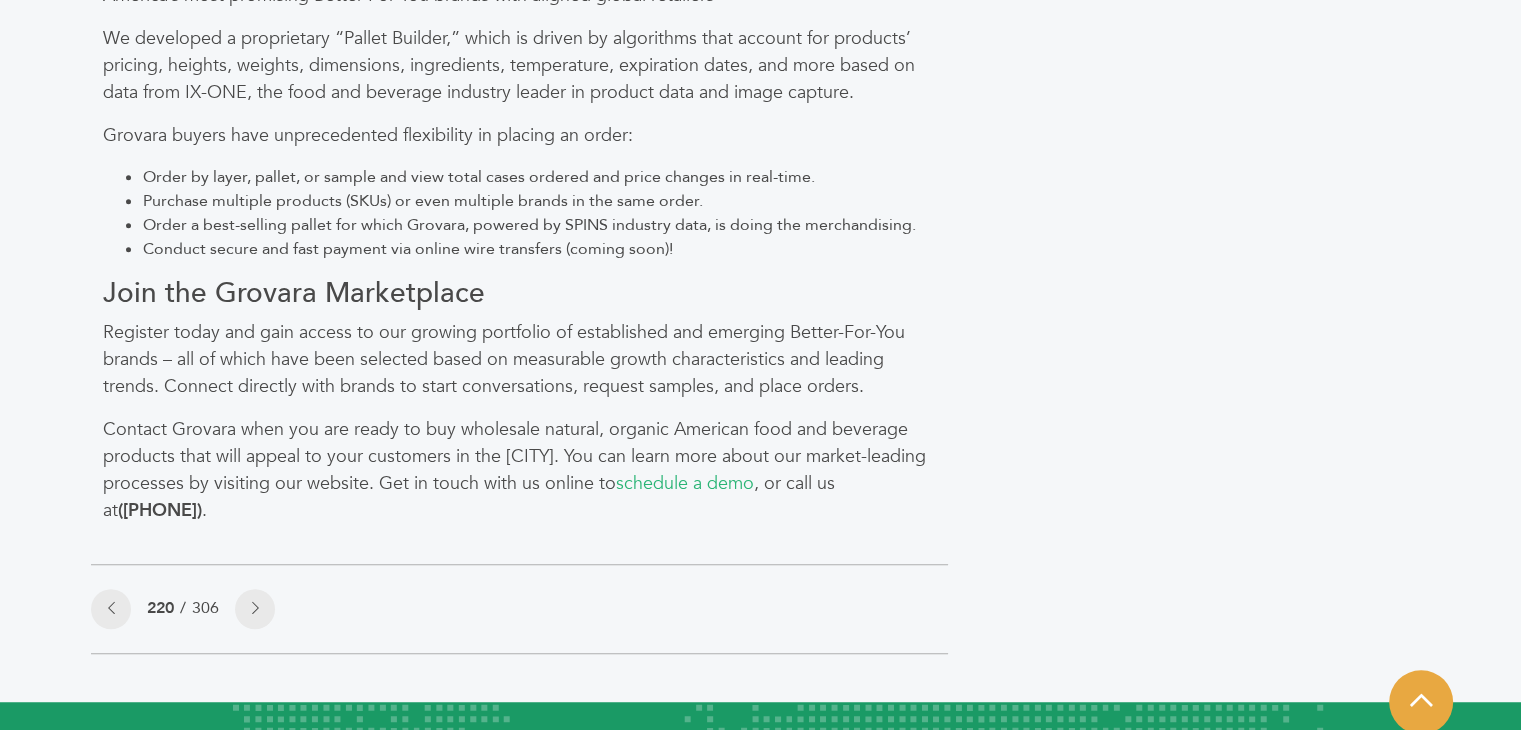 scroll, scrollTop: 1191, scrollLeft: 0, axis: vertical 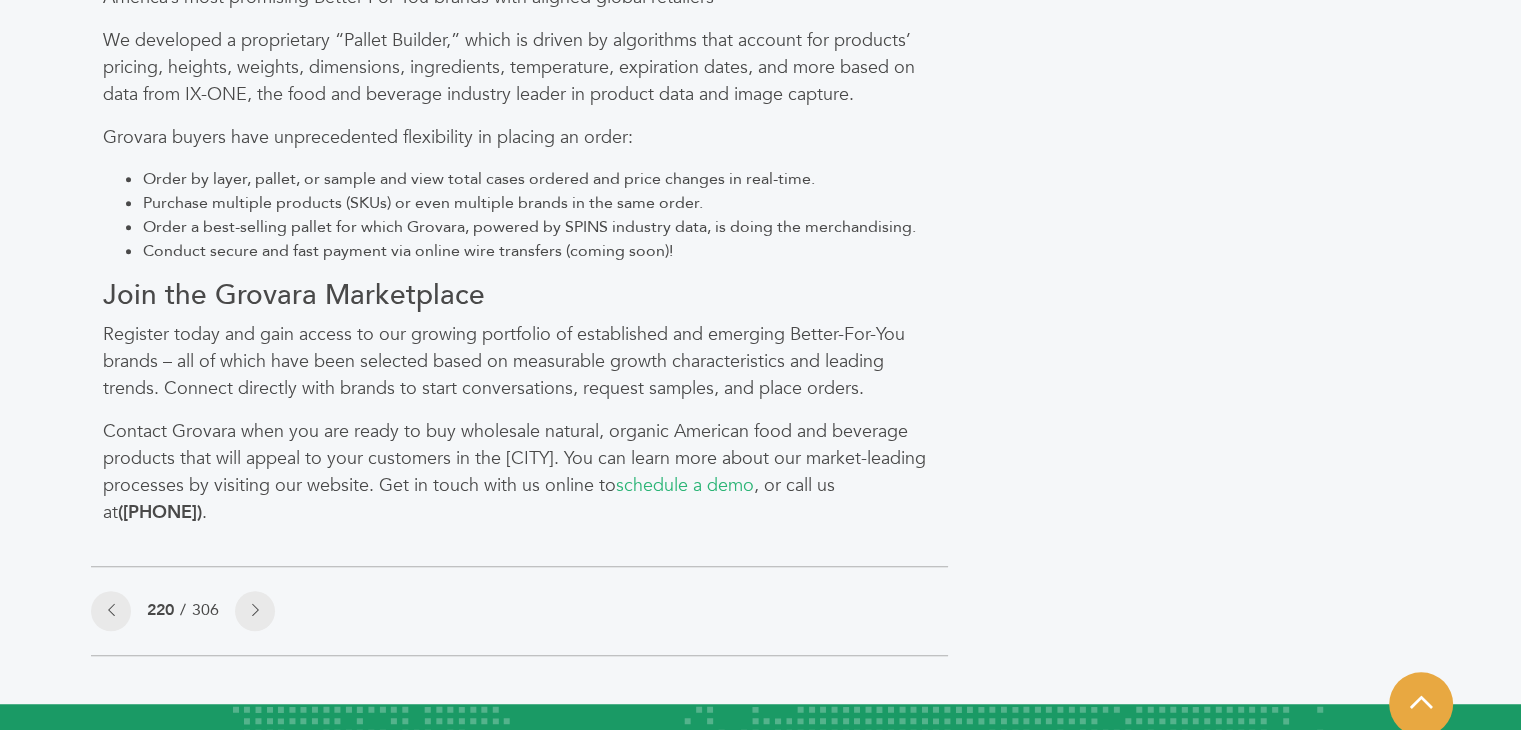 click on "Join the Grovara Marketplace" at bounding box center [519, 296] 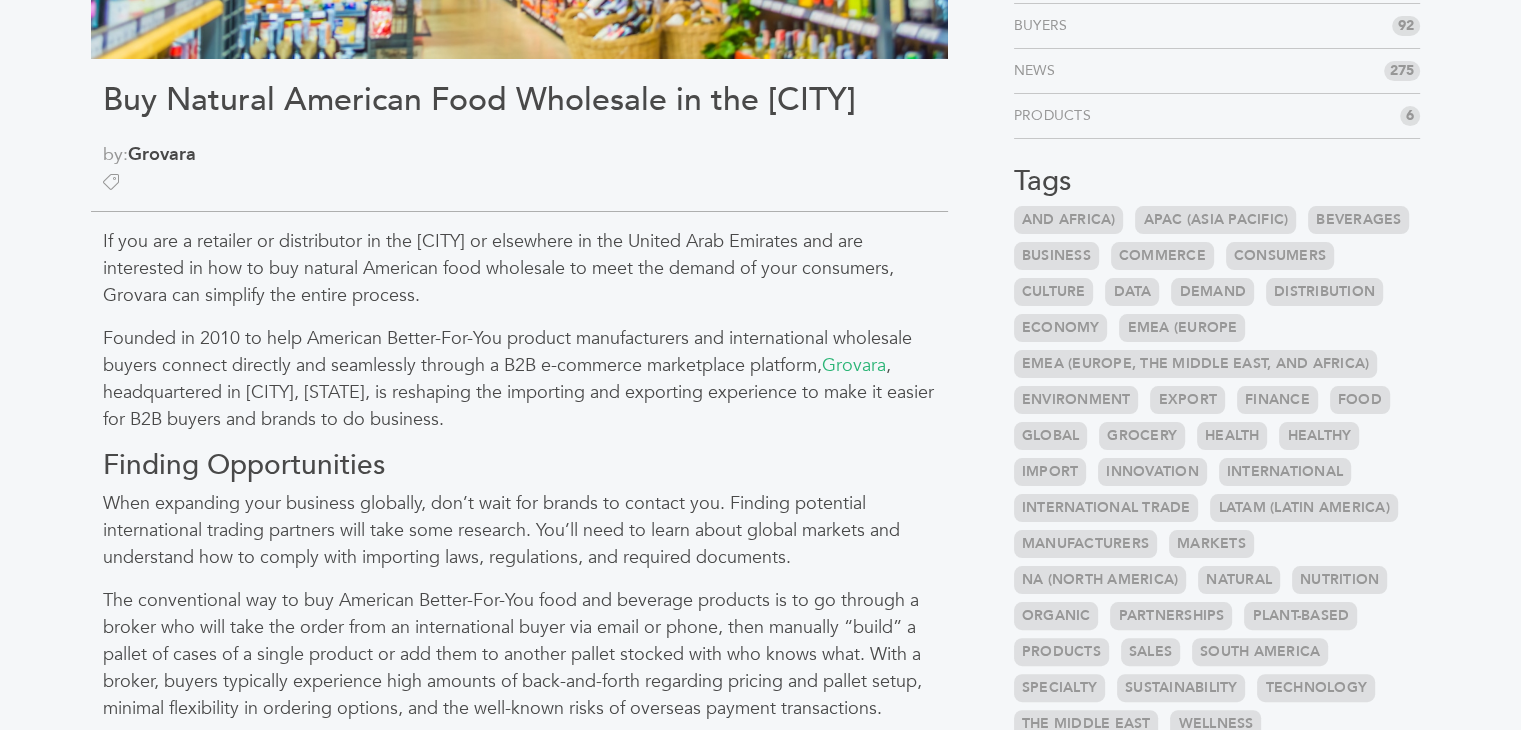 scroll, scrollTop: 329, scrollLeft: 0, axis: vertical 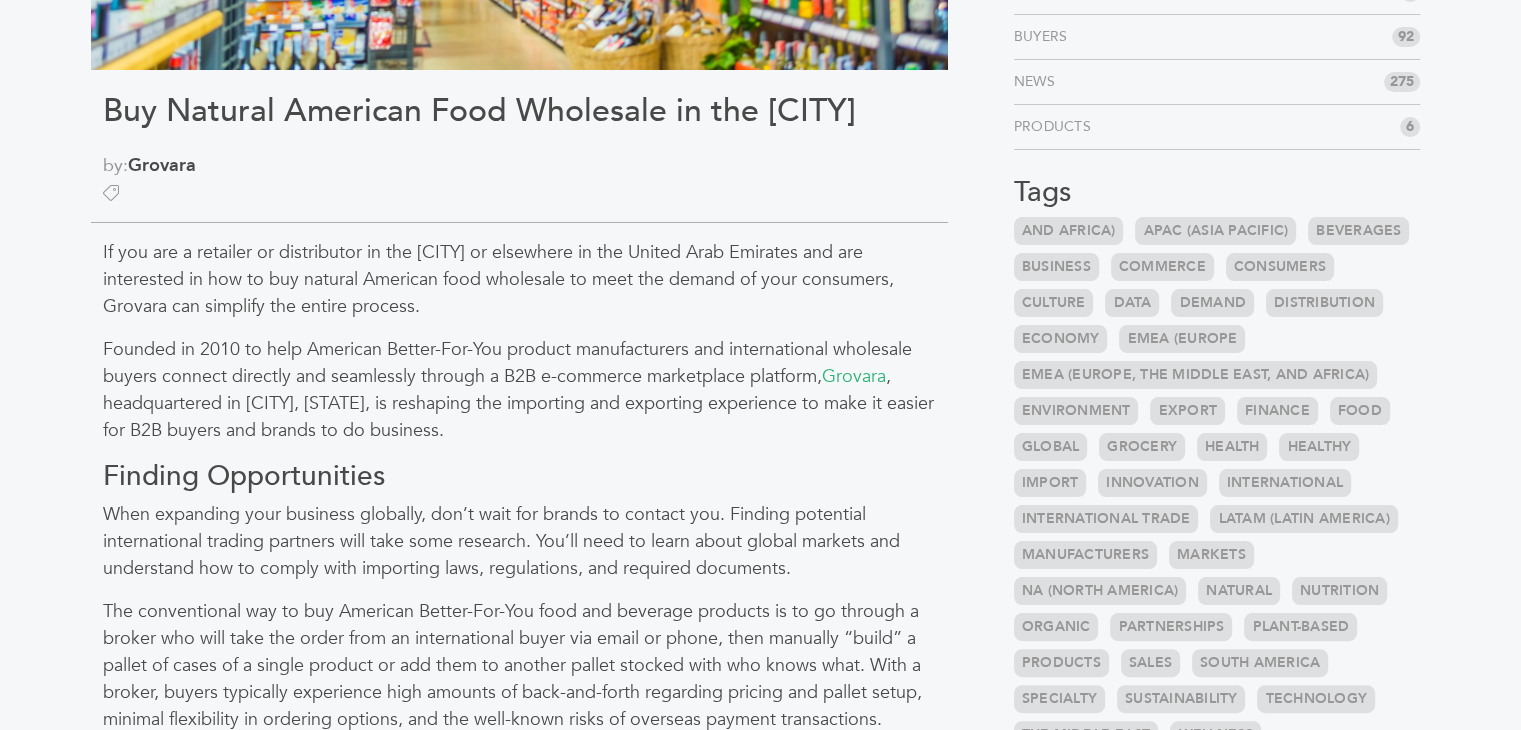 drag, startPoint x: 100, startPoint y: 238, endPoint x: 504, endPoint y: 430, distance: 447.30304 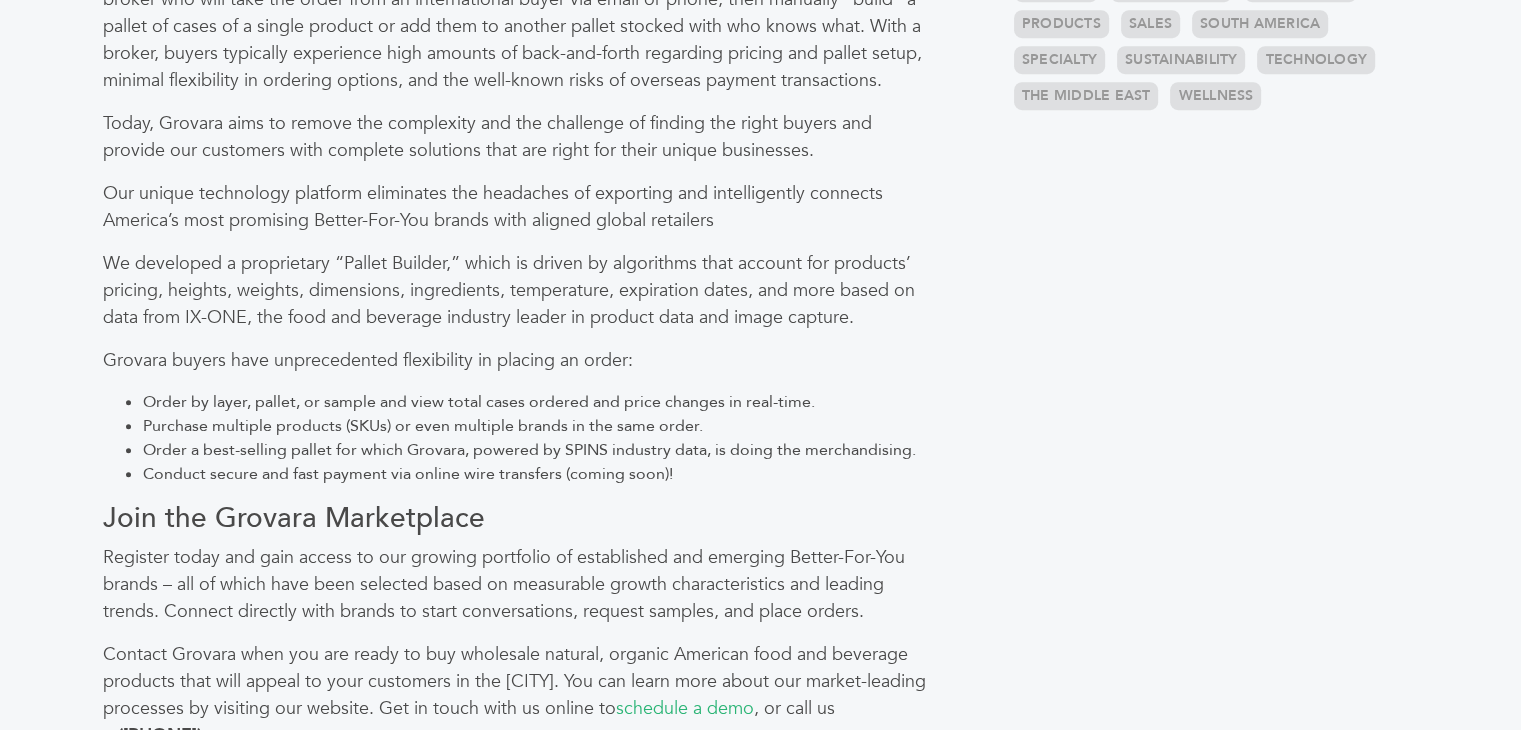 click on "Today, Grovara aims to remove the complexity and the challenge of finding the right buyers and provide our customers with complete solutions that are right for their unique businesses." at bounding box center (519, 137) 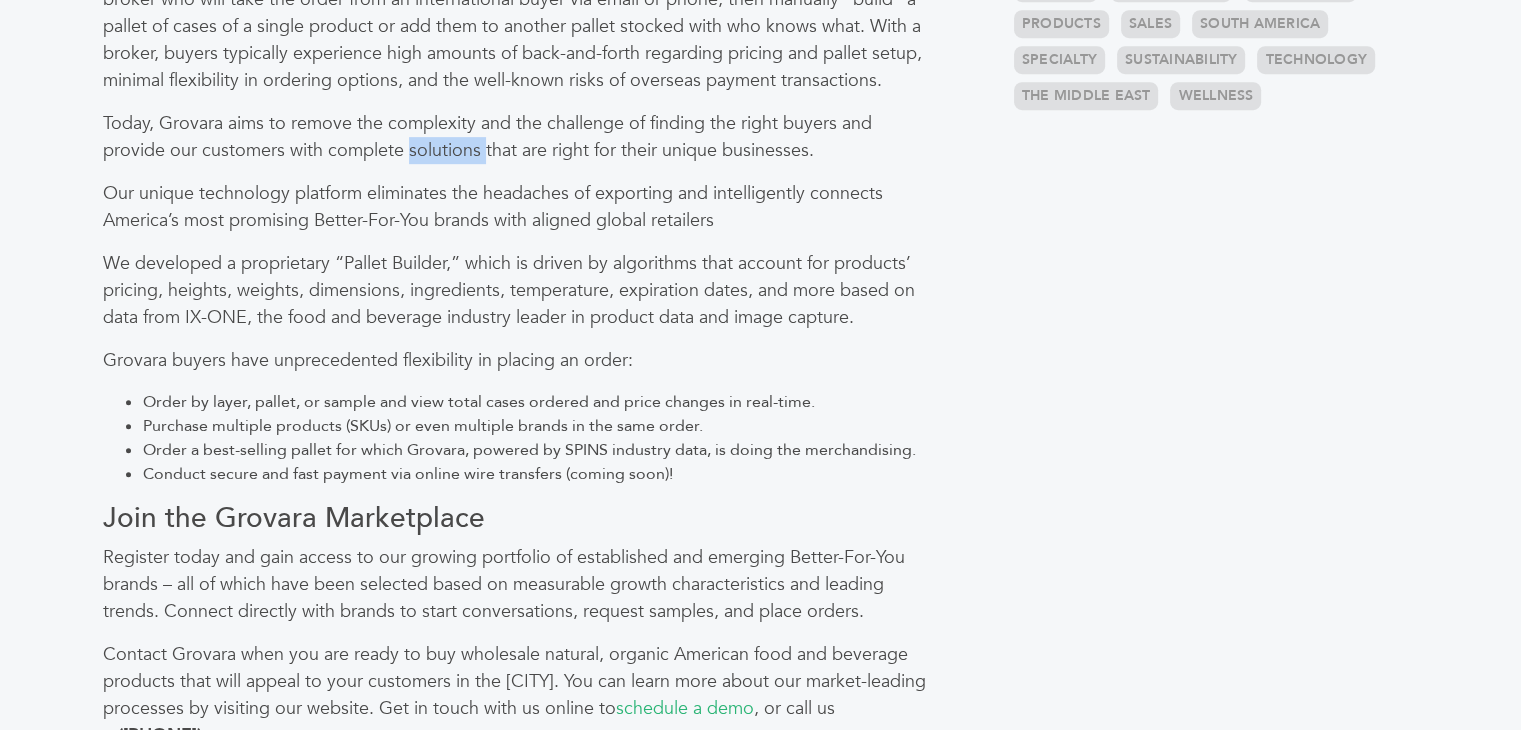 click on "Today, Grovara aims to remove the complexity and the challenge of finding the right buyers and provide our customers with complete solutions that are right for their unique businesses." at bounding box center (519, 137) 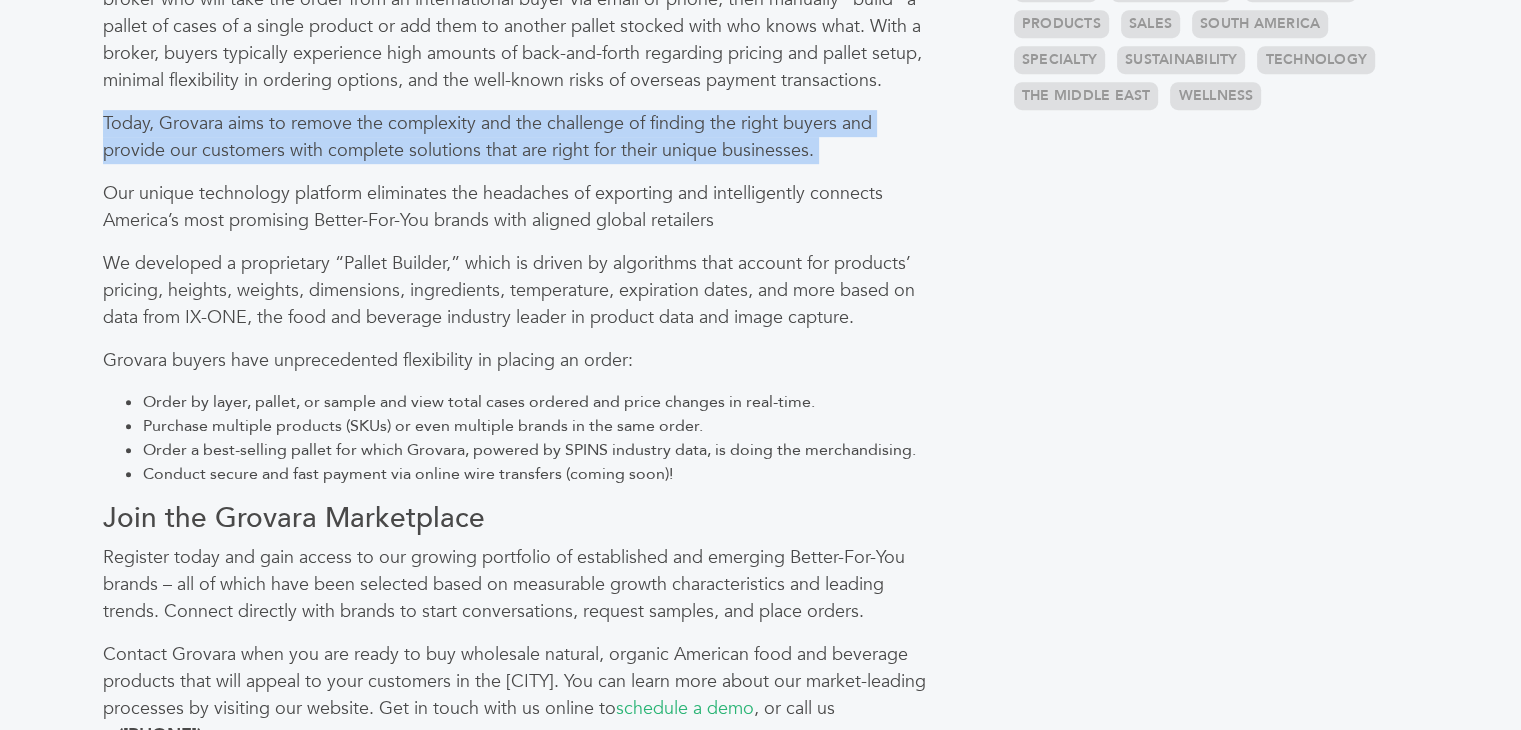 click on "Today, Grovara aims to remove the complexity and the challenge of finding the right buyers and provide our customers with complete solutions that are right for their unique businesses." at bounding box center (519, 137) 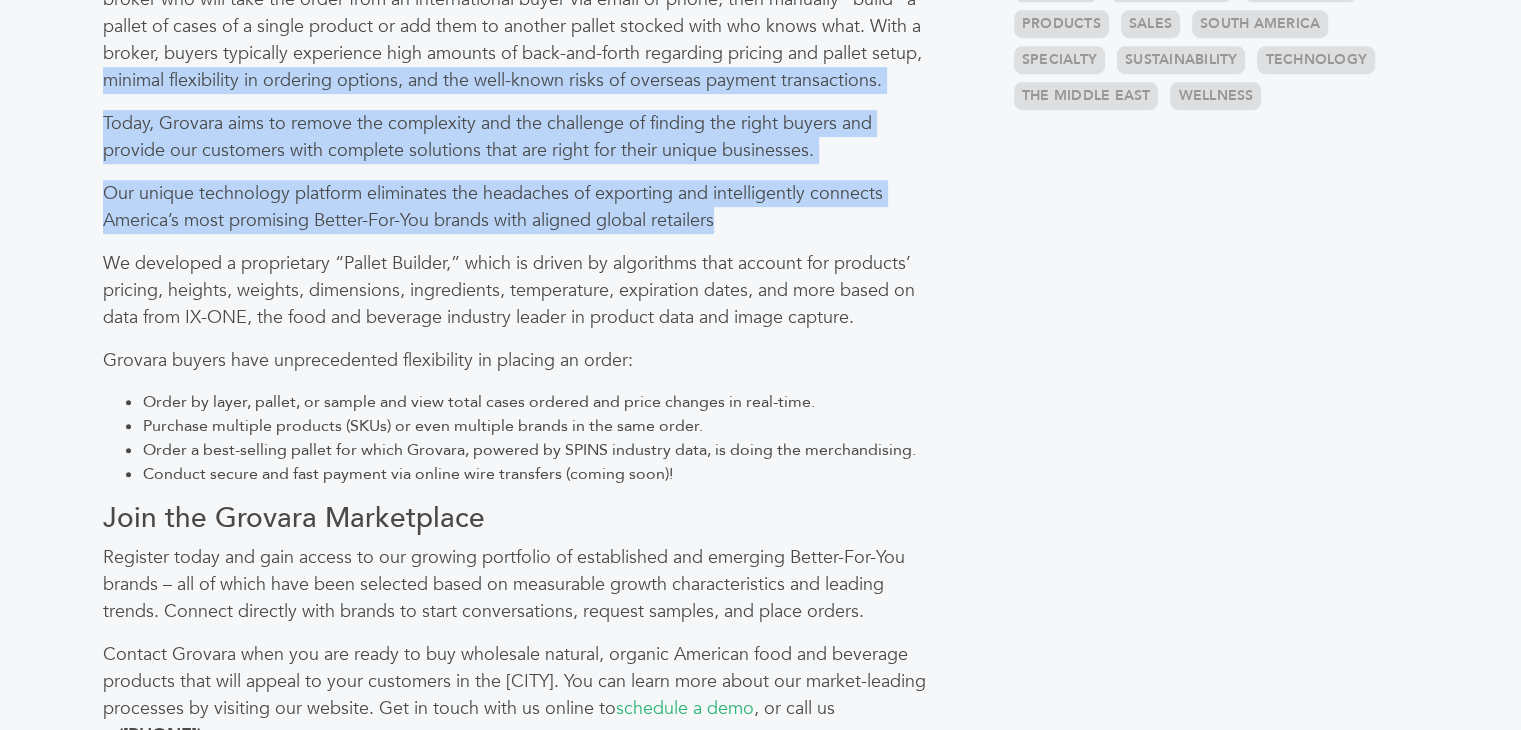drag, startPoint x: 67, startPoint y: 85, endPoint x: 751, endPoint y: 211, distance: 695.5084 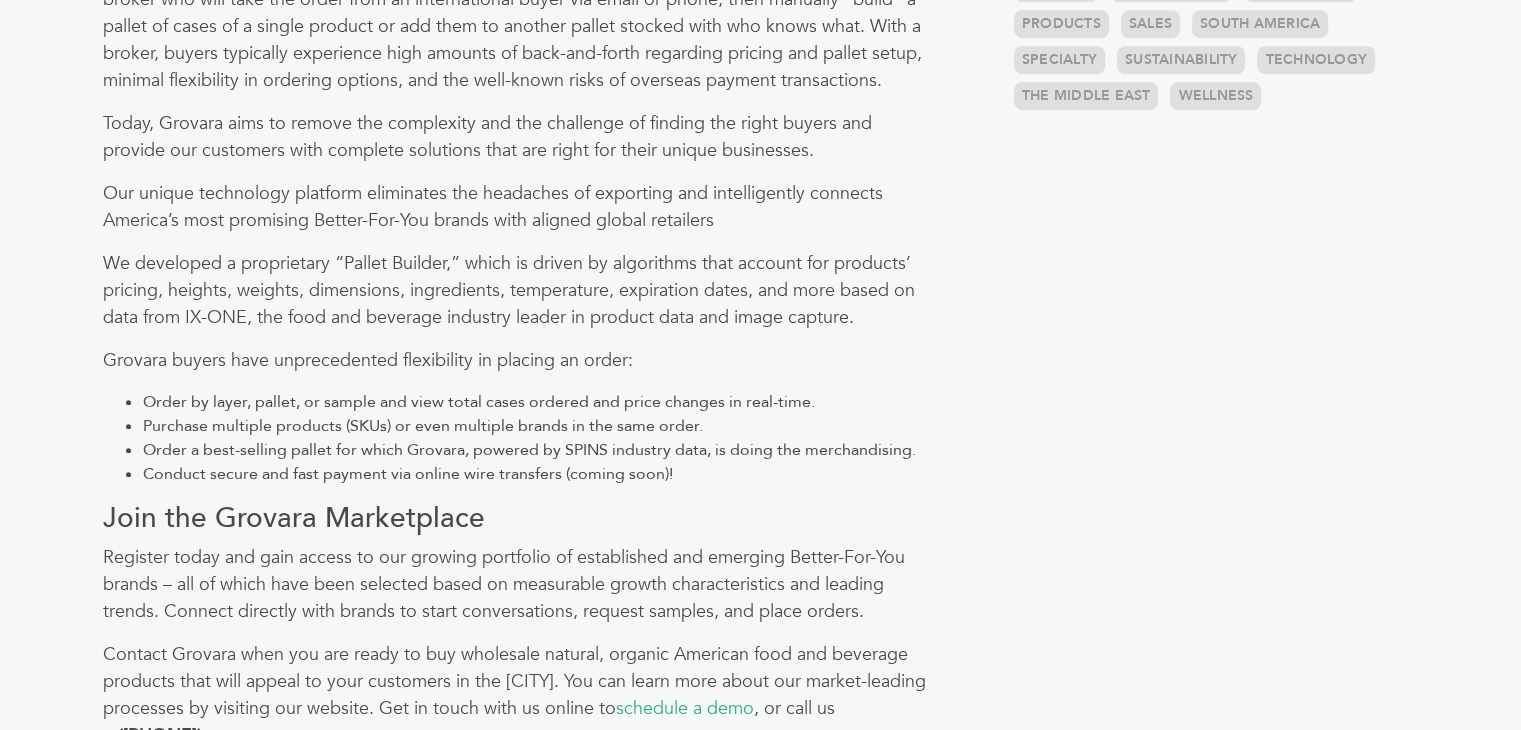 click on "Today, Grovara aims to remove the complexity and the challenge of finding the right buyers and provide our customers with complete solutions that are right for their unique businesses." at bounding box center (519, 137) 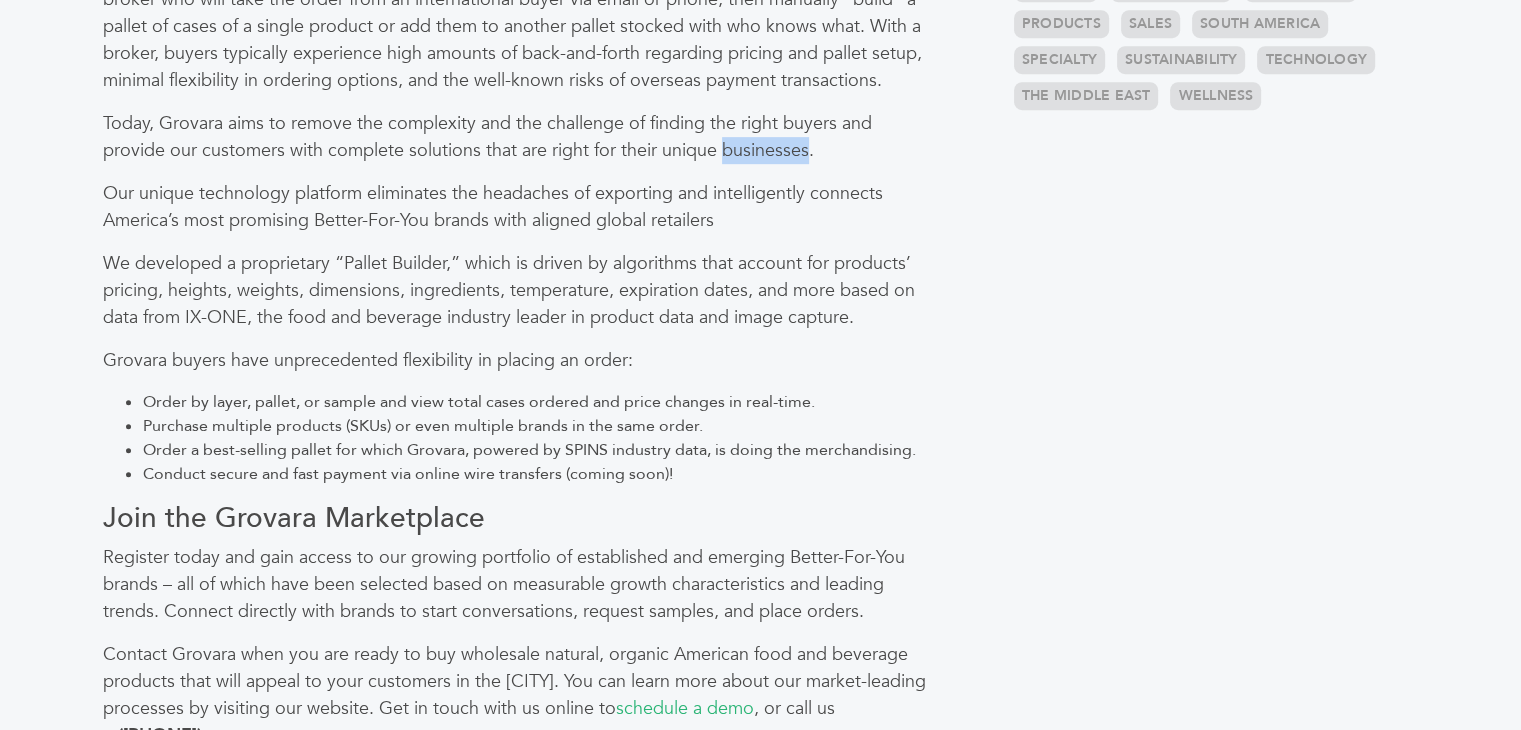 click on "Today, Grovara aims to remove the complexity and the challenge of finding the right buyers and provide our customers with complete solutions that are right for their unique businesses." at bounding box center (519, 137) 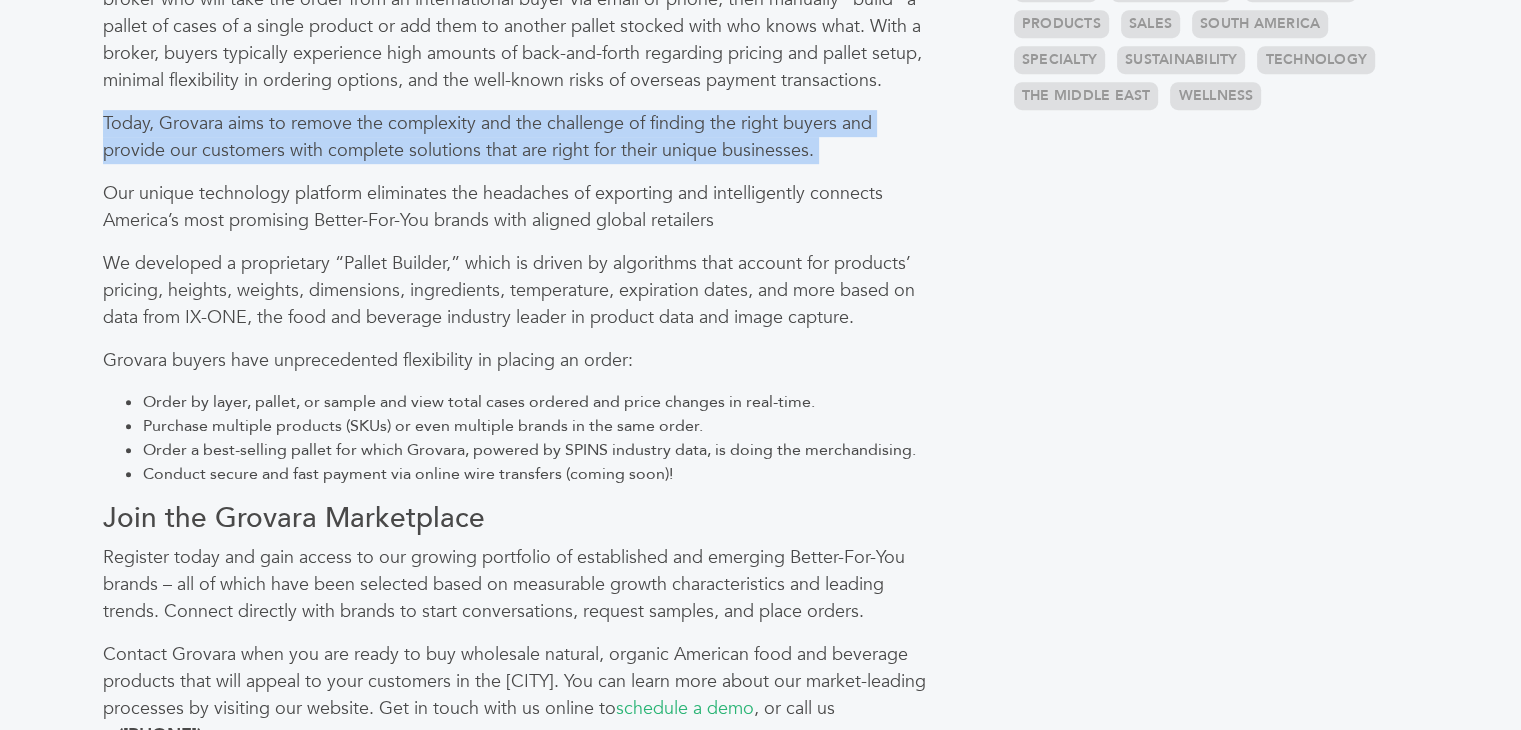 click on "Today, Grovara aims to remove the complexity and the challenge of finding the right buyers and provide our customers with complete solutions that are right for their unique businesses." at bounding box center [519, 137] 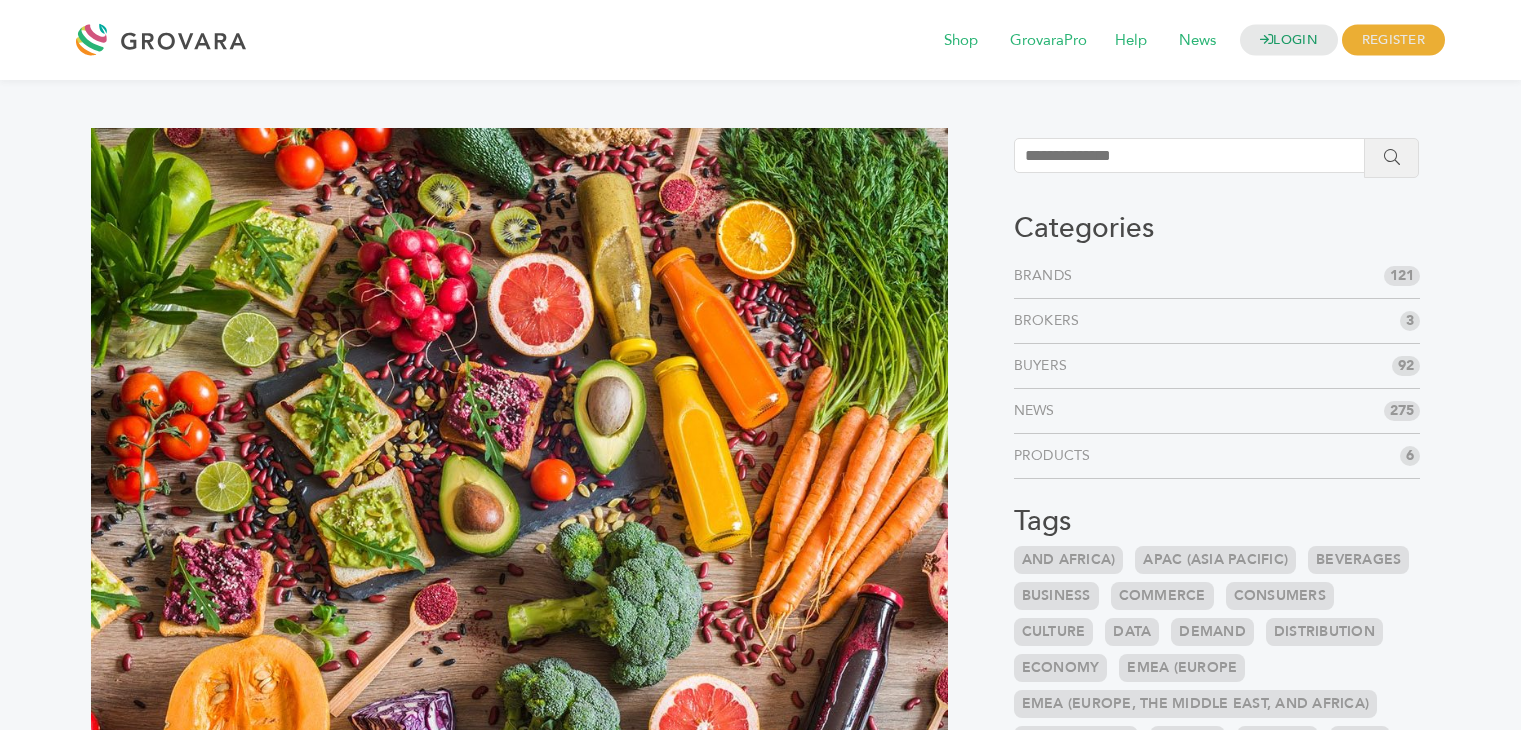 scroll, scrollTop: 0, scrollLeft: 0, axis: both 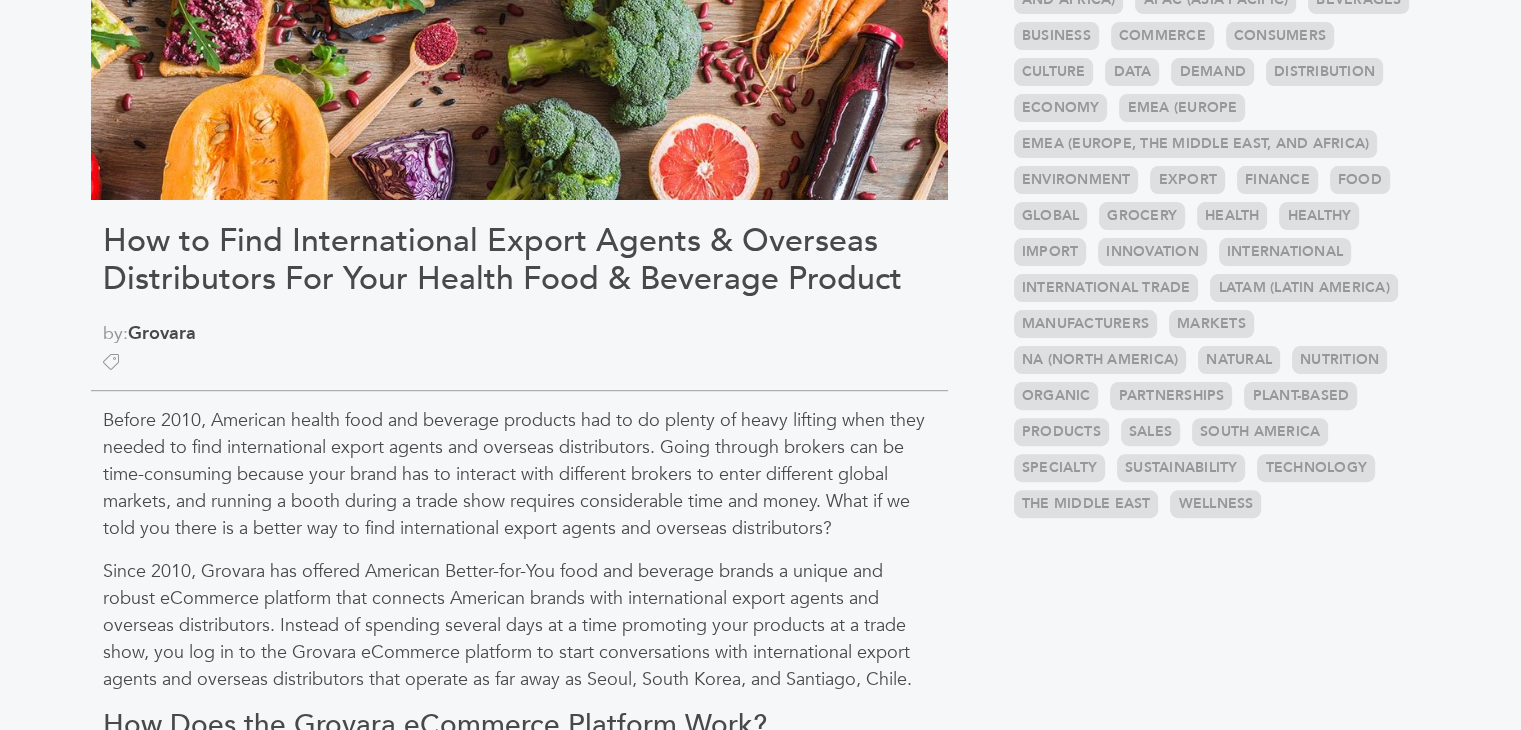 click on "How to Find International Export Agents & Overseas Distributors For Your Health Food & Beverage Product" at bounding box center [519, 260] 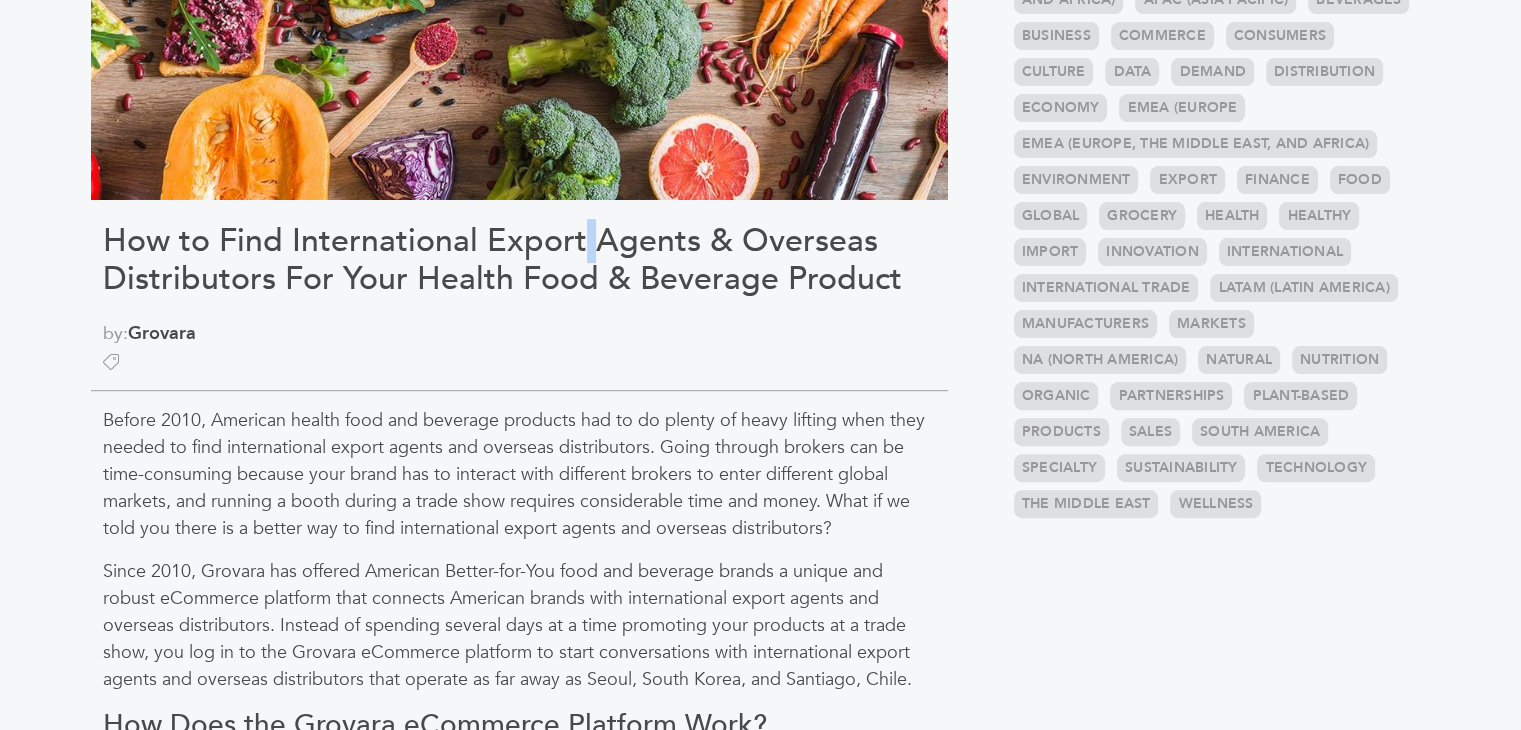 click on "How to Find International Export Agents & Overseas Distributors For Your Health Food & Beverage Product" at bounding box center (519, 260) 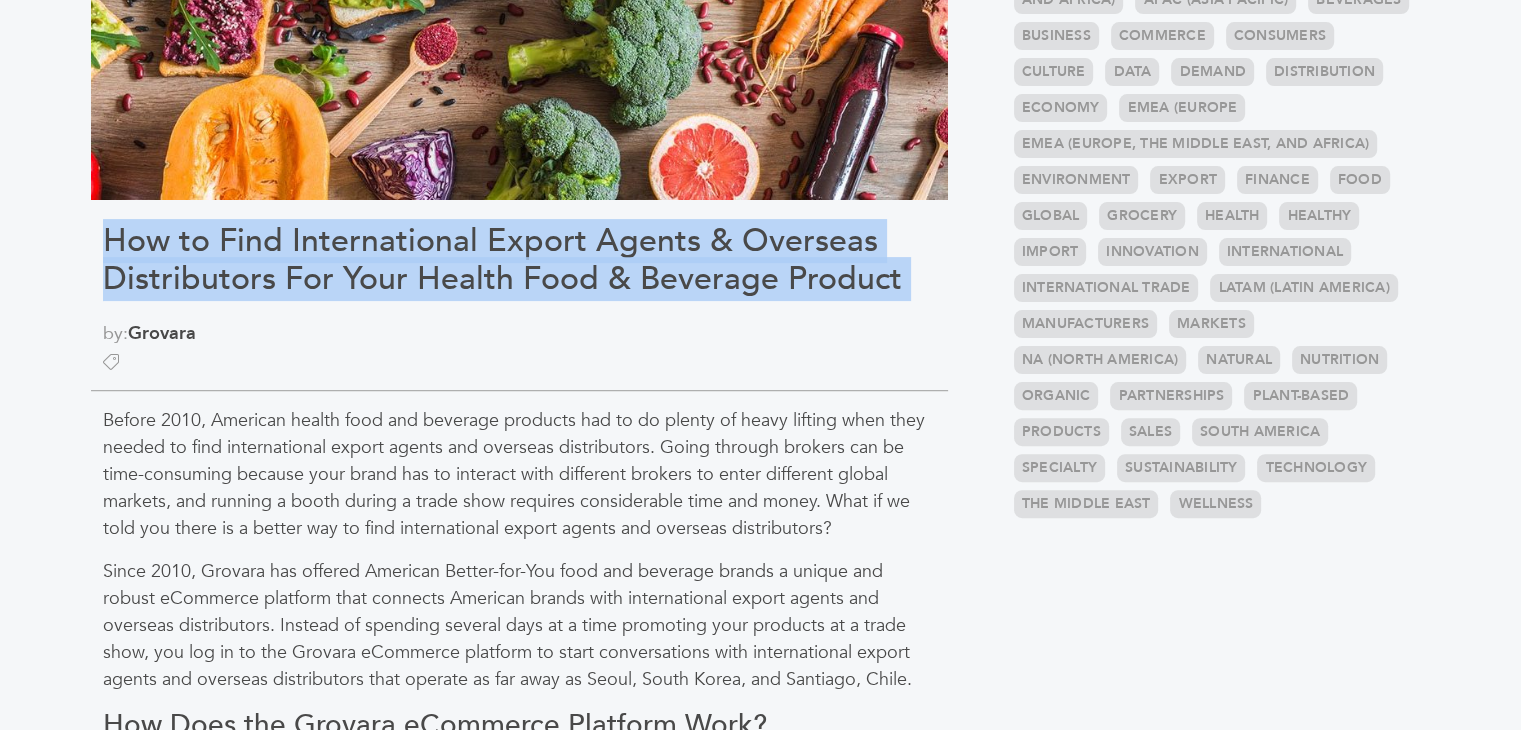 click on "How to Find International Export Agents & Overseas Distributors For Your Health Food & Beverage Product" at bounding box center (519, 260) 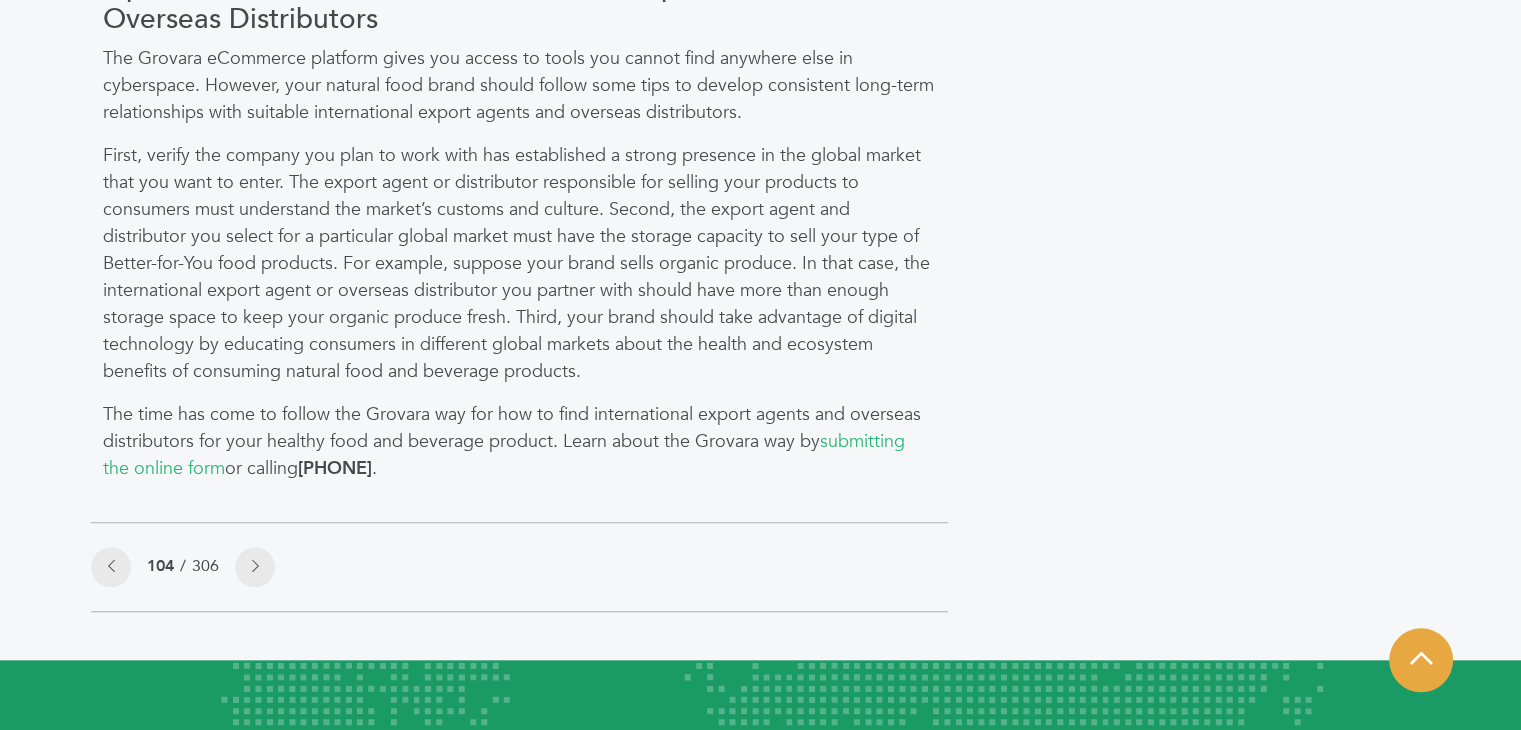 scroll, scrollTop: 1965, scrollLeft: 0, axis: vertical 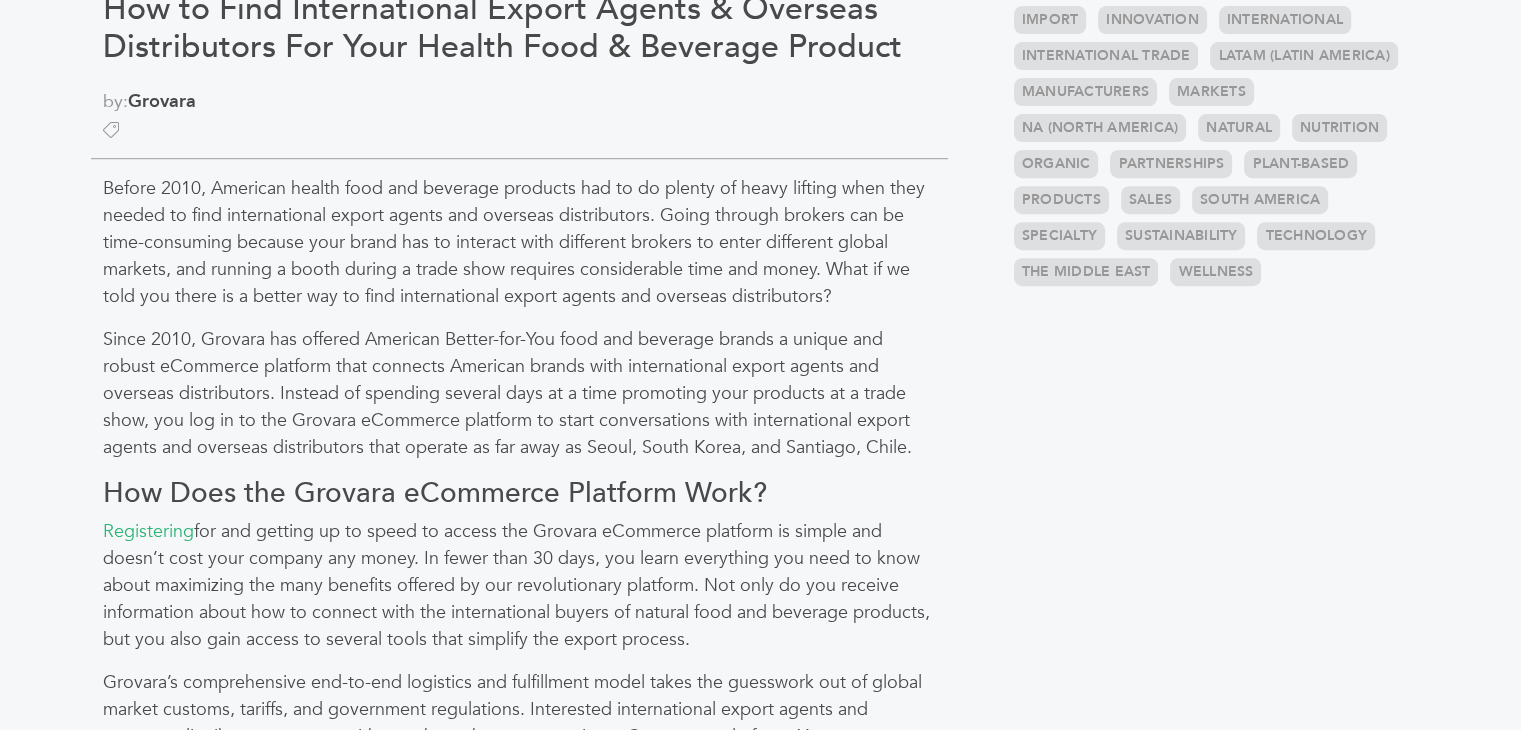 click on "Registering  for and getting up to speed to access the Grovara eCommerce platform is simple and doesn’t cost your company any money. In fewer than 30 days, you learn everything you need to know about maximizing the many benefits offered by our revolutionary platform. Not only do you receive information about how to connect with the international buyers of natural food and beverage products, but you also gain access to several tools that simplify the export process." at bounding box center [519, 585] 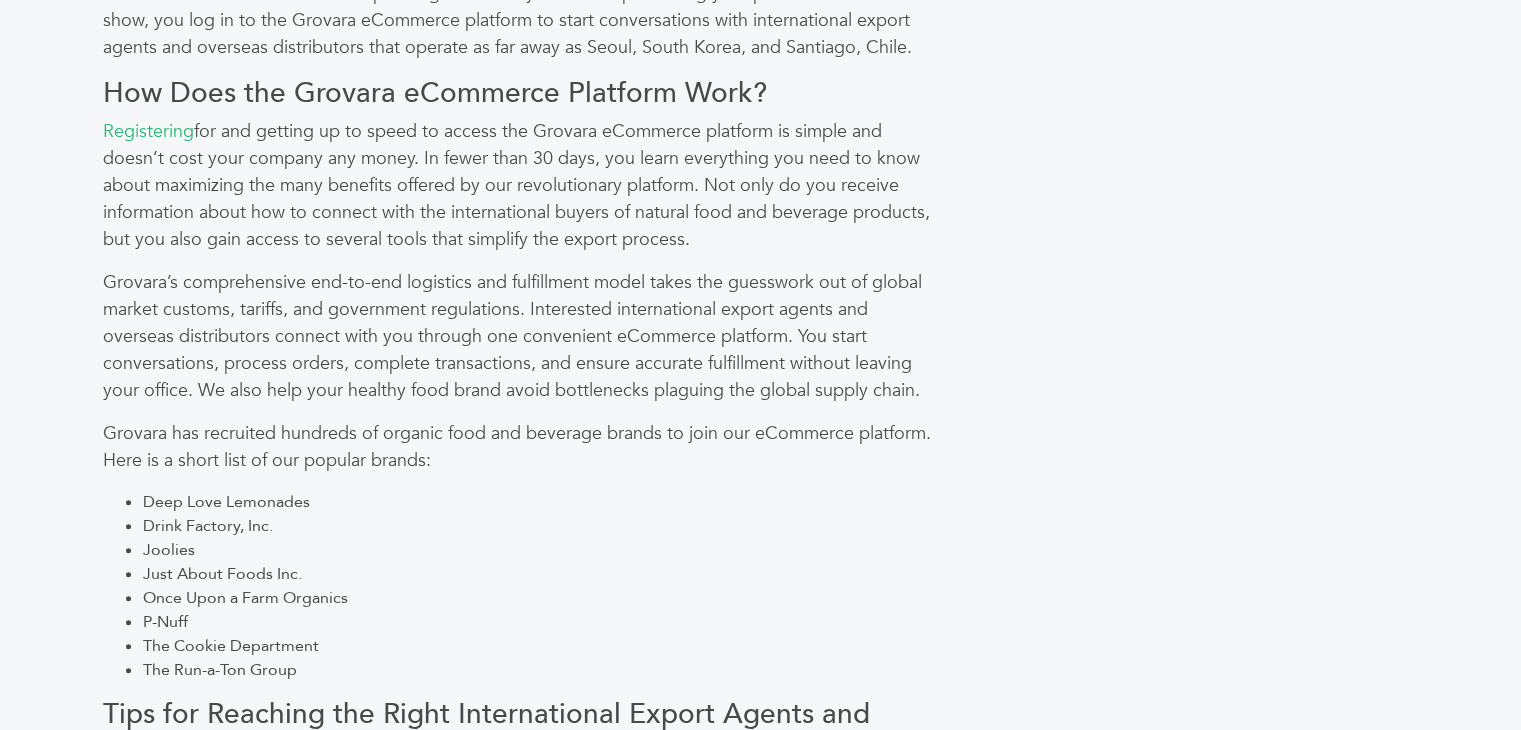 scroll, scrollTop: 1272, scrollLeft: 0, axis: vertical 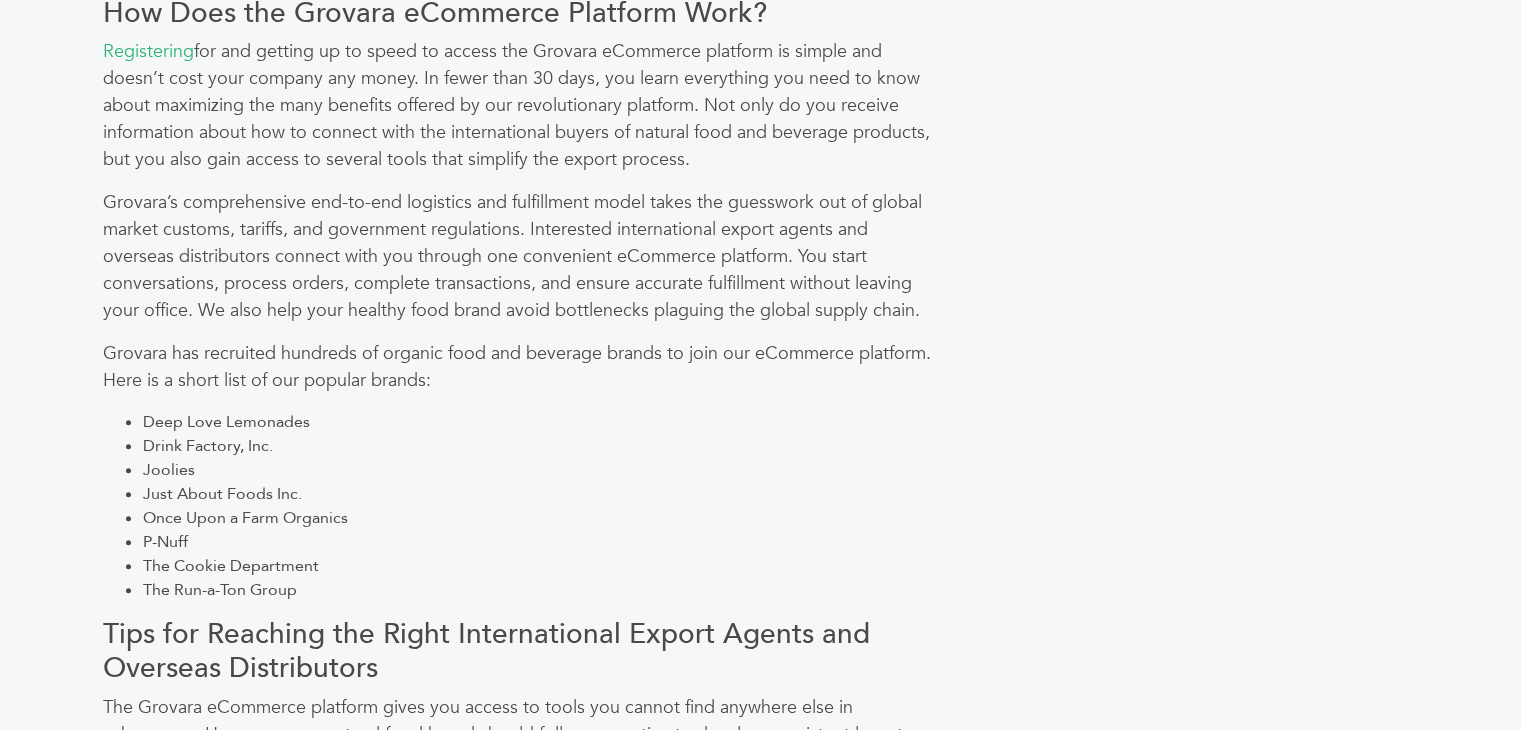 click on "P-Nuff" at bounding box center (539, 542) 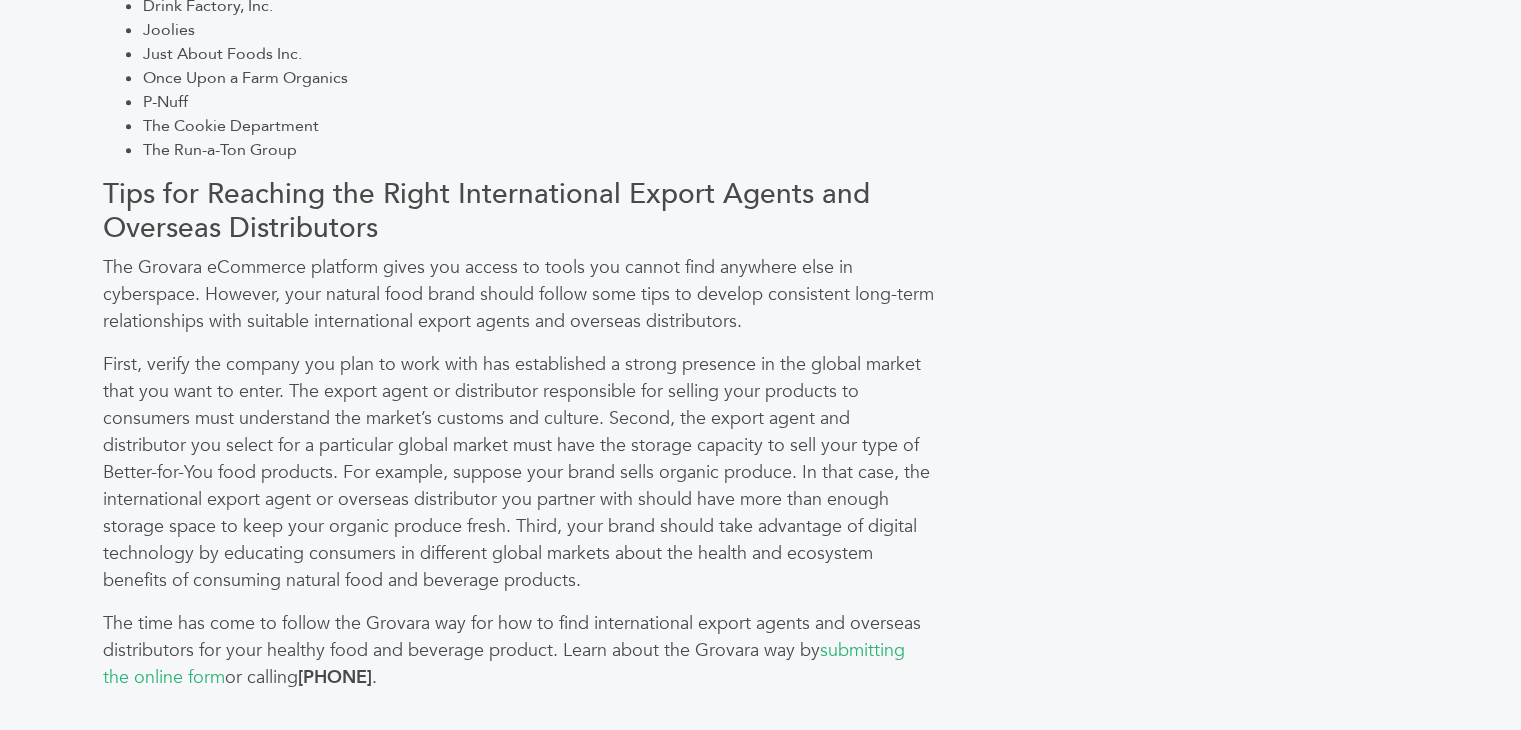 scroll, scrollTop: 1752, scrollLeft: 0, axis: vertical 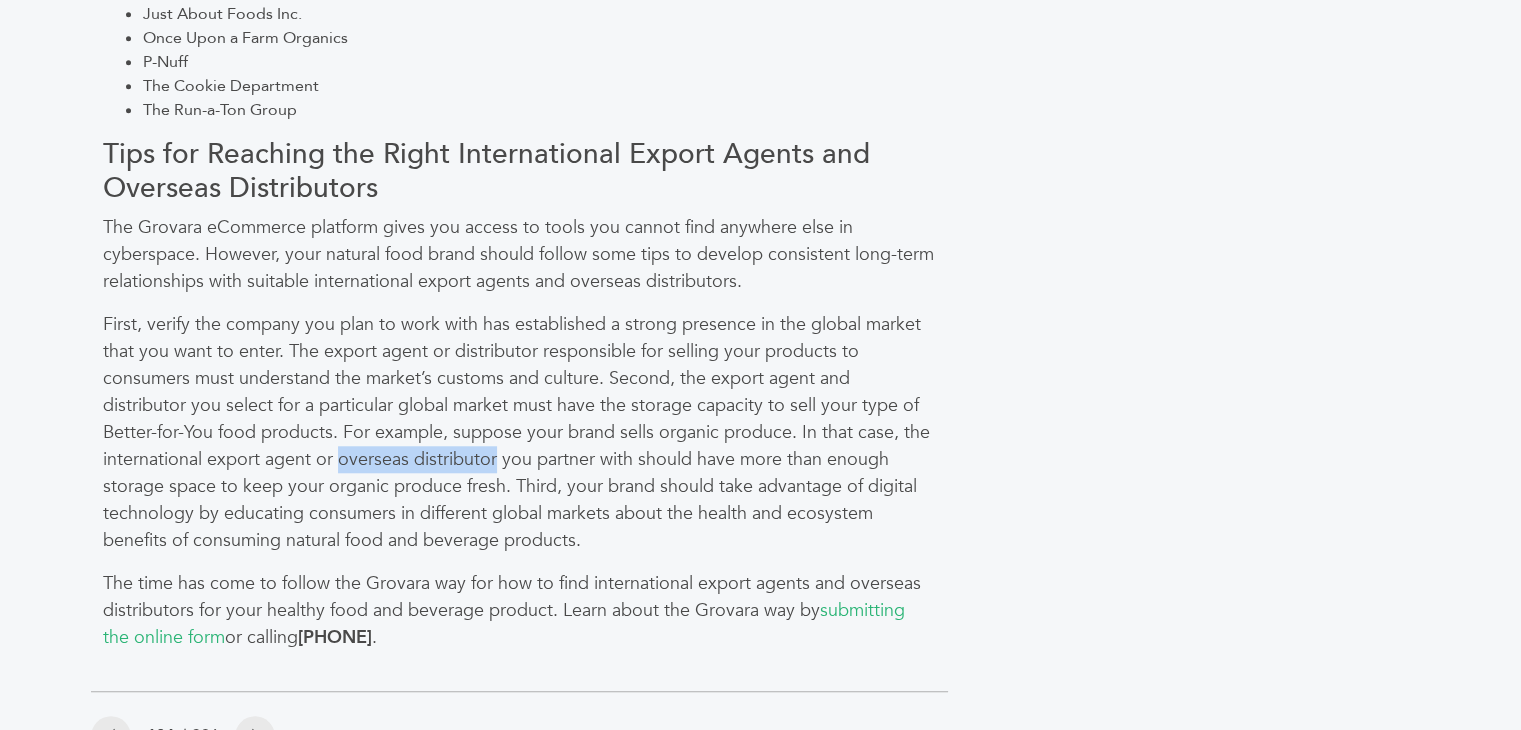 drag, startPoint x: 341, startPoint y: 457, endPoint x: 496, endPoint y: 456, distance: 155.00322 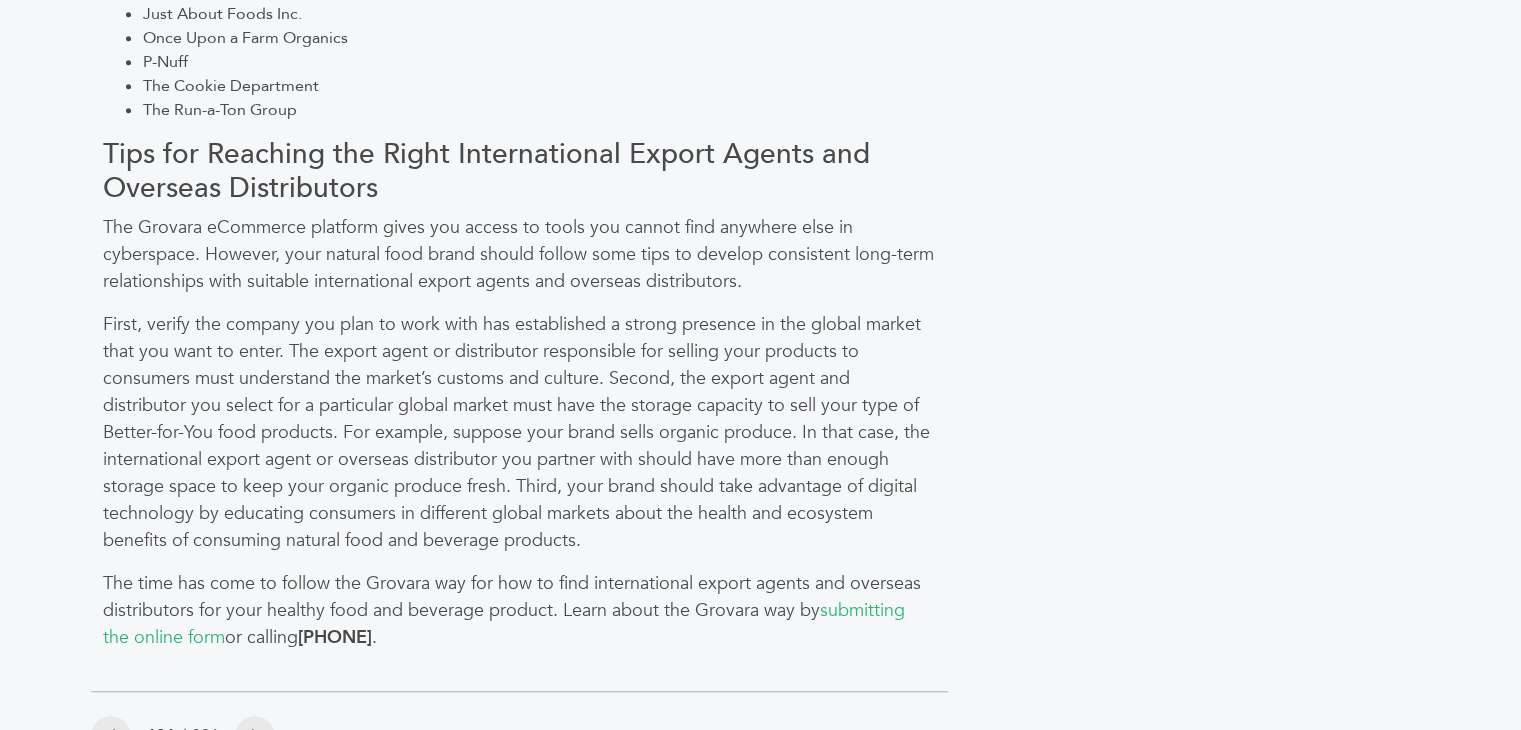 click on "Once Upon a Farm Organics" at bounding box center [539, 38] 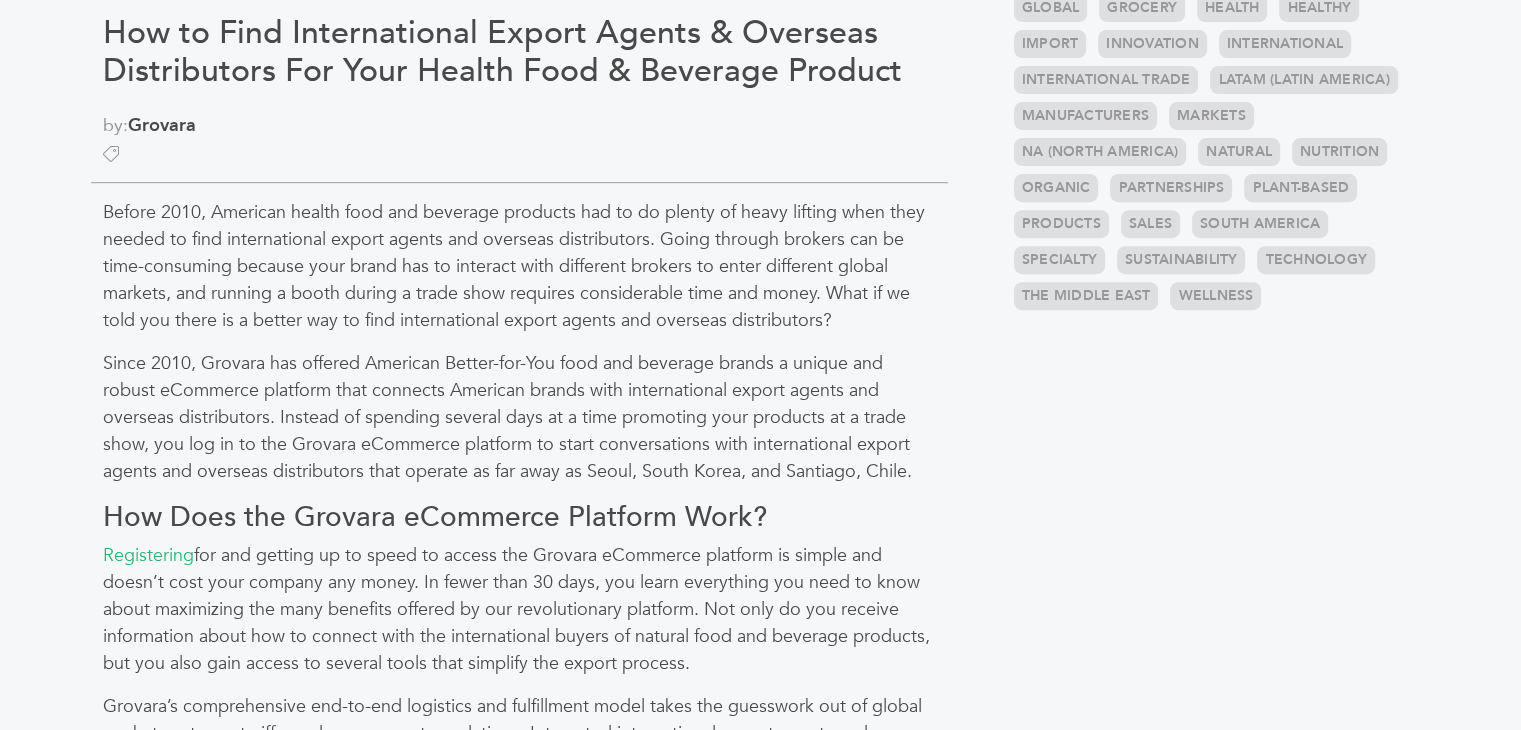 scroll, scrollTop: 772, scrollLeft: 0, axis: vertical 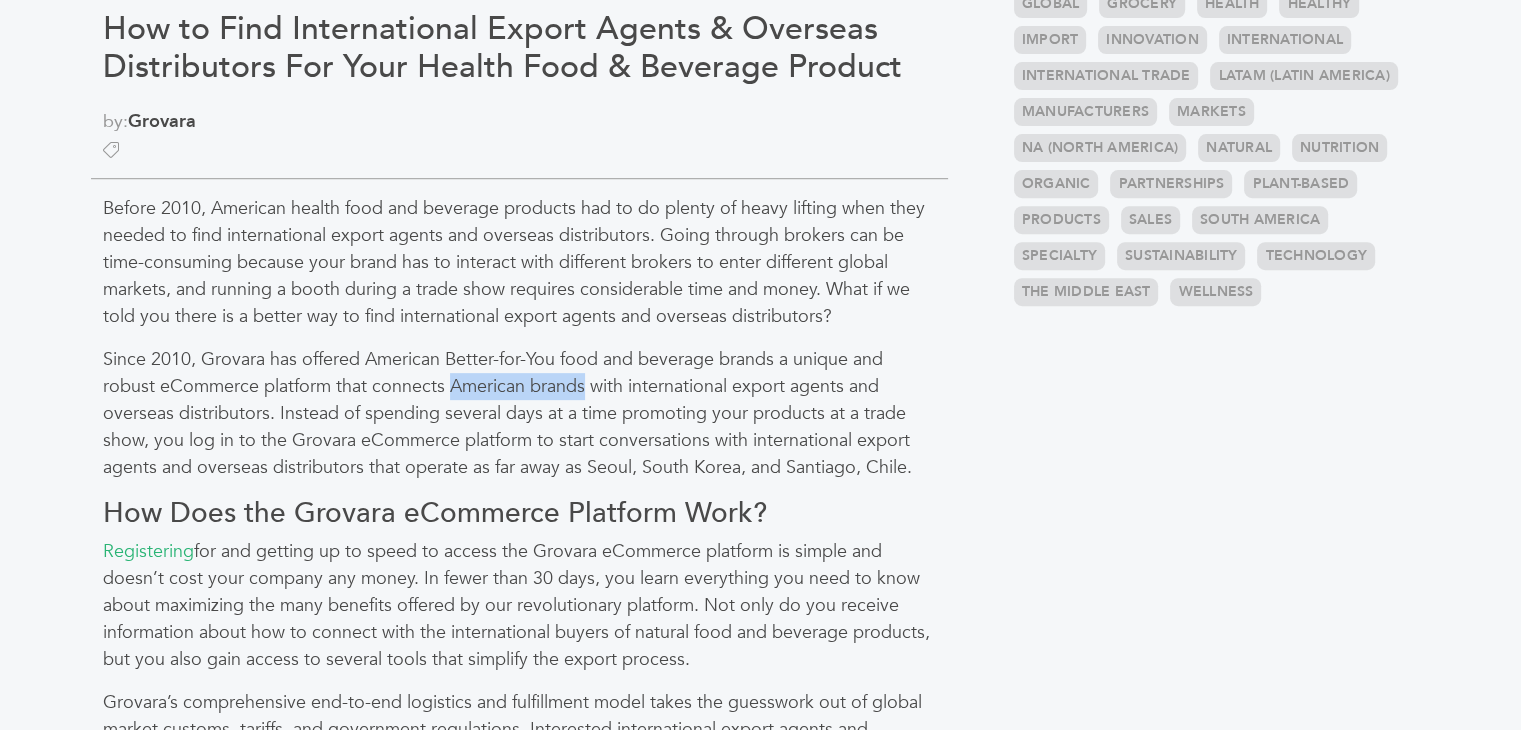 drag, startPoint x: 452, startPoint y: 383, endPoint x: 581, endPoint y: 385, distance: 129.0155 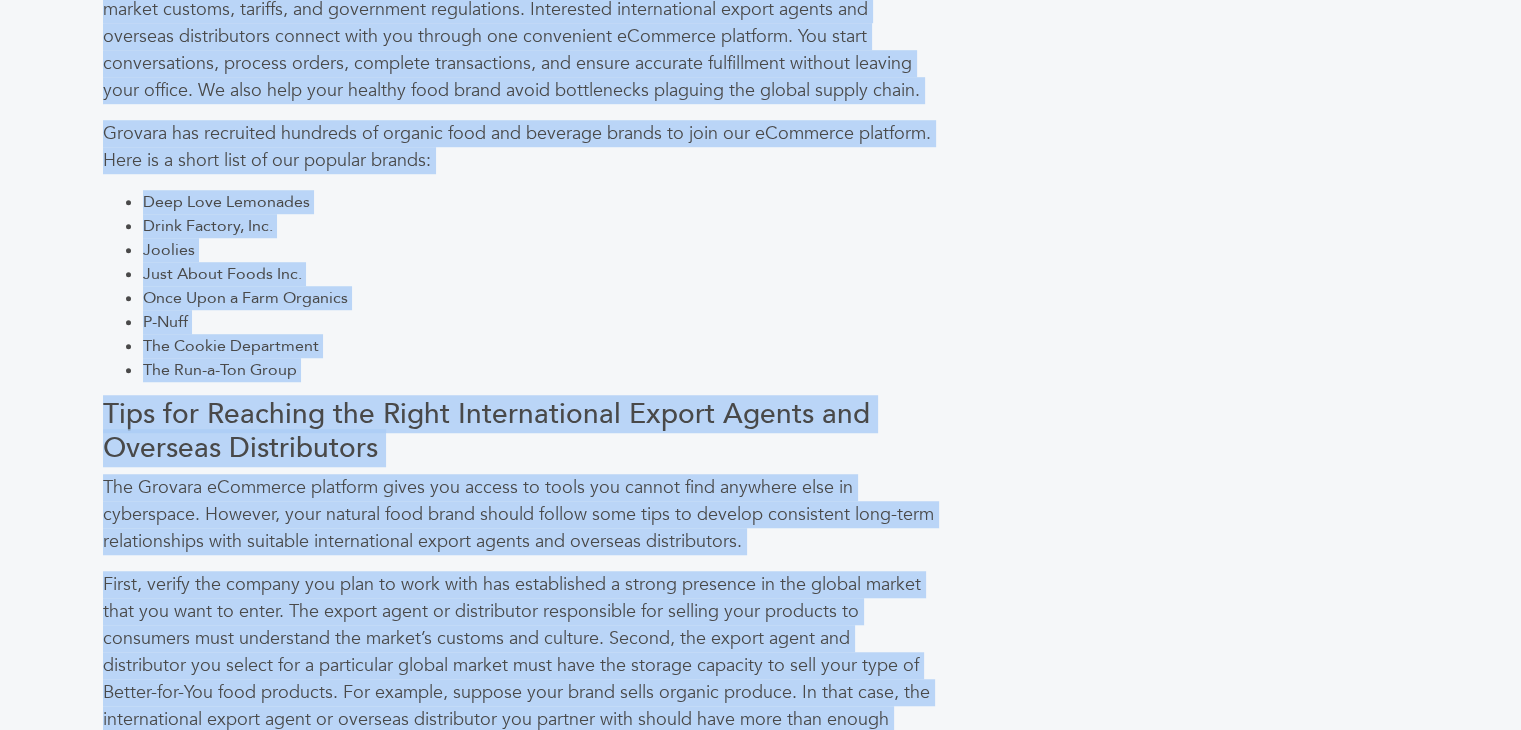 scroll, scrollTop: 1862, scrollLeft: 0, axis: vertical 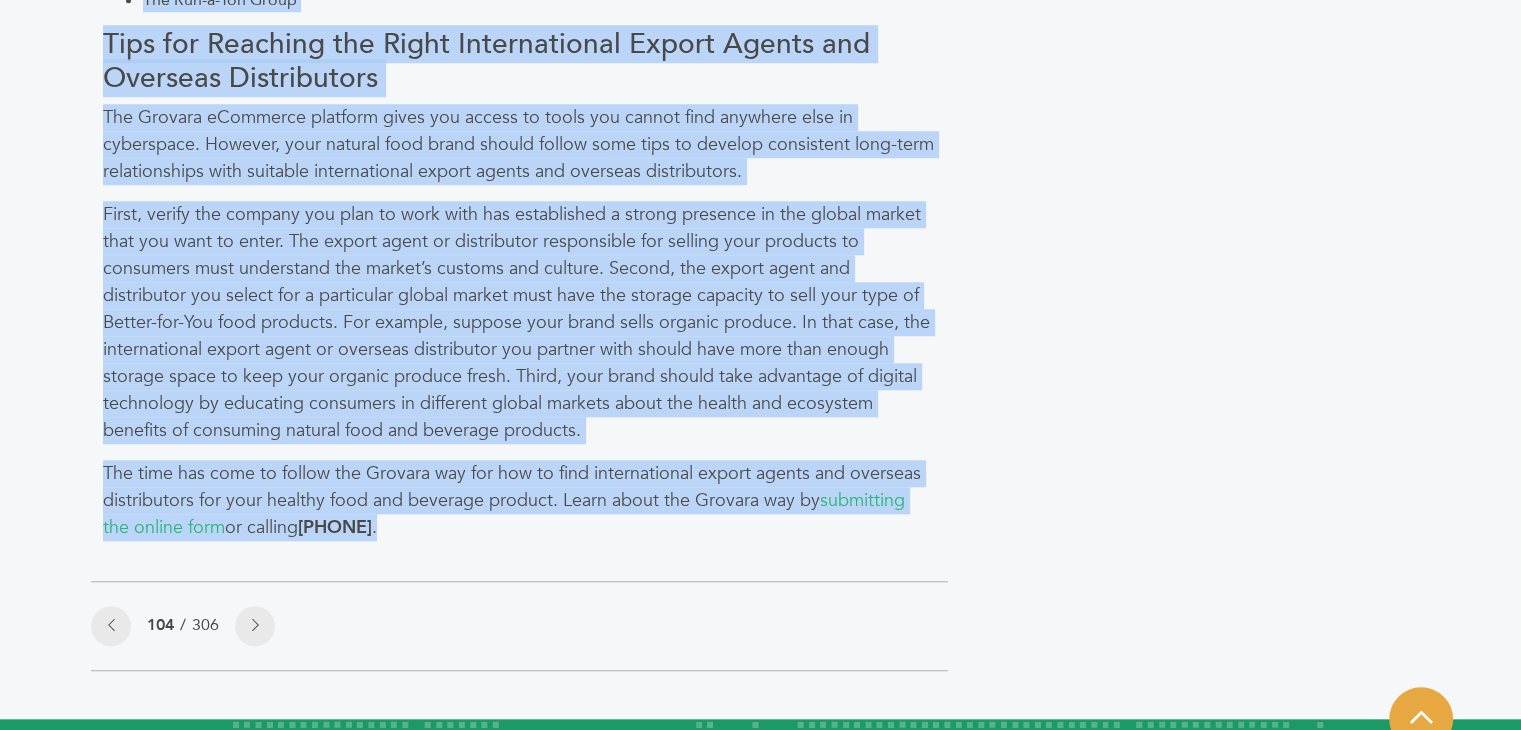 drag, startPoint x: 103, startPoint y: 199, endPoint x: 986, endPoint y: 526, distance: 941.60394 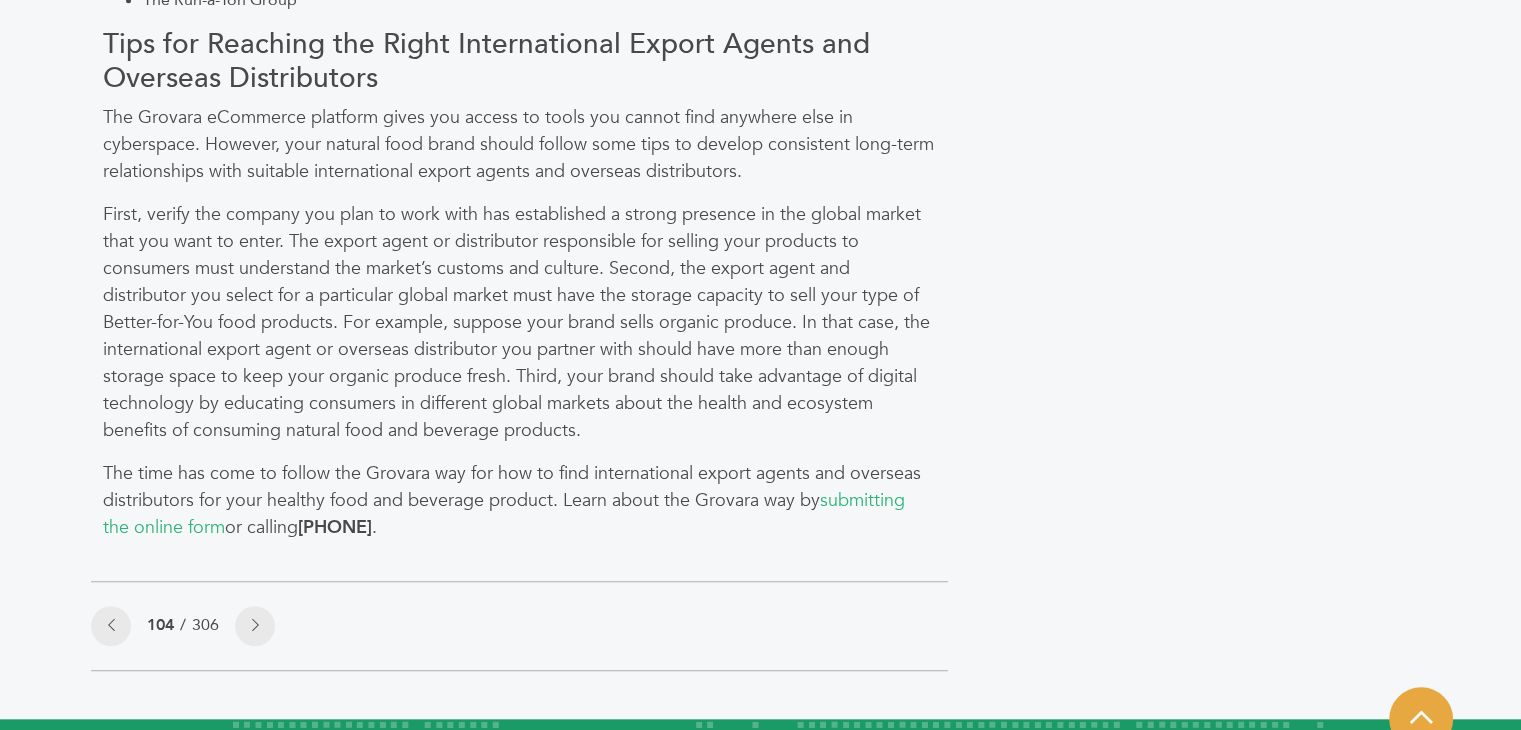 click on "Categories
Brands 121
Brokers 3
Buyers 92
News 275
6" at bounding box center (1217, -508) 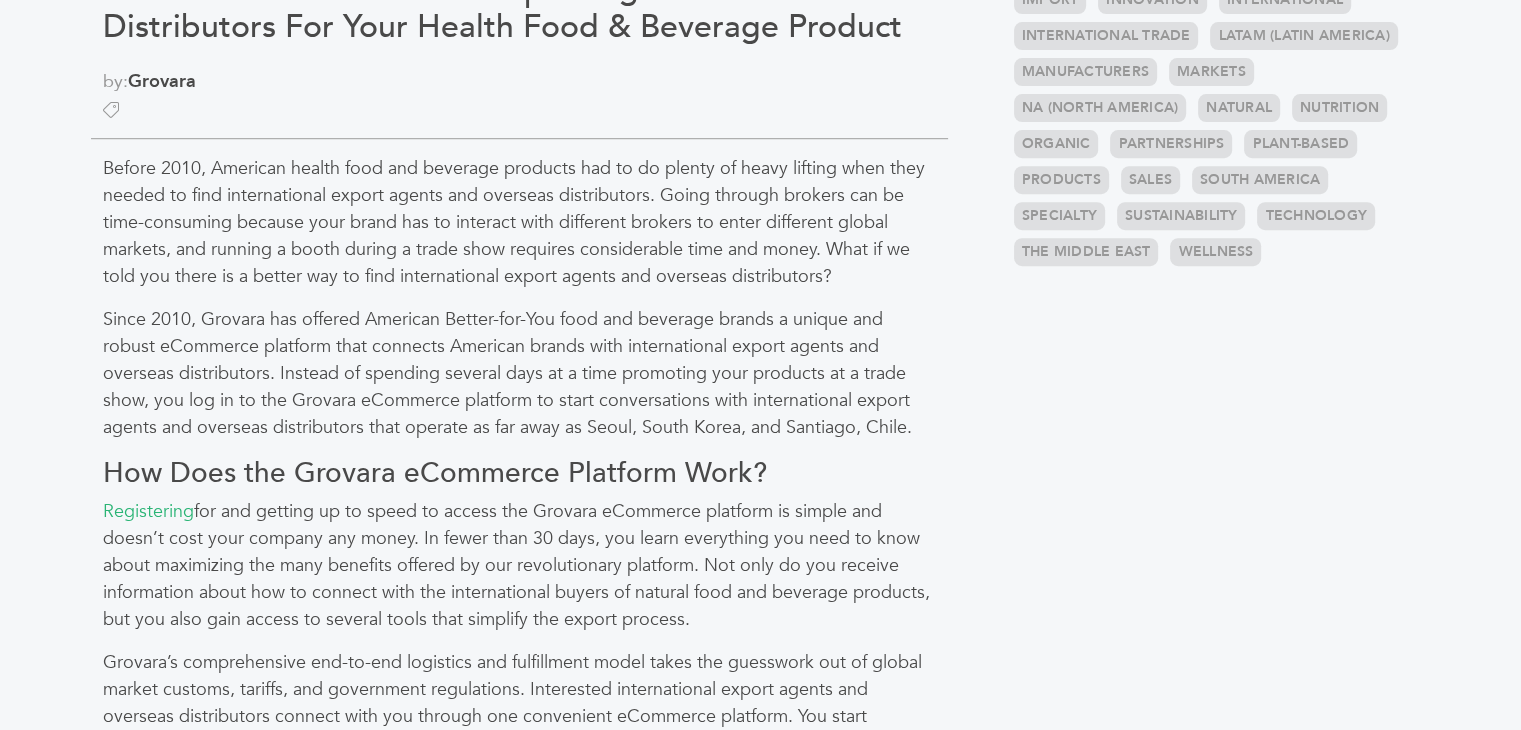scroll, scrollTop: 654, scrollLeft: 0, axis: vertical 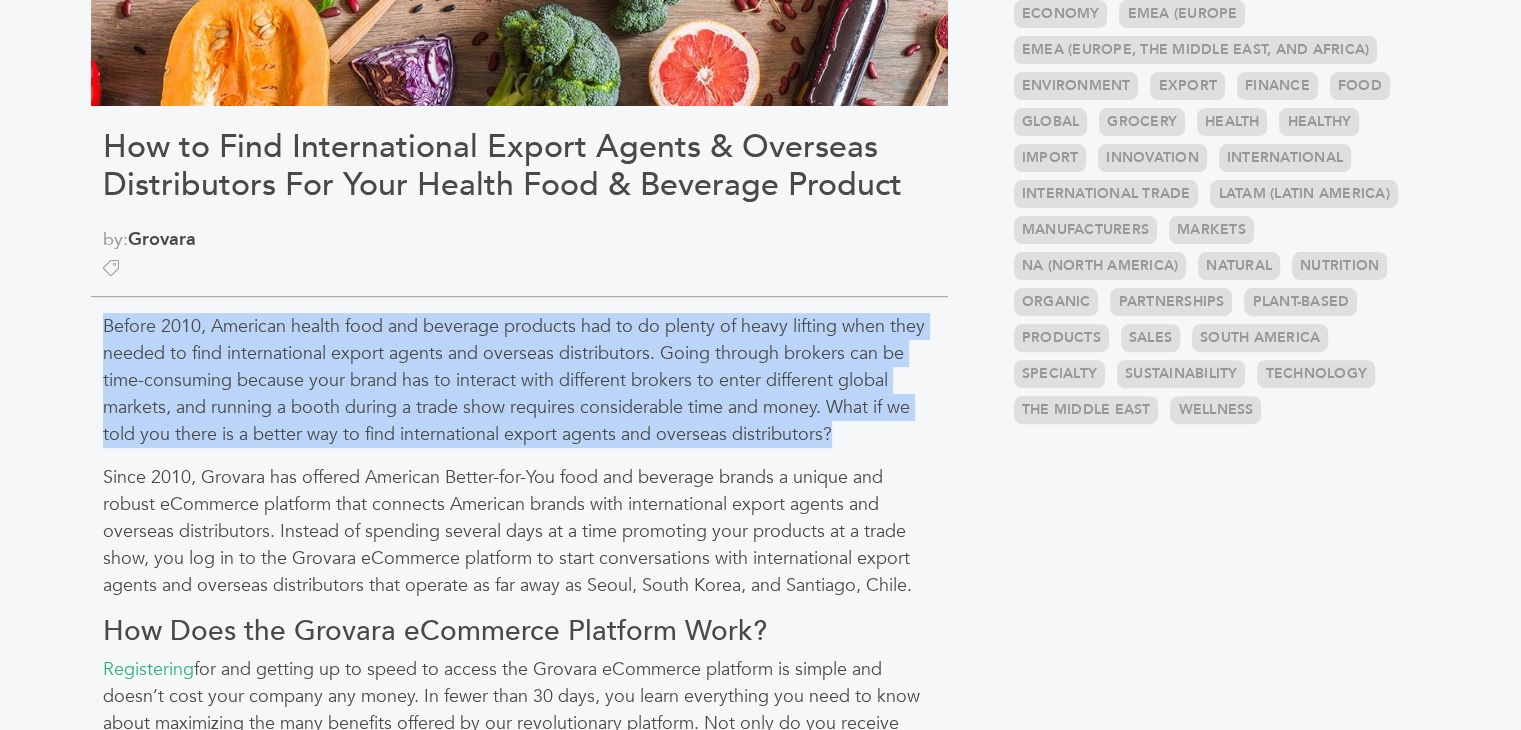 drag, startPoint x: 882, startPoint y: 432, endPoint x: 83, endPoint y: 325, distance: 806.13275 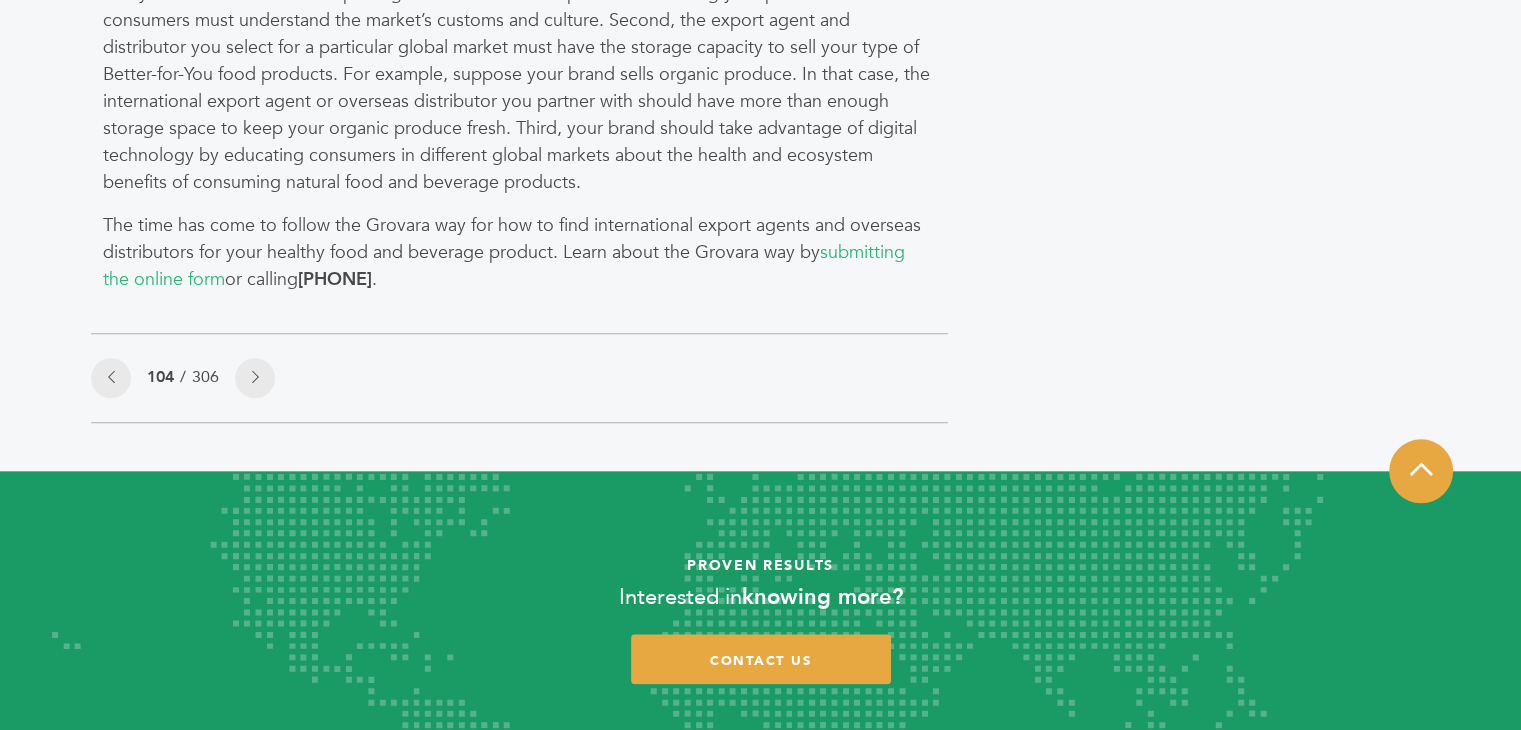 scroll, scrollTop: 2106, scrollLeft: 0, axis: vertical 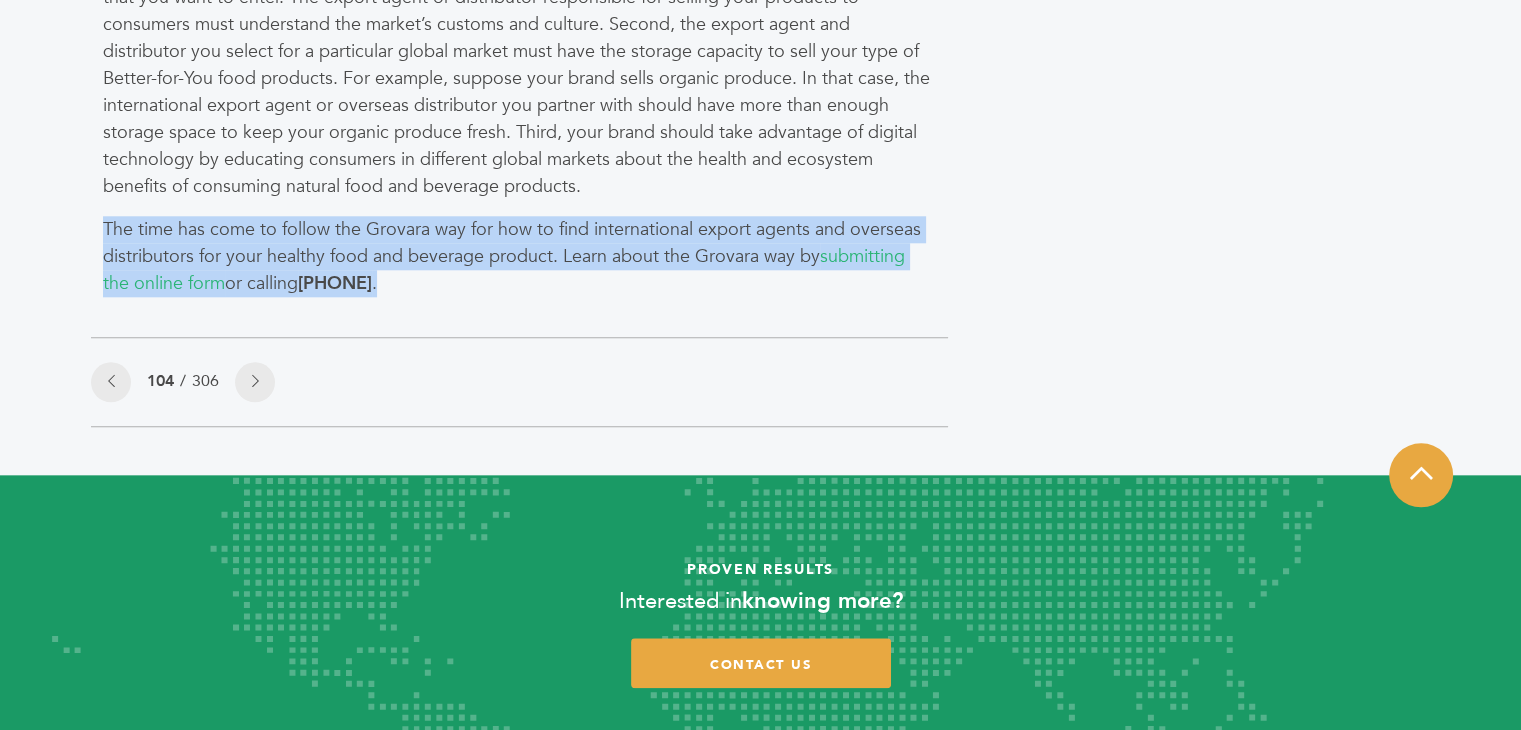 drag, startPoint x: 452, startPoint y: 304, endPoint x: 80, endPoint y: 233, distance: 378.71494 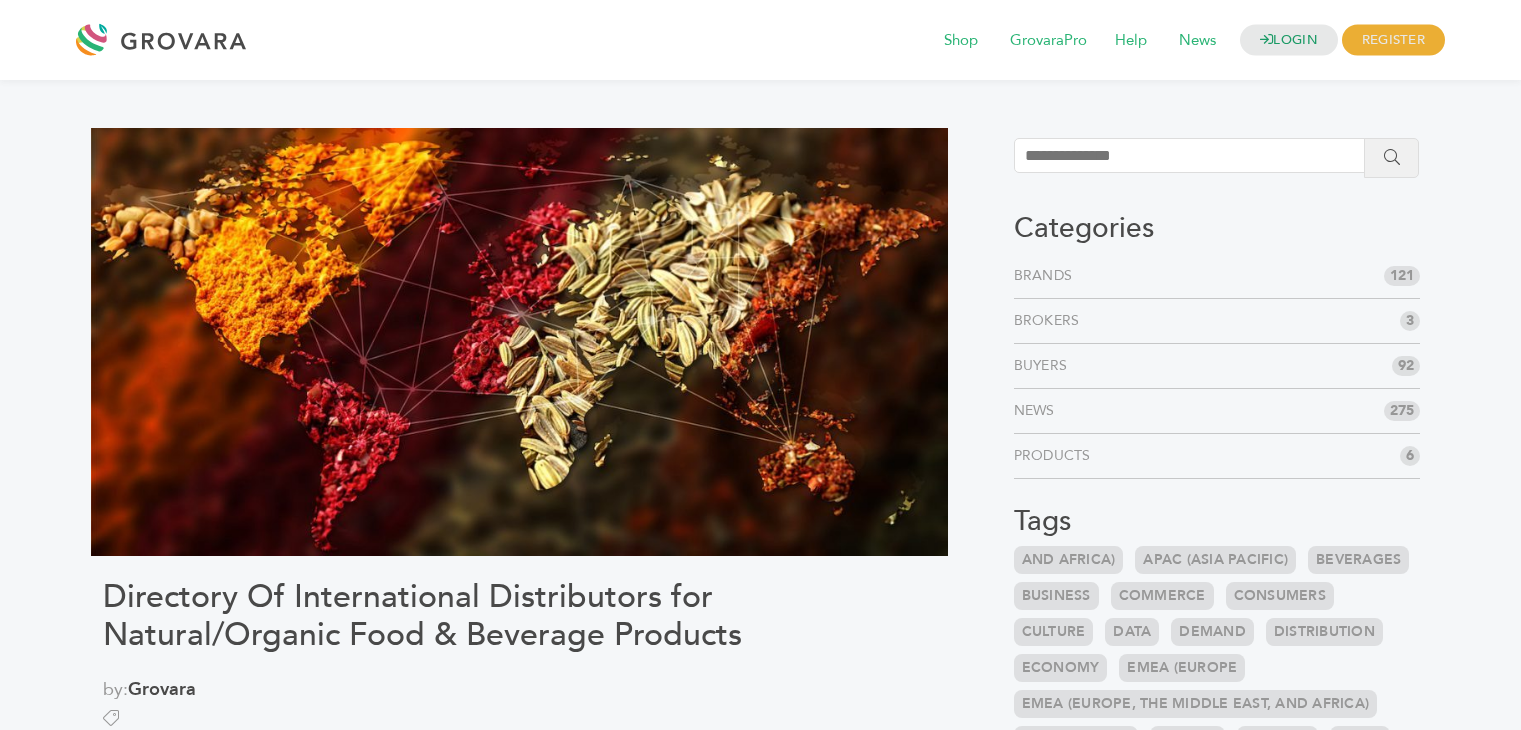 scroll, scrollTop: 0, scrollLeft: 0, axis: both 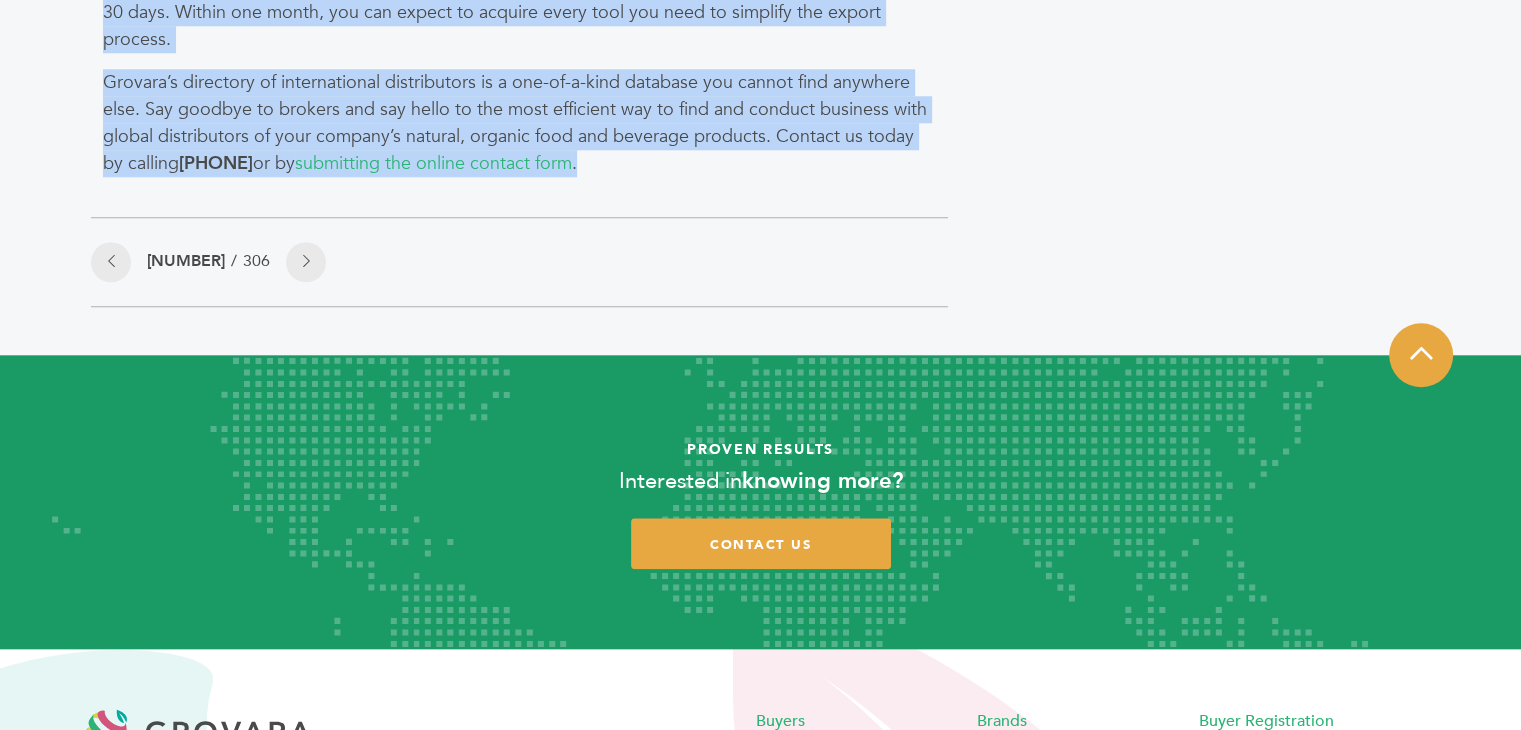 drag, startPoint x: 103, startPoint y: 317, endPoint x: 859, endPoint y: 157, distance: 772.7457 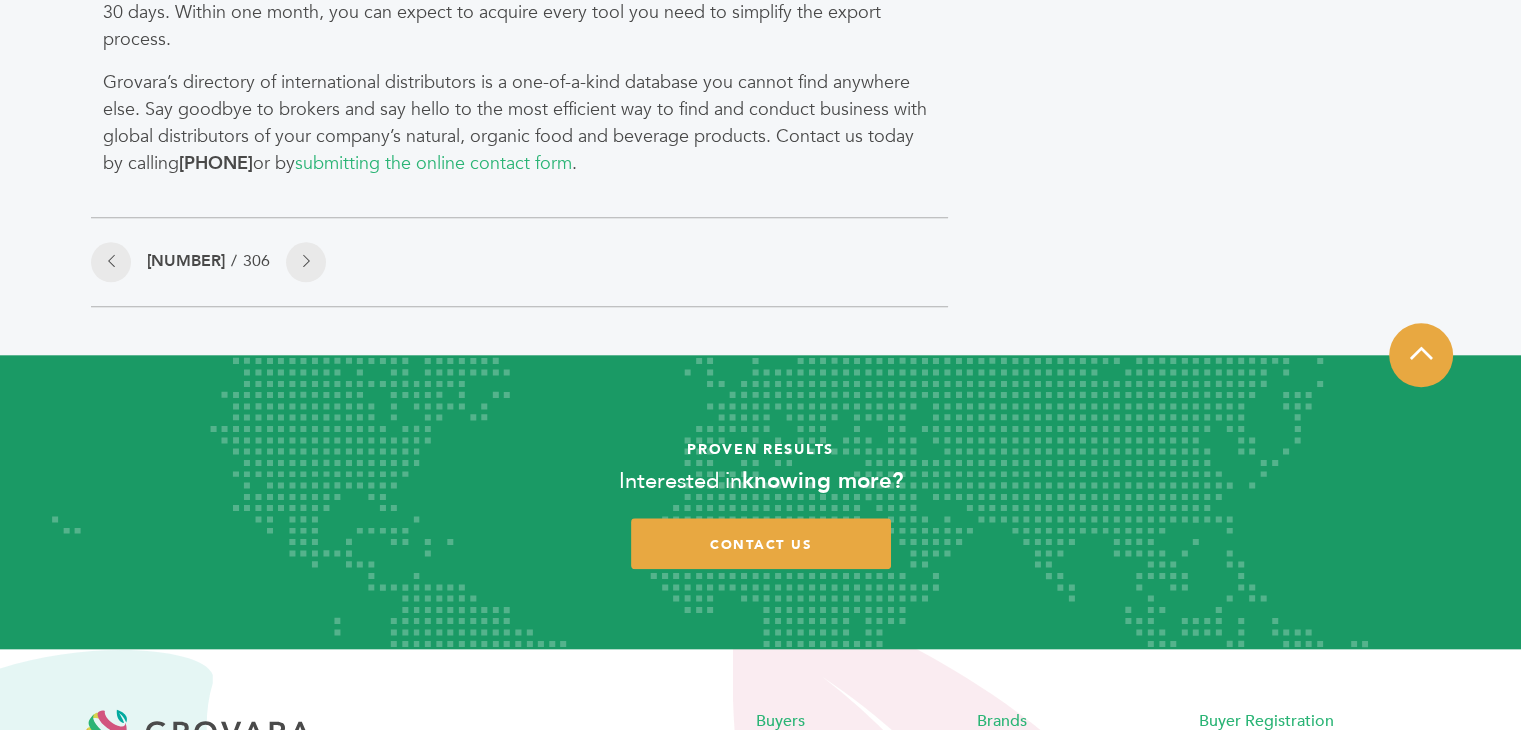 click on "Categories
Brands 121
Brokers 3
Buyers 92
News 275
6" at bounding box center (1217, -748) 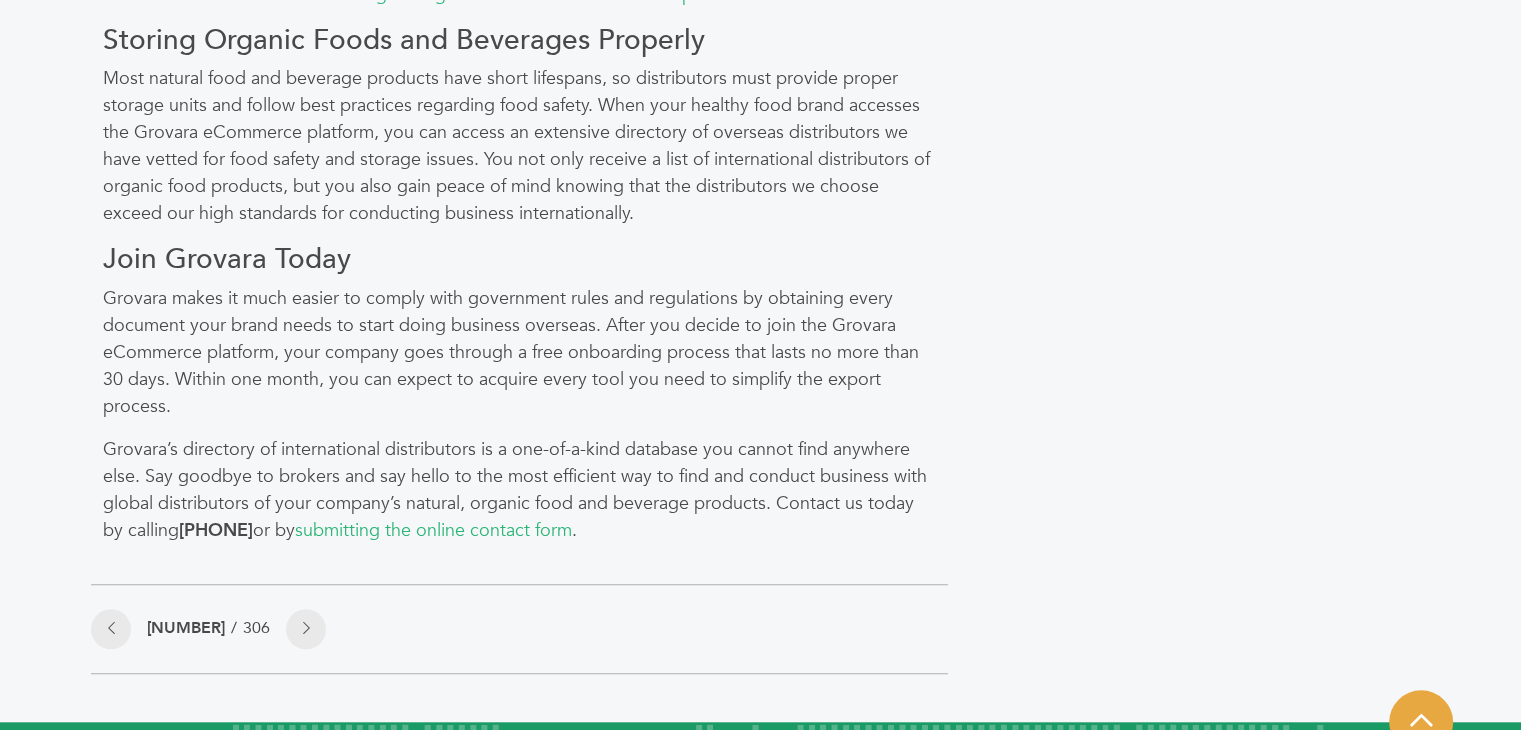 scroll, scrollTop: 1631, scrollLeft: 0, axis: vertical 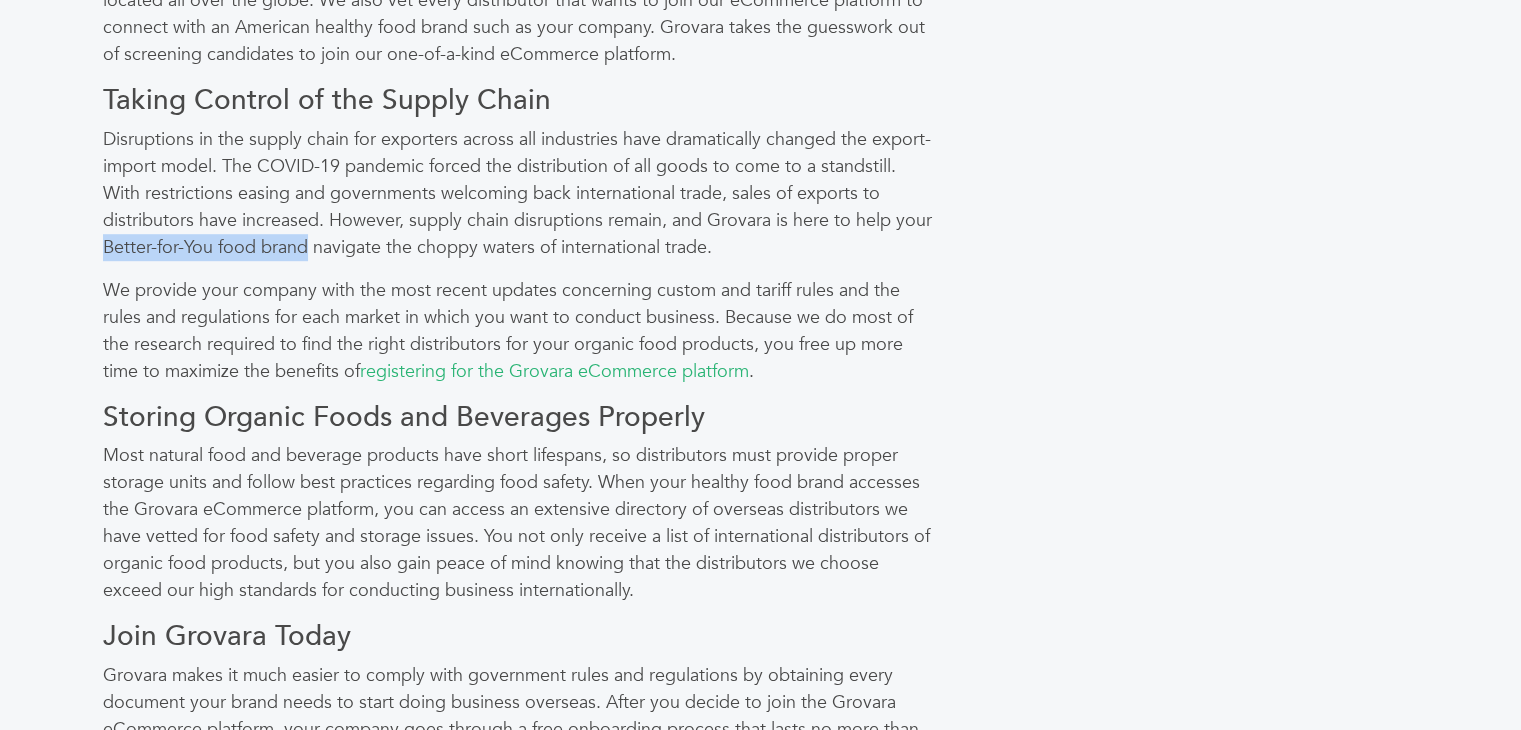 drag, startPoint x: 309, startPoint y: 243, endPoint x: 99, endPoint y: 253, distance: 210.23796 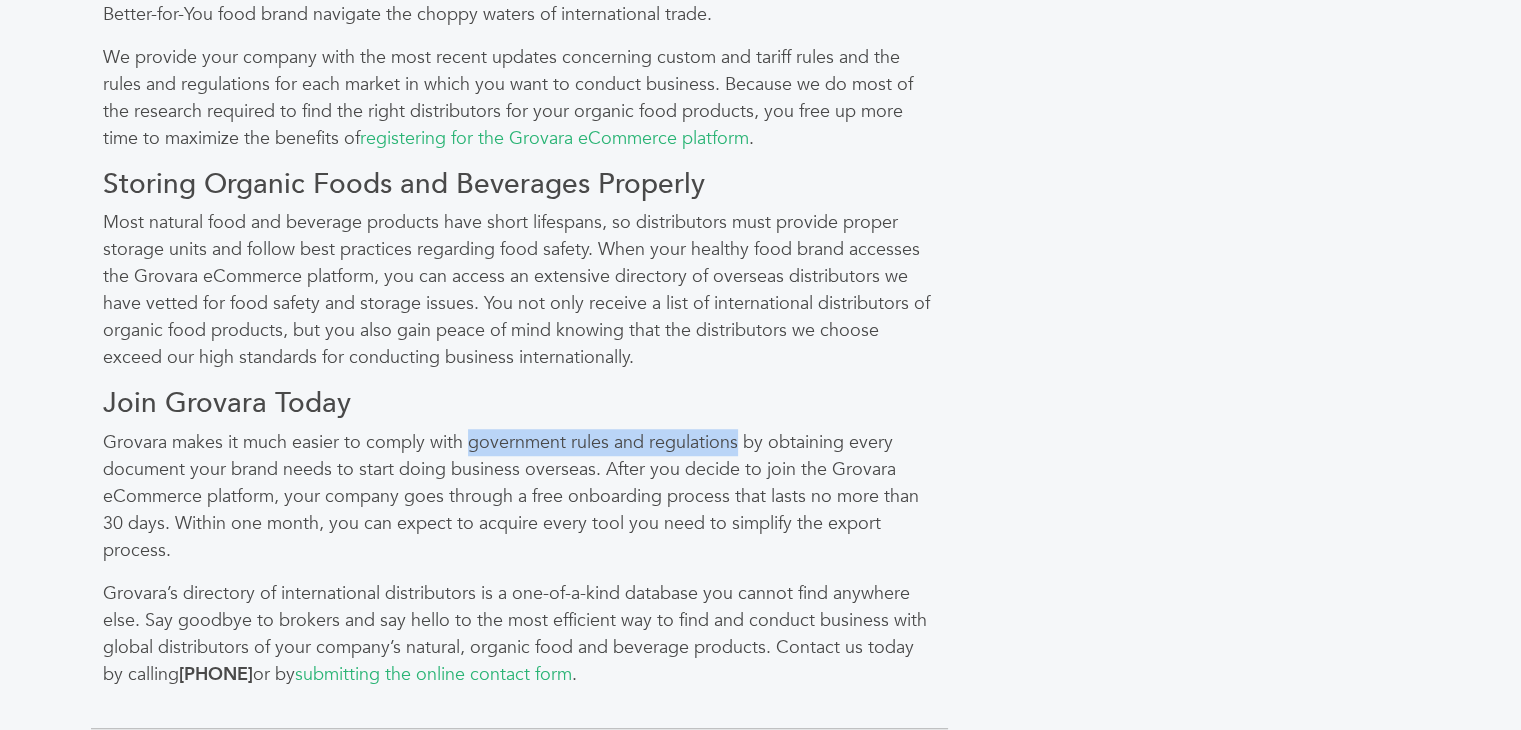 drag, startPoint x: 472, startPoint y: 437, endPoint x: 740, endPoint y: 438, distance: 268.00186 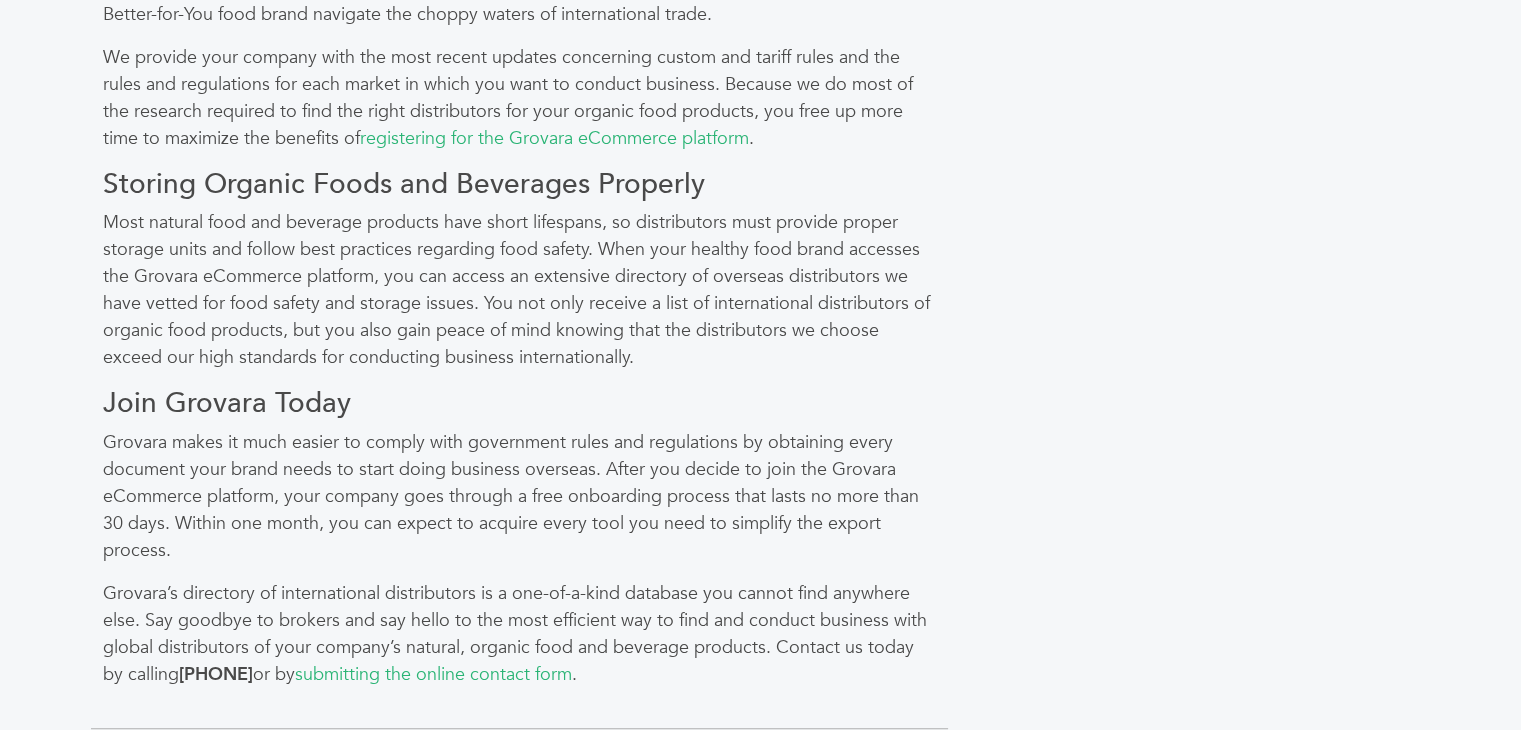 click on "Grovara makes it much easier to comply with government rules and regulations by obtaining every document your brand needs to start doing business overseas. After you decide to join the Grovara eCommerce platform, your company goes through a free onboarding process that lasts no more than 30 days. Within one month, you can expect to acquire every tool you need to simplify the export process." at bounding box center (519, 496) 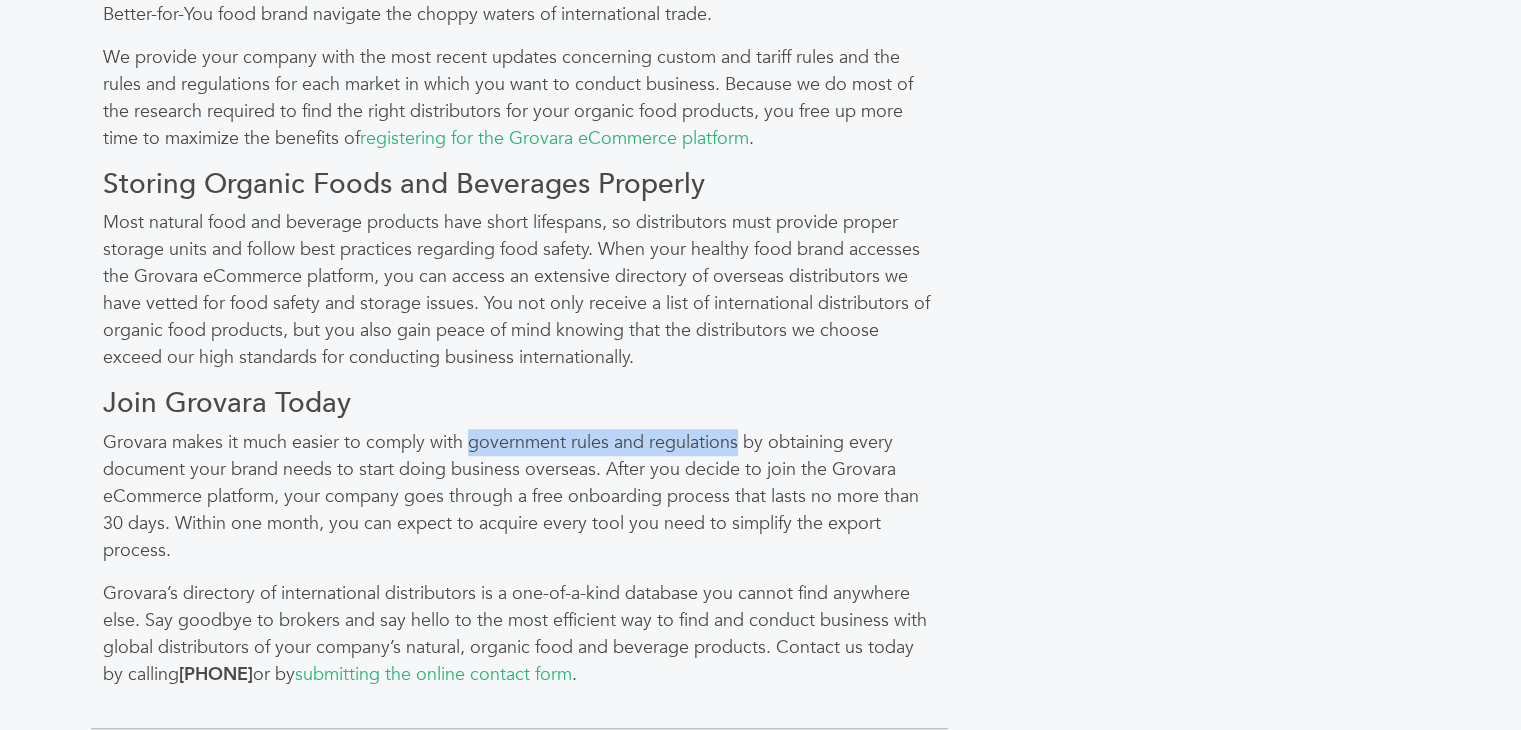 drag, startPoint x: 470, startPoint y: 446, endPoint x: 737, endPoint y: 440, distance: 267.0674 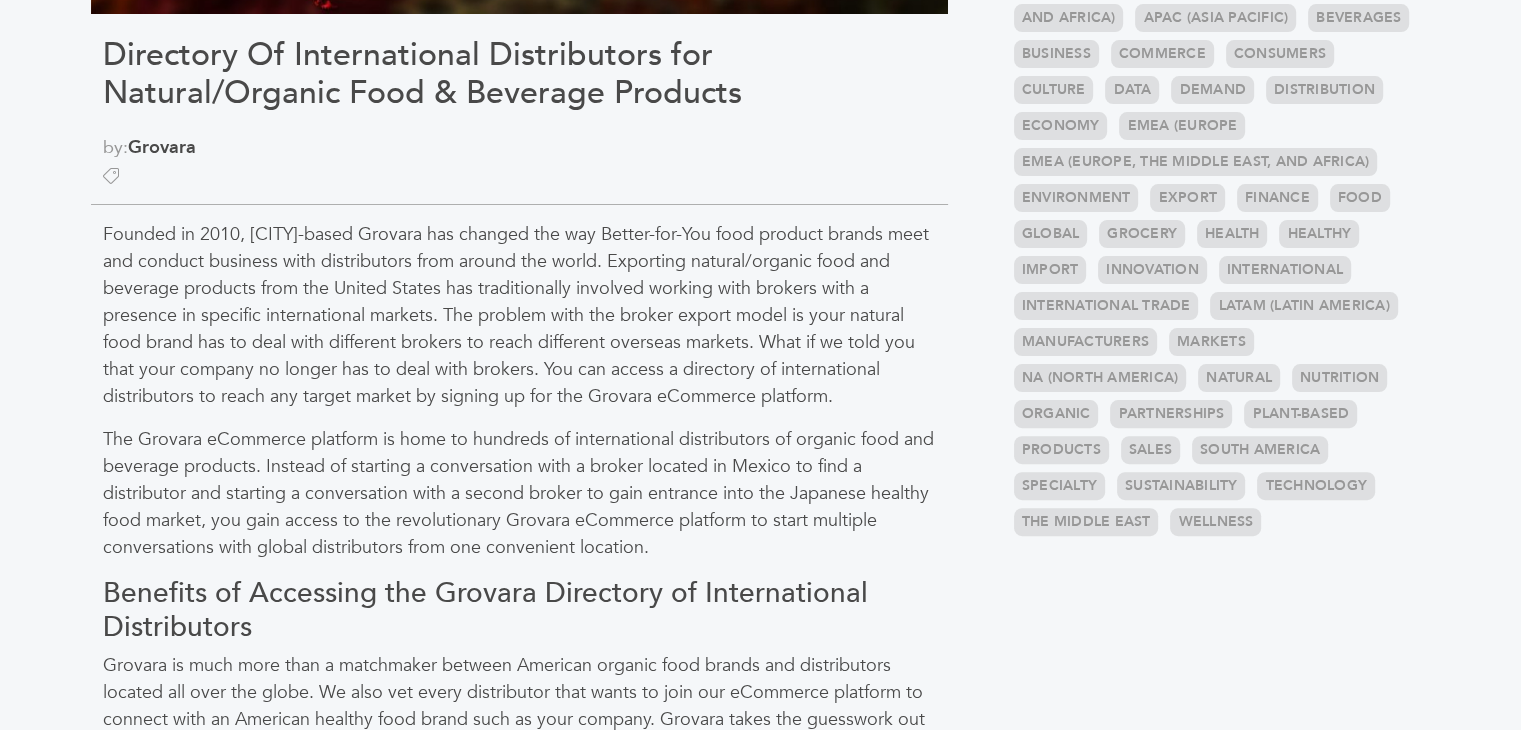 scroll, scrollTop: 596, scrollLeft: 0, axis: vertical 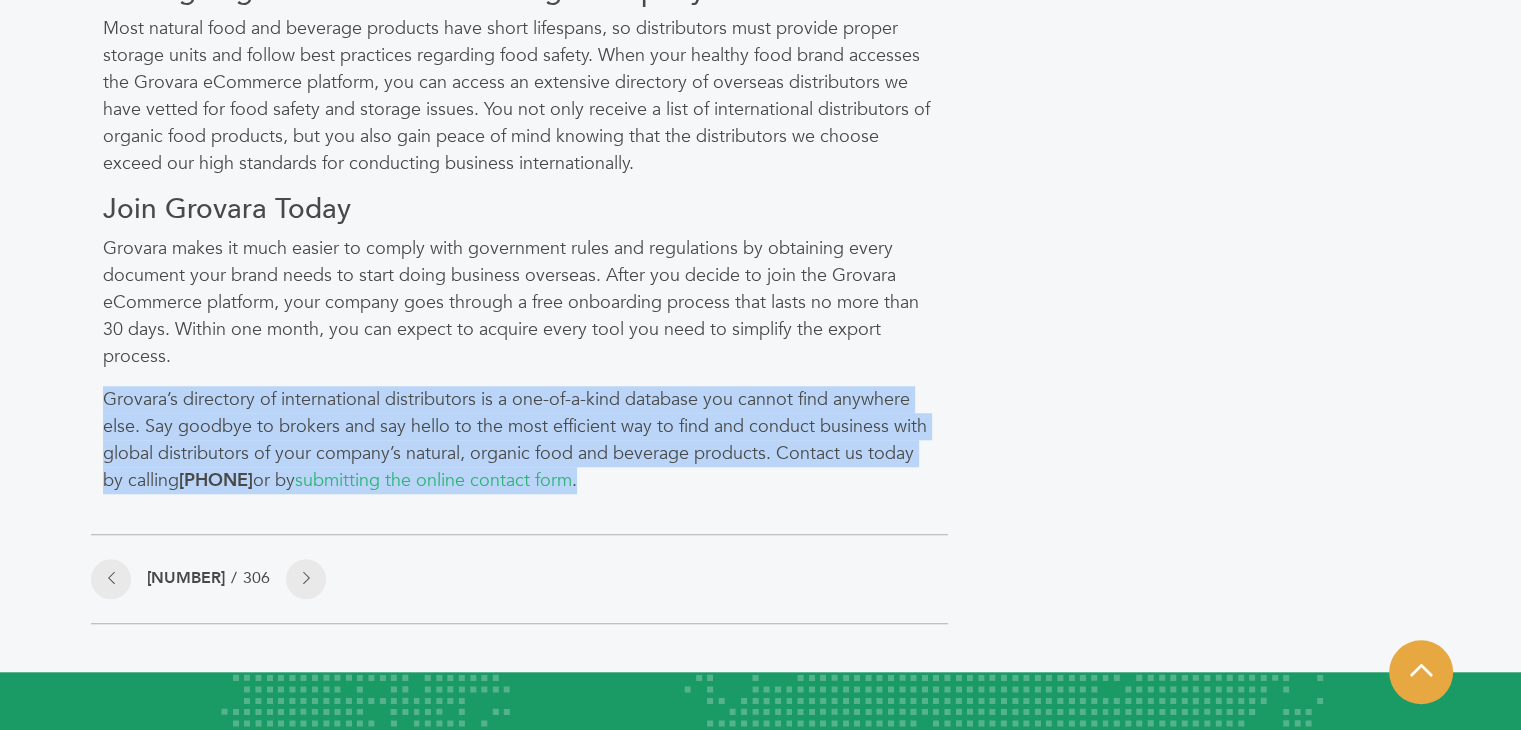 drag, startPoint x: 128, startPoint y: 401, endPoint x: 666, endPoint y: 477, distance: 543.3415 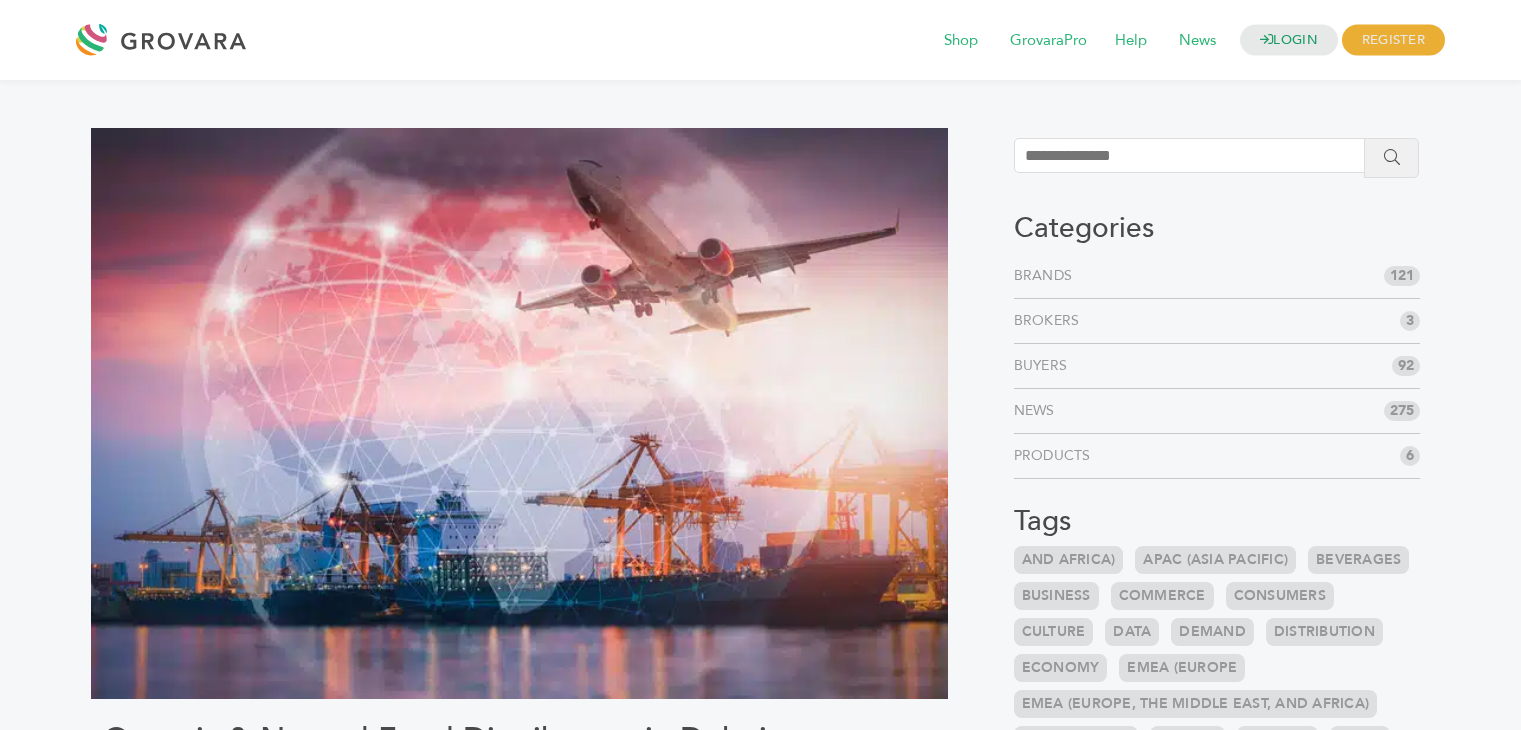 scroll, scrollTop: 0, scrollLeft: 0, axis: both 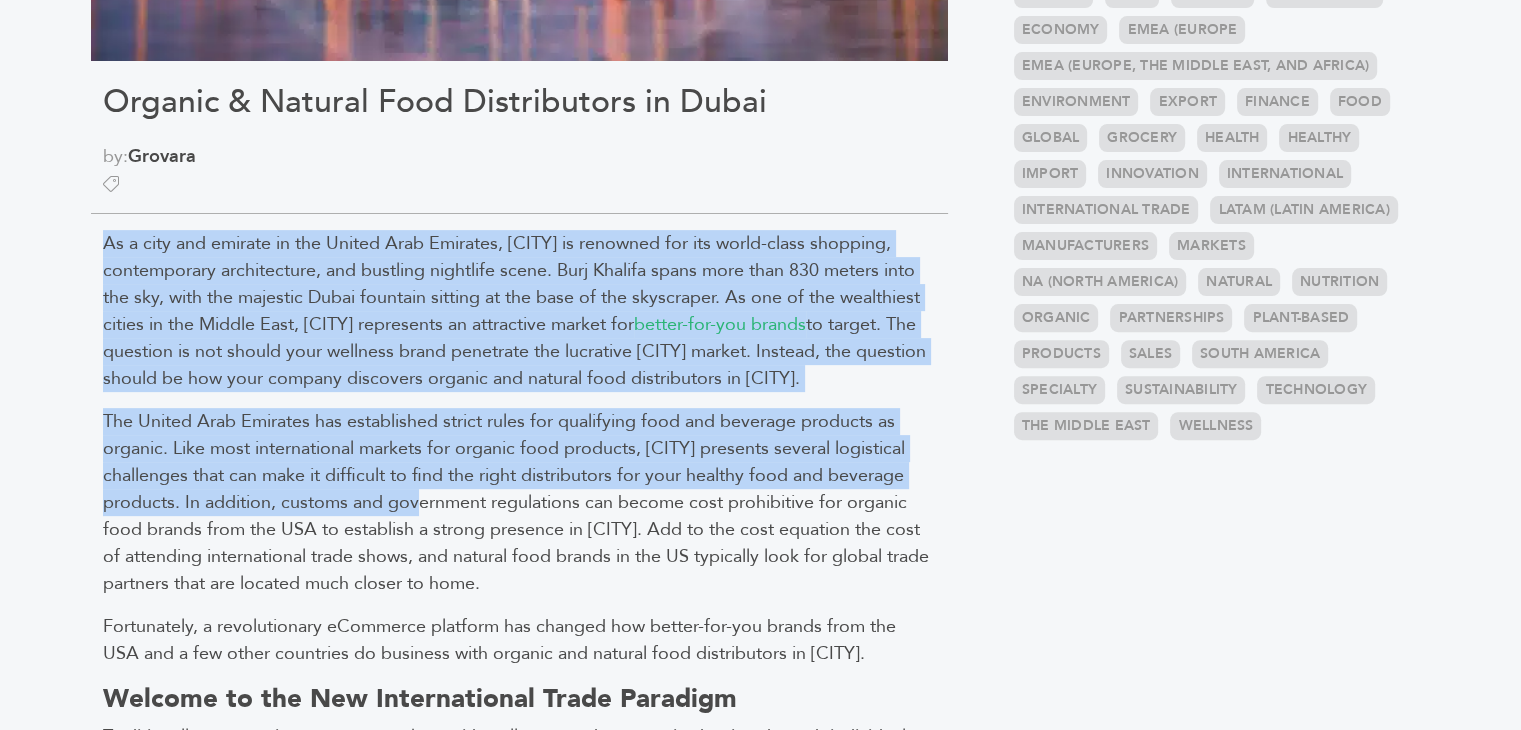 drag, startPoint x: 96, startPoint y: 245, endPoint x: 427, endPoint y: 489, distance: 411.21405 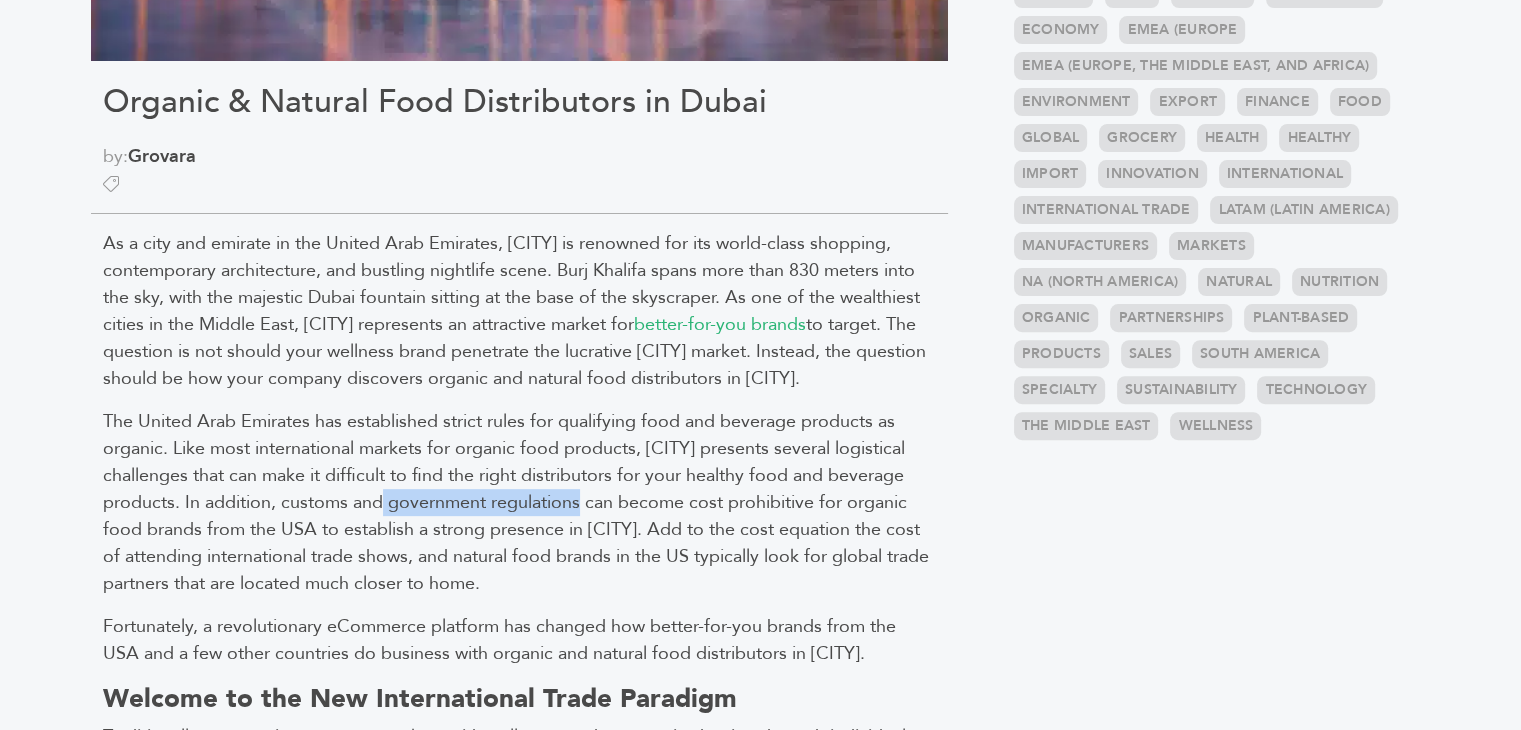 drag, startPoint x: 385, startPoint y: 502, endPoint x: 584, endPoint y: 499, distance: 199.02261 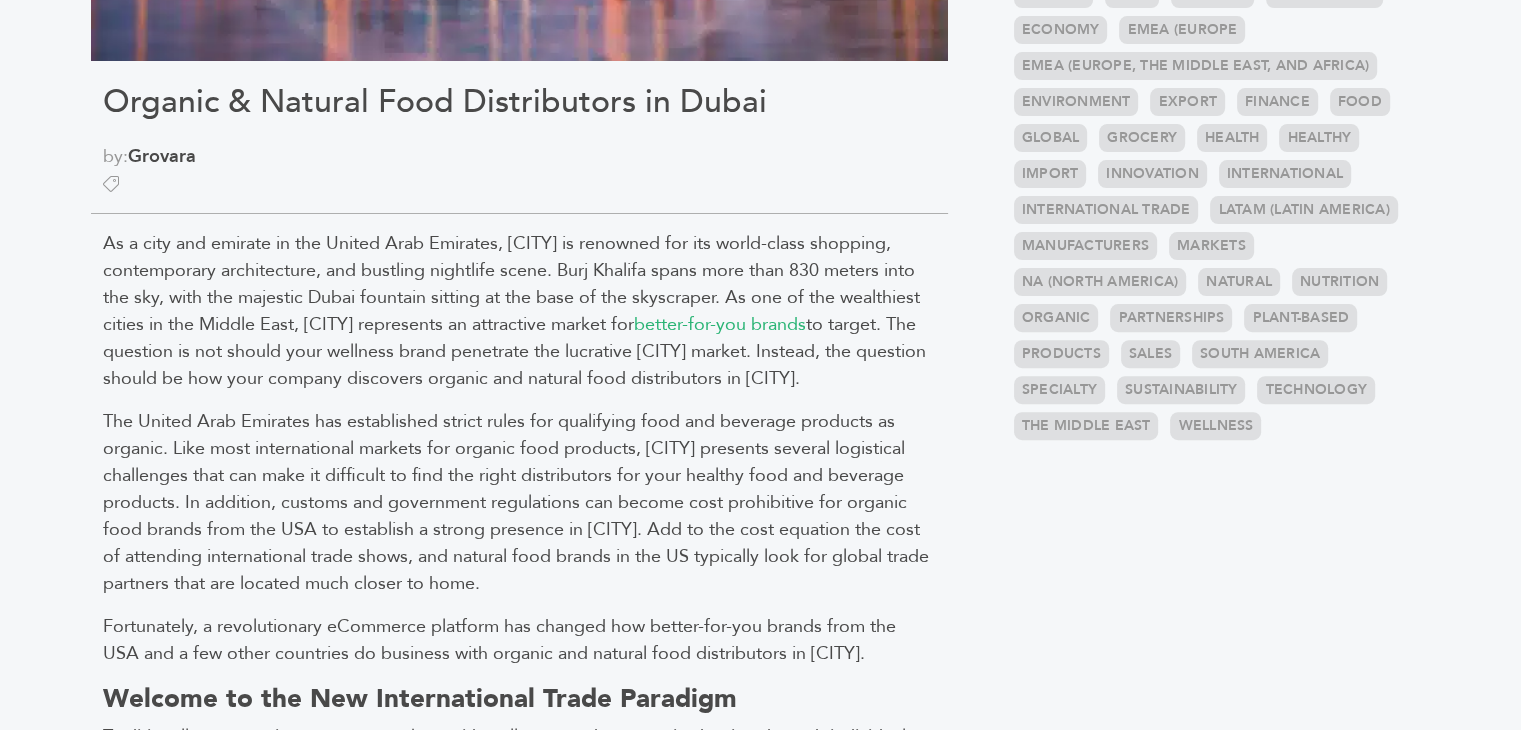 click on "to target. The question is not should your wellness brand penetrate the lucrative [CITY] market. Instead, the question should be how your company discovers organic and natural food distributors in [CITY]." at bounding box center (514, 351) 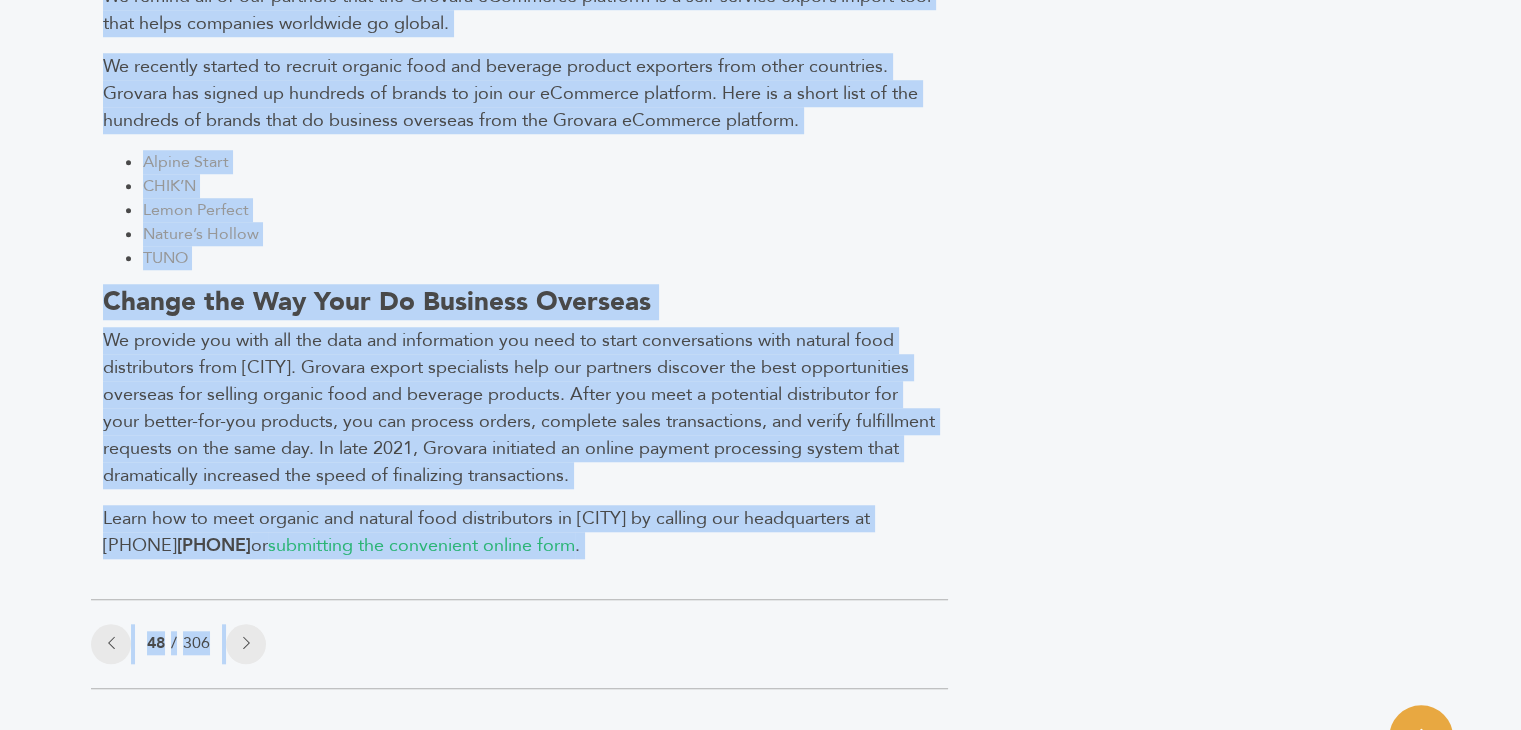 scroll, scrollTop: 1877, scrollLeft: 0, axis: vertical 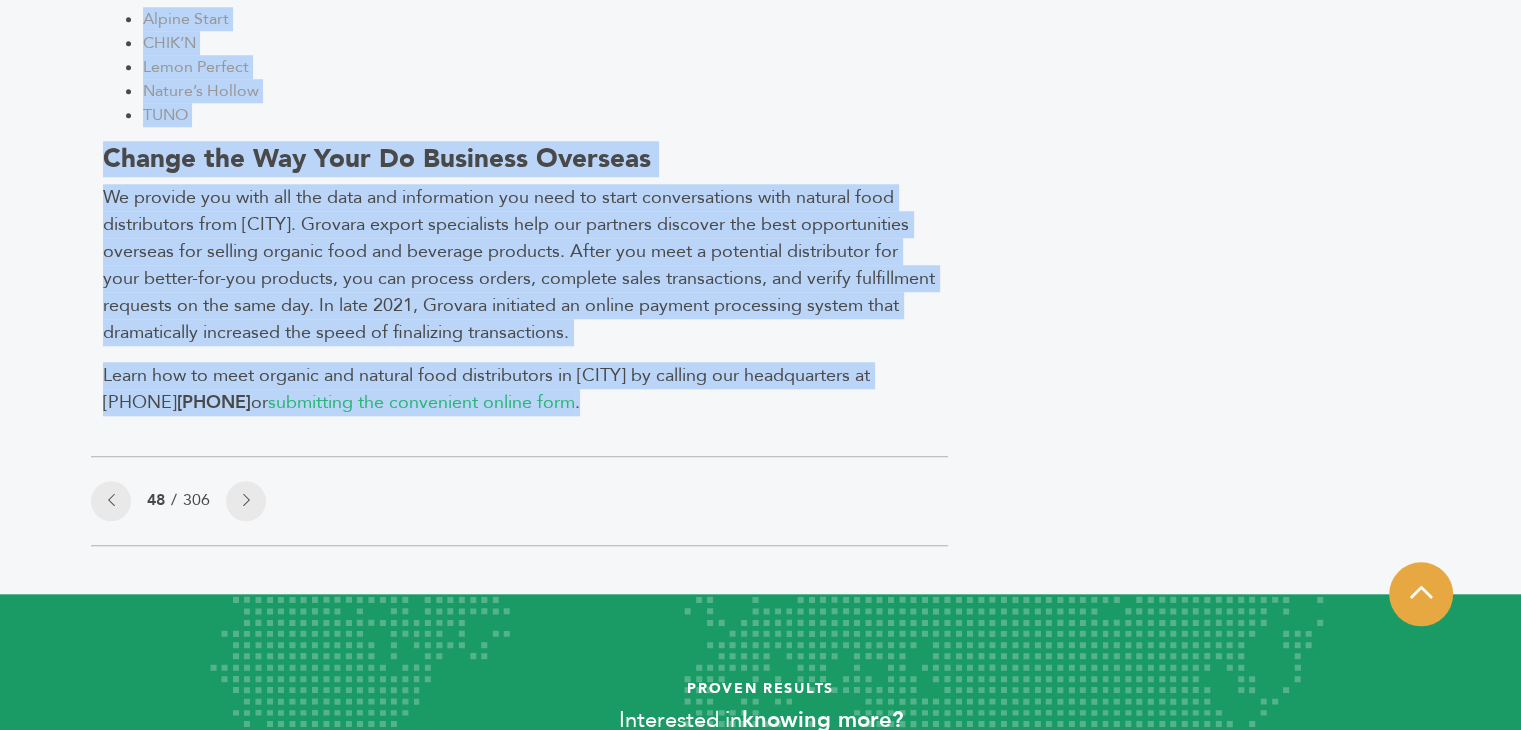drag, startPoint x: 101, startPoint y: 237, endPoint x: 709, endPoint y: 409, distance: 631.8607 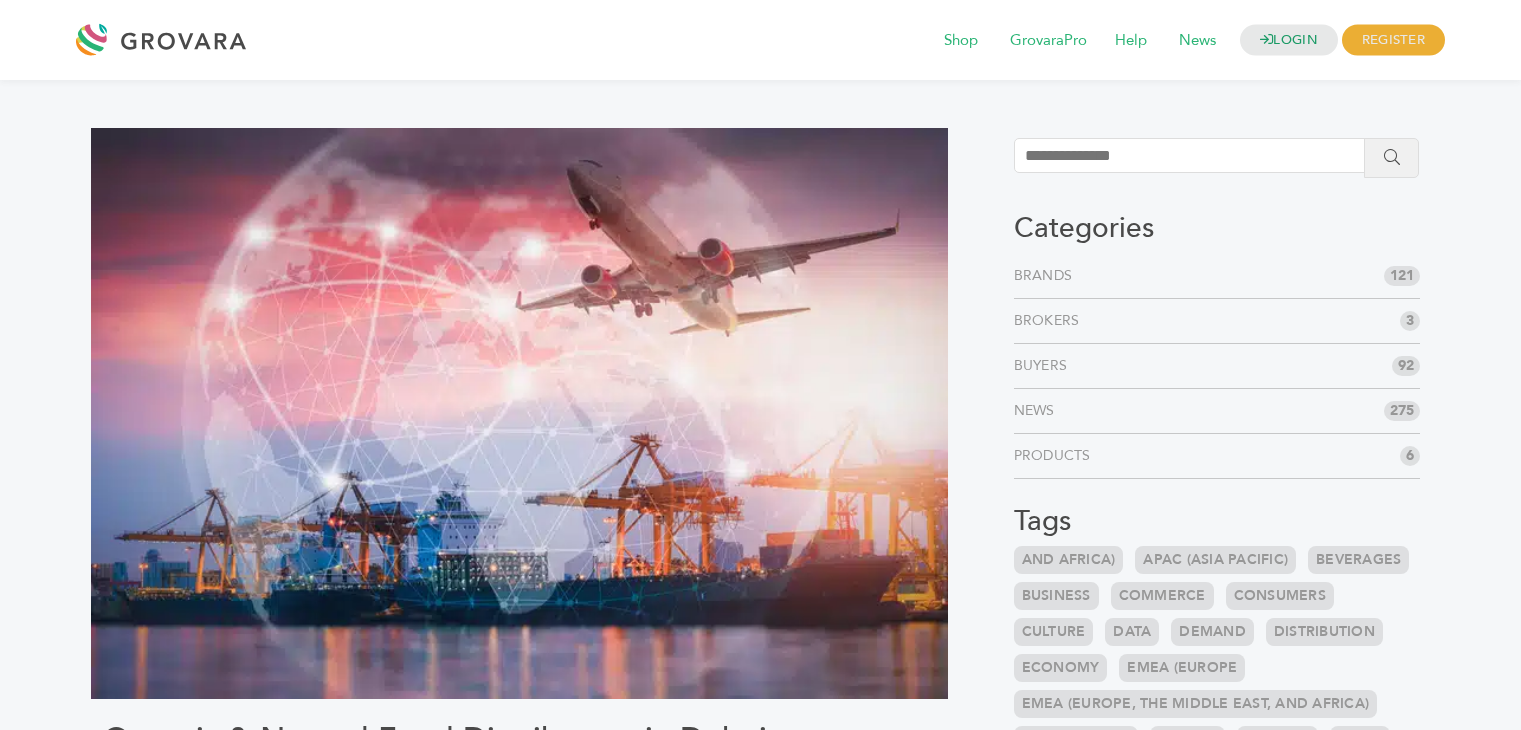 scroll, scrollTop: 689, scrollLeft: 0, axis: vertical 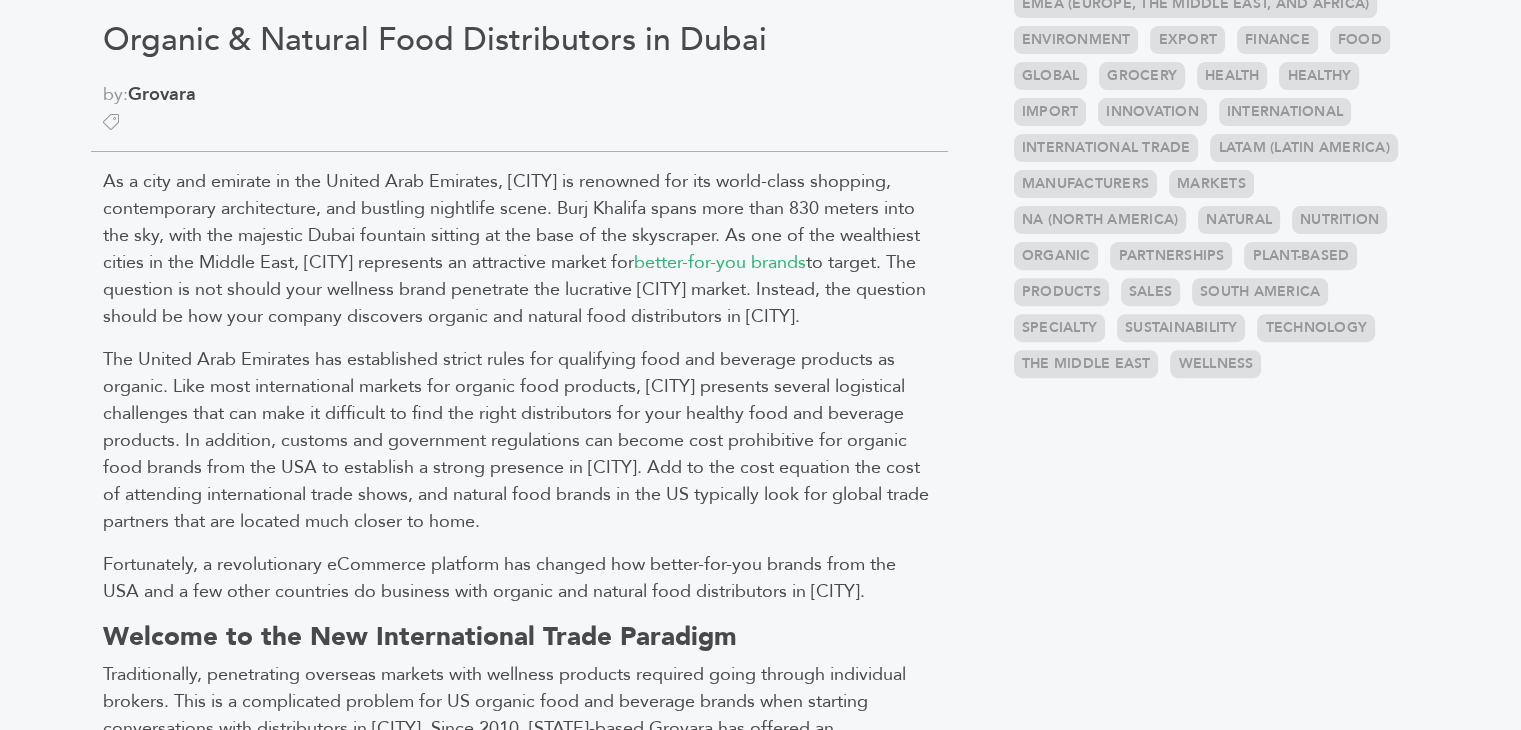 click on "LOGIN
REGISTER
I'm a  Buyer
I'm a  Brand
Shop
GrovaraPro
Help" at bounding box center [760, 834] 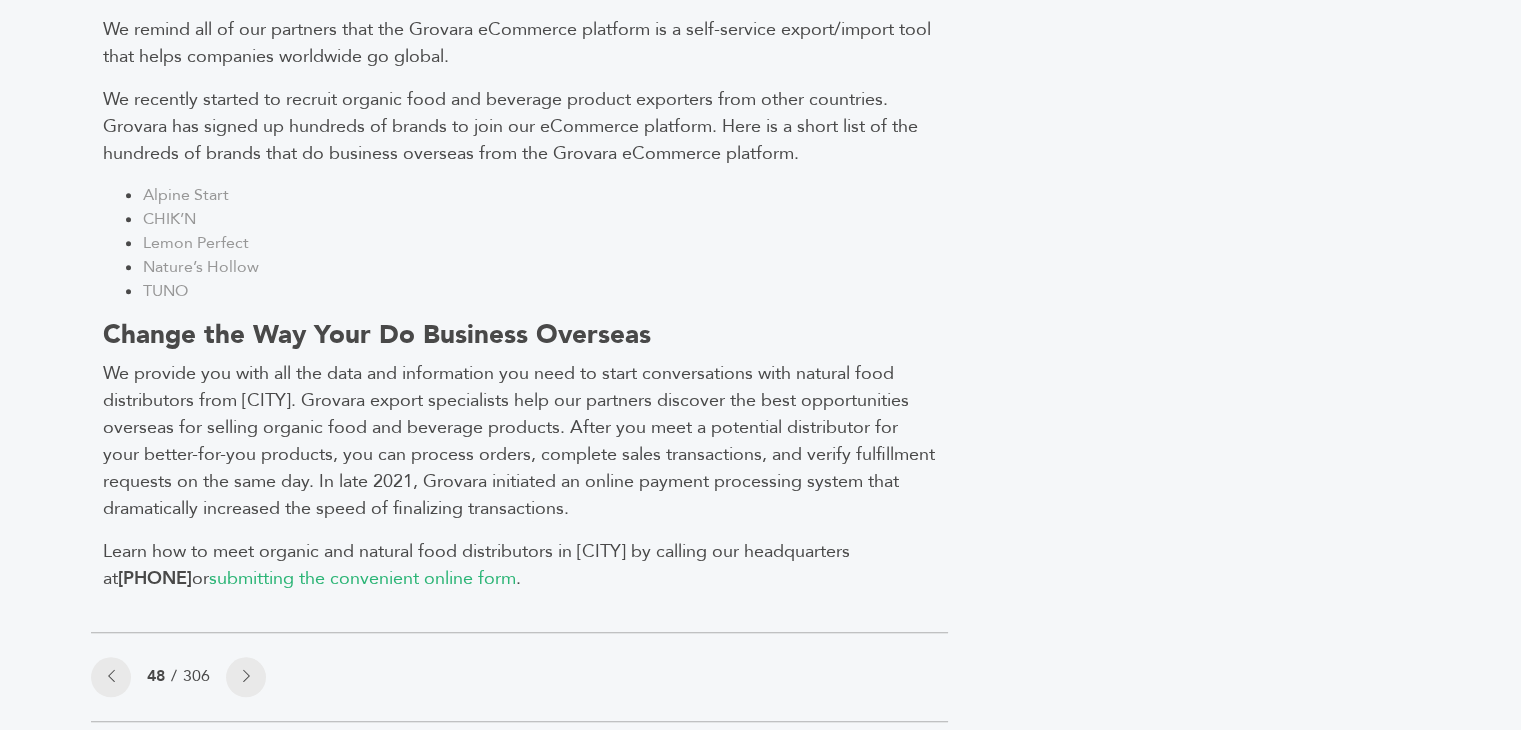 scroll, scrollTop: 1705, scrollLeft: 0, axis: vertical 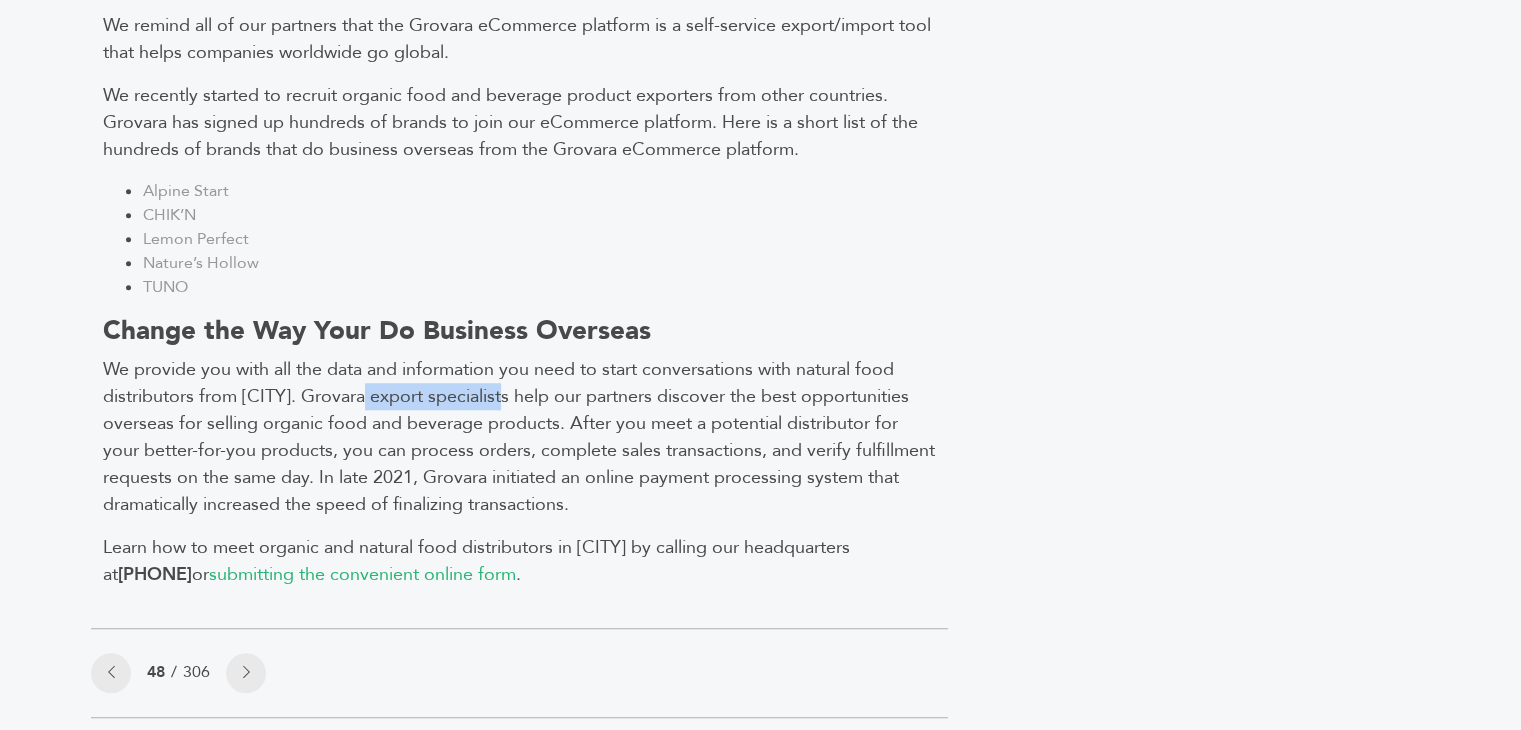 drag, startPoint x: 368, startPoint y: 394, endPoint x: 509, endPoint y: 394, distance: 141 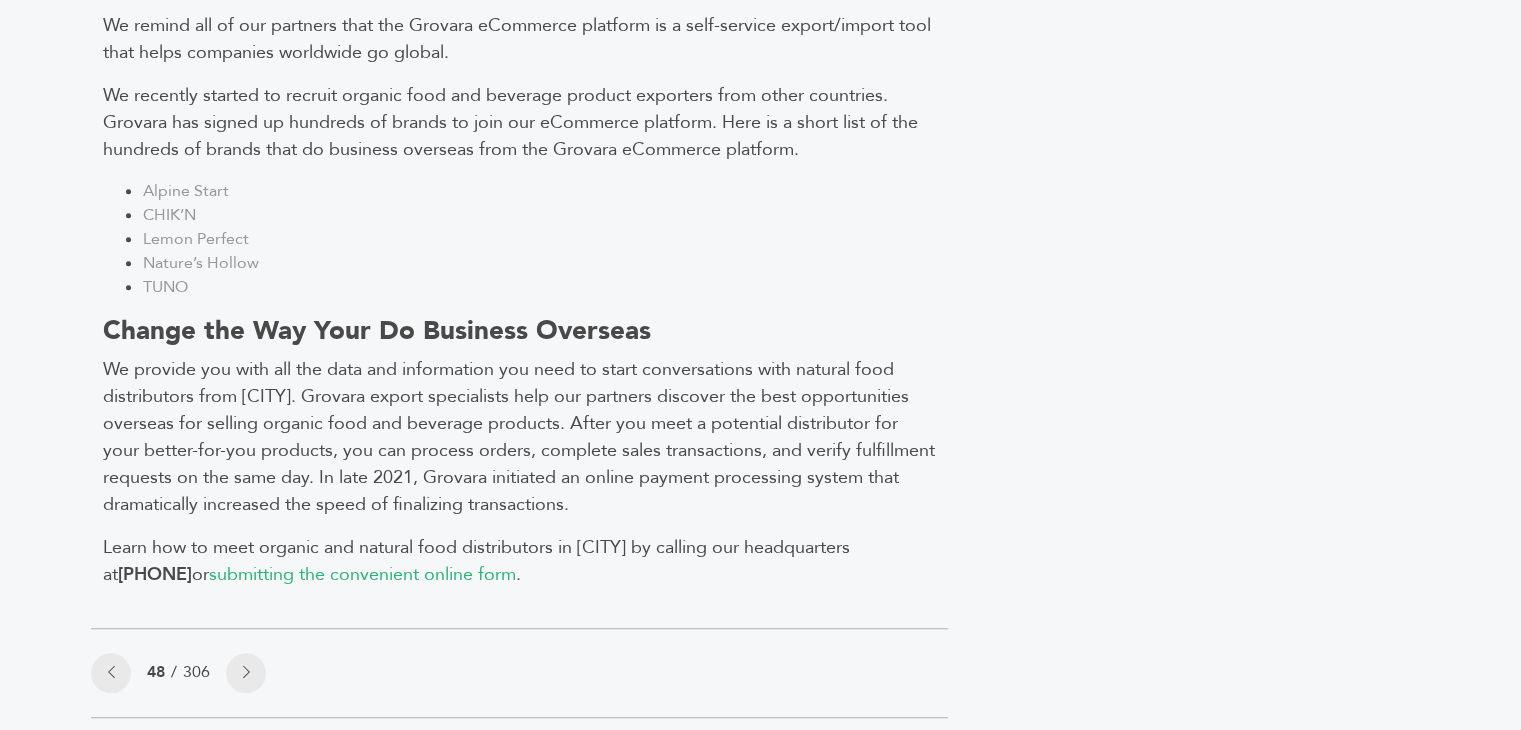 click on "Categories
Brands 121
Brokers 3
Buyers 92
News 275
6" at bounding box center [1217, -406] 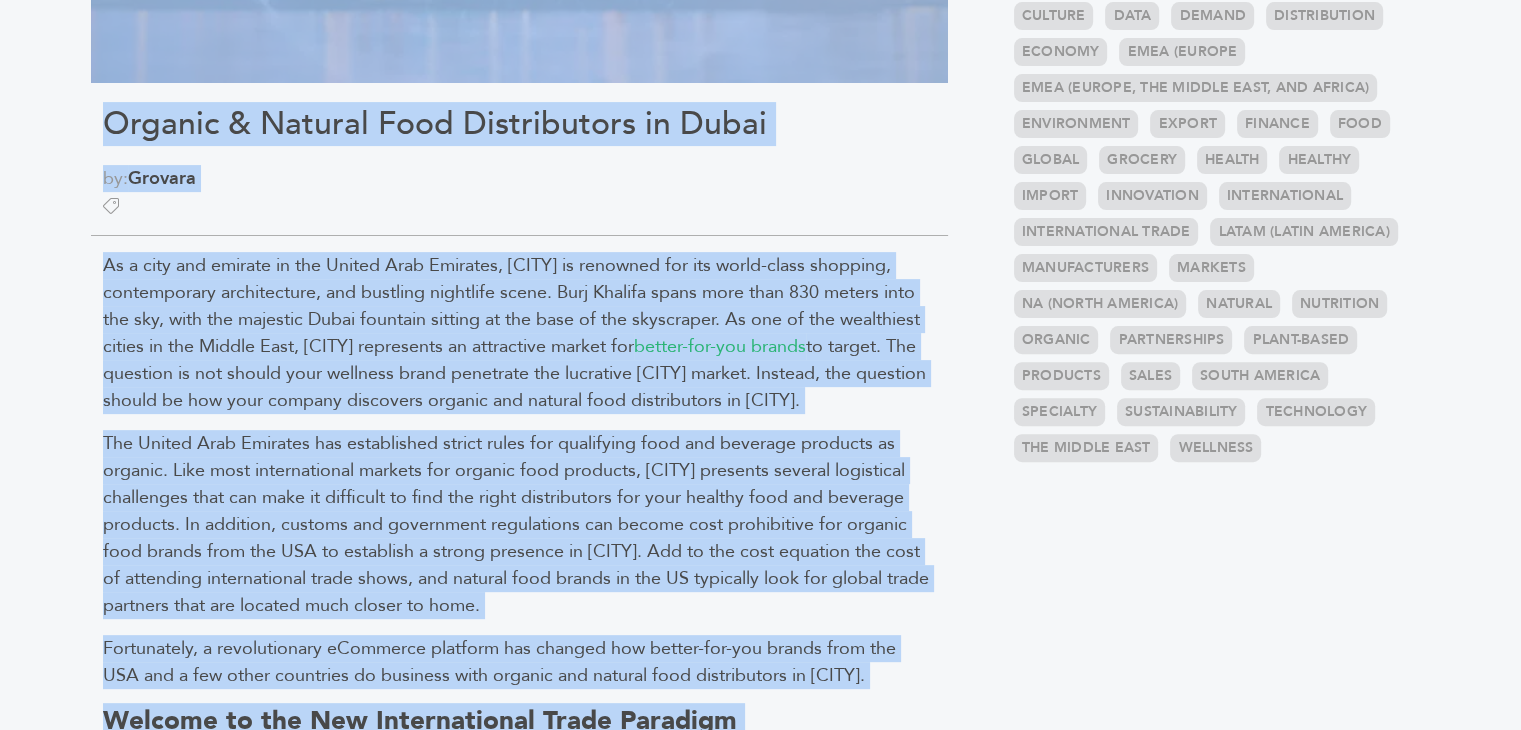 scroll, scrollTop: 604, scrollLeft: 0, axis: vertical 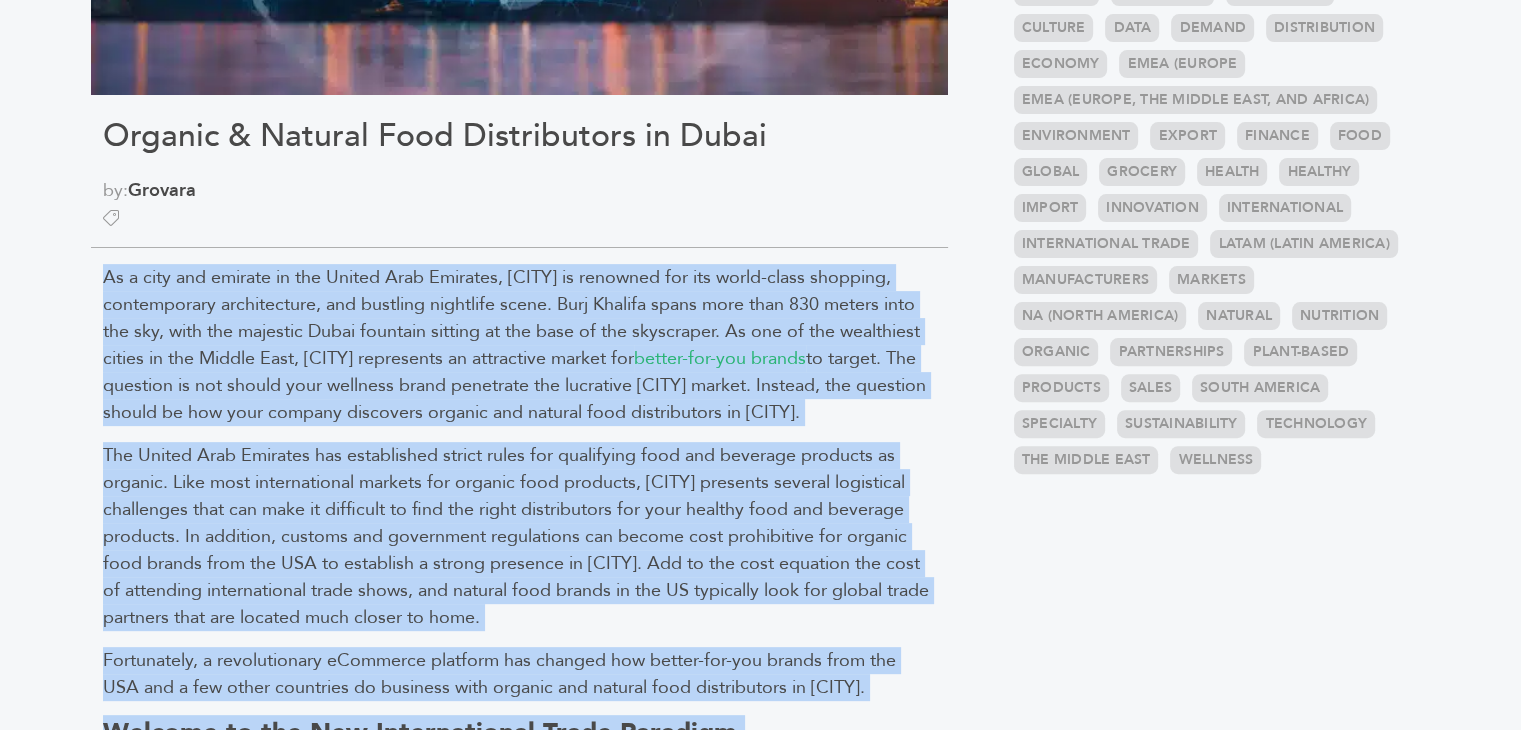 drag, startPoint x: 619, startPoint y: 573, endPoint x: 90, endPoint y: 277, distance: 606.1823 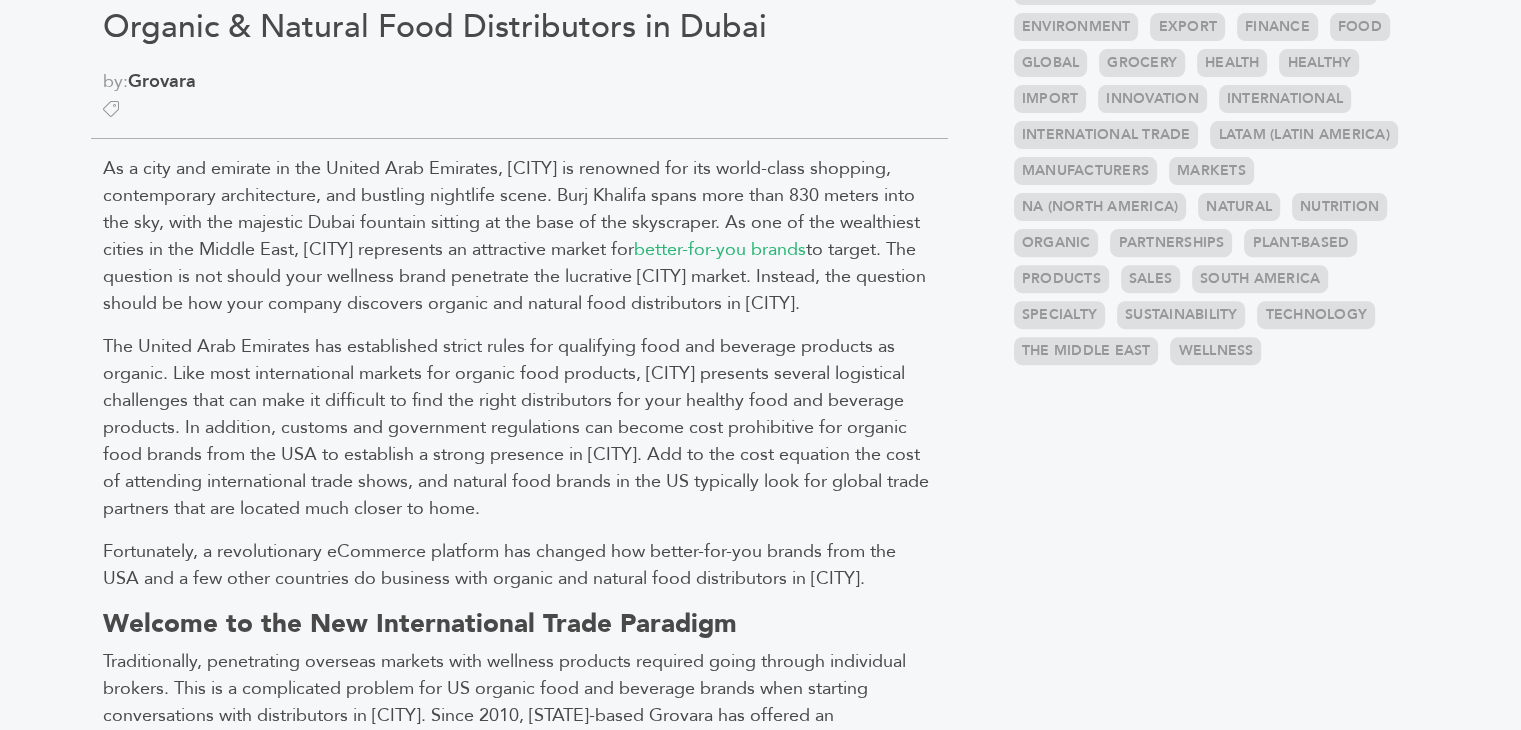 scroll, scrollTop: 720, scrollLeft: 0, axis: vertical 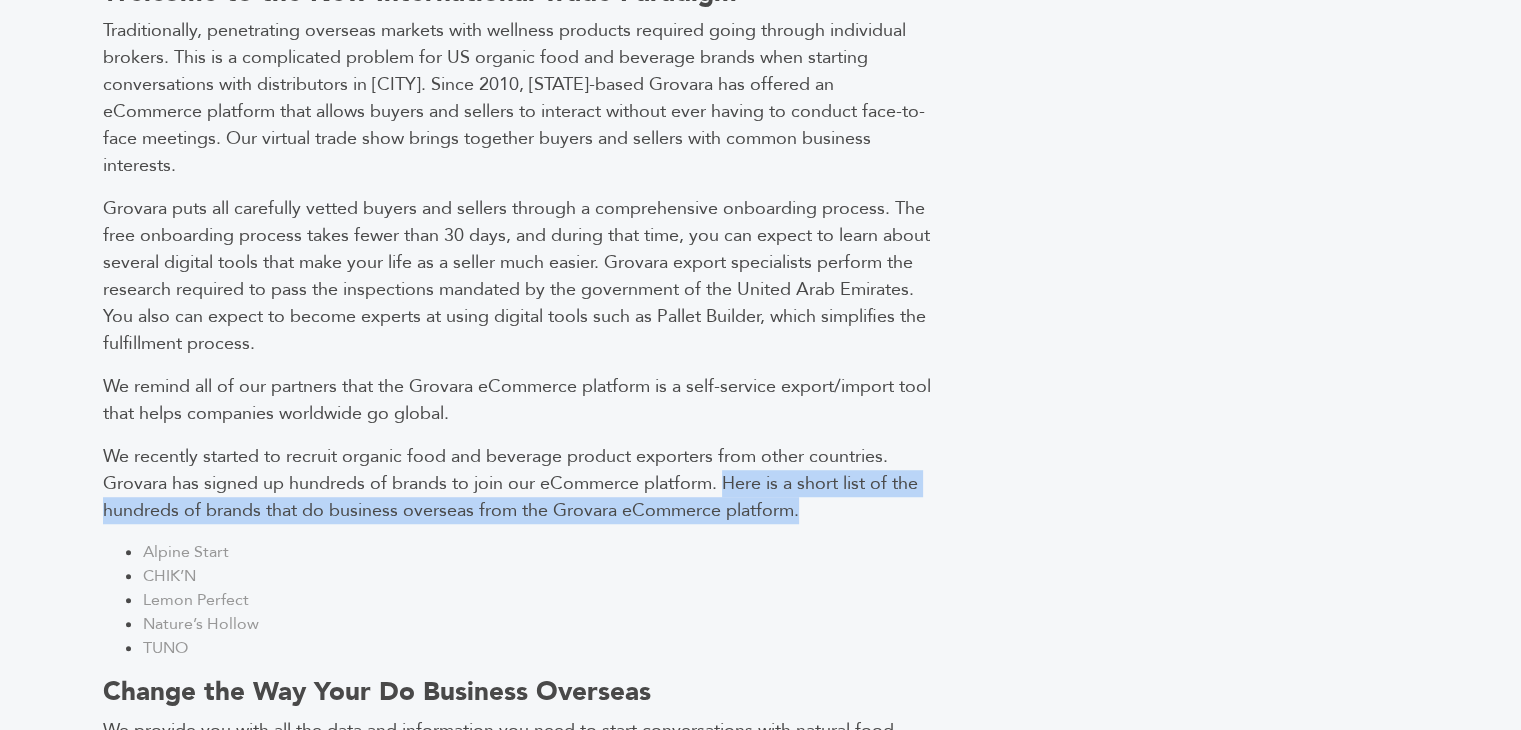 drag, startPoint x: 727, startPoint y: 474, endPoint x: 841, endPoint y: 513, distance: 120.48651 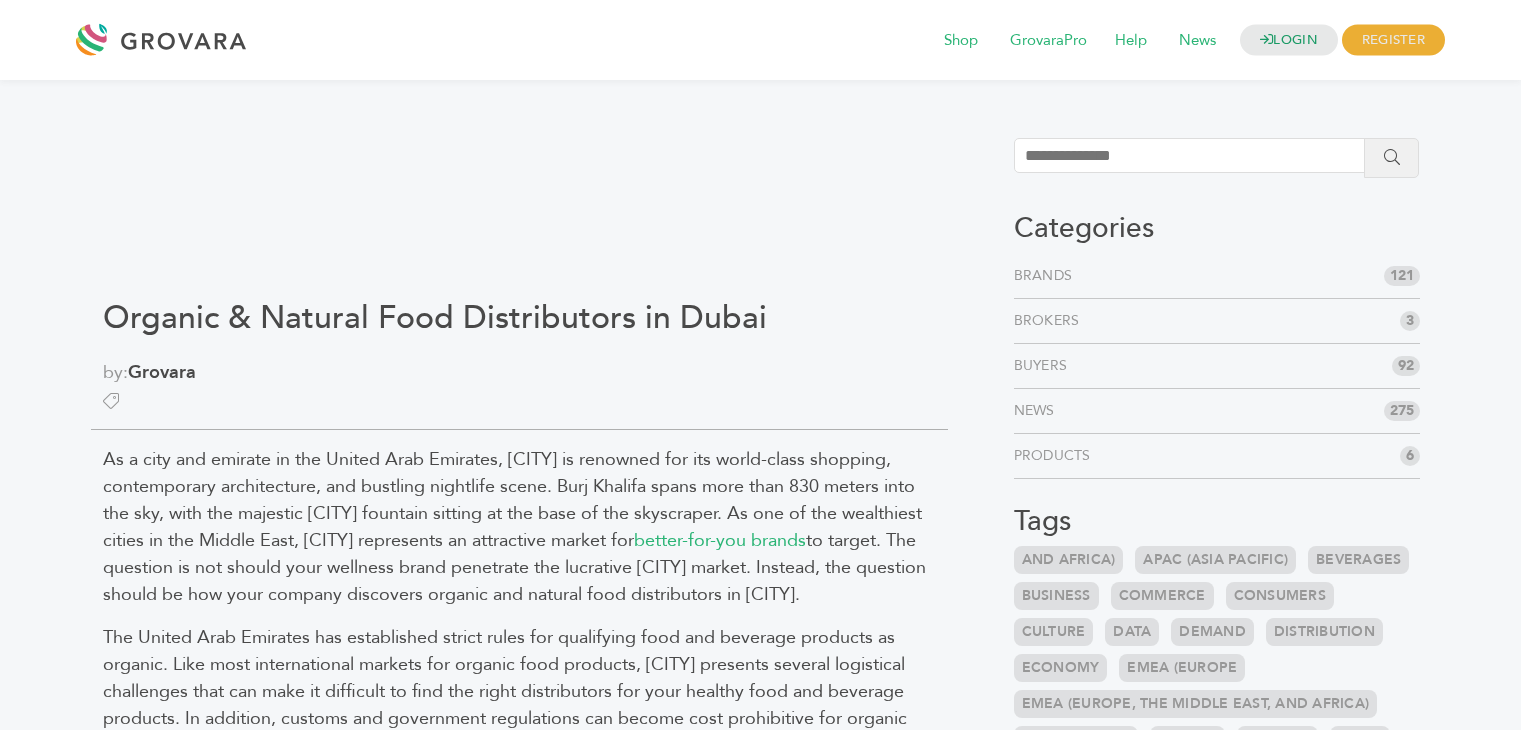 scroll, scrollTop: 1877, scrollLeft: 0, axis: vertical 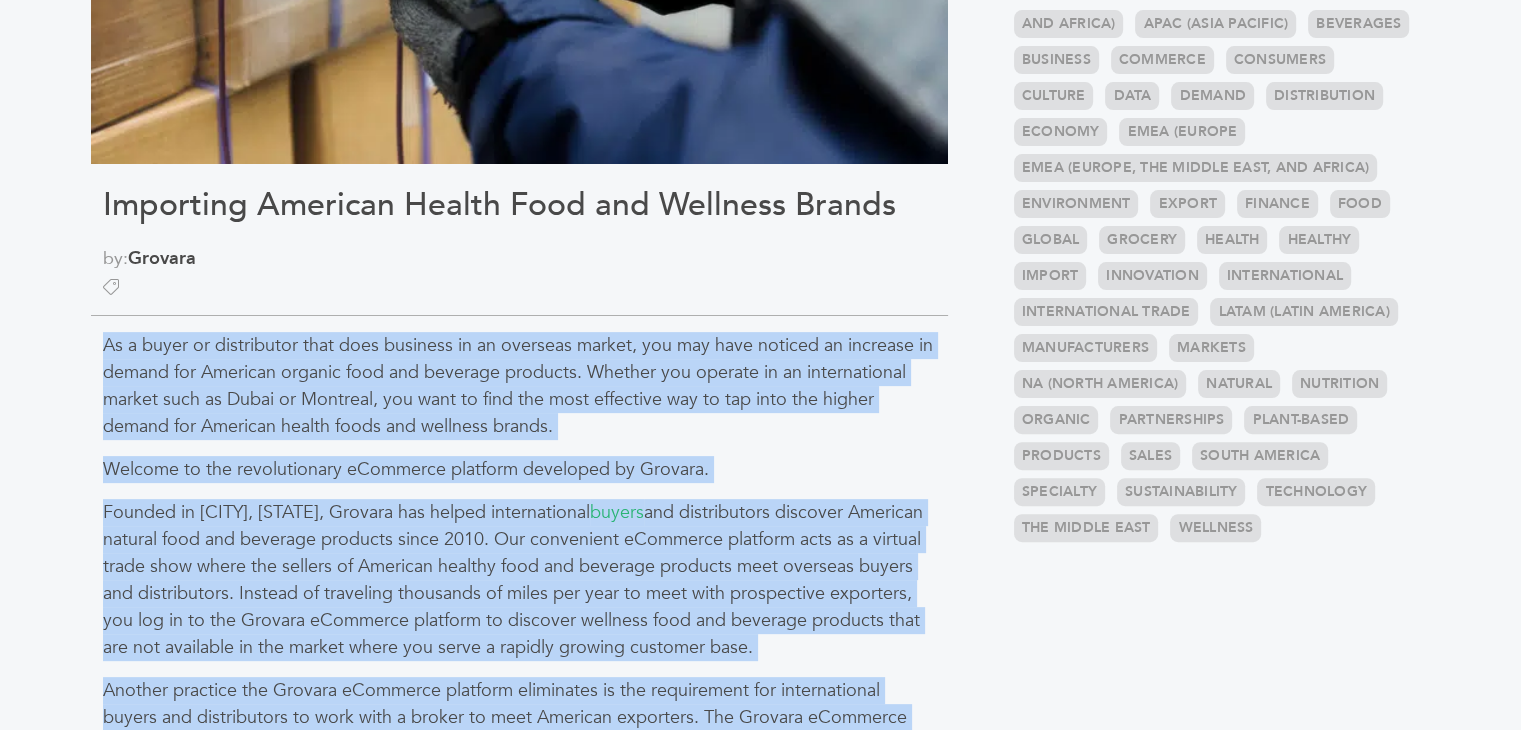 drag, startPoint x: 600, startPoint y: 437, endPoint x: 104, endPoint y: 331, distance: 507.20016 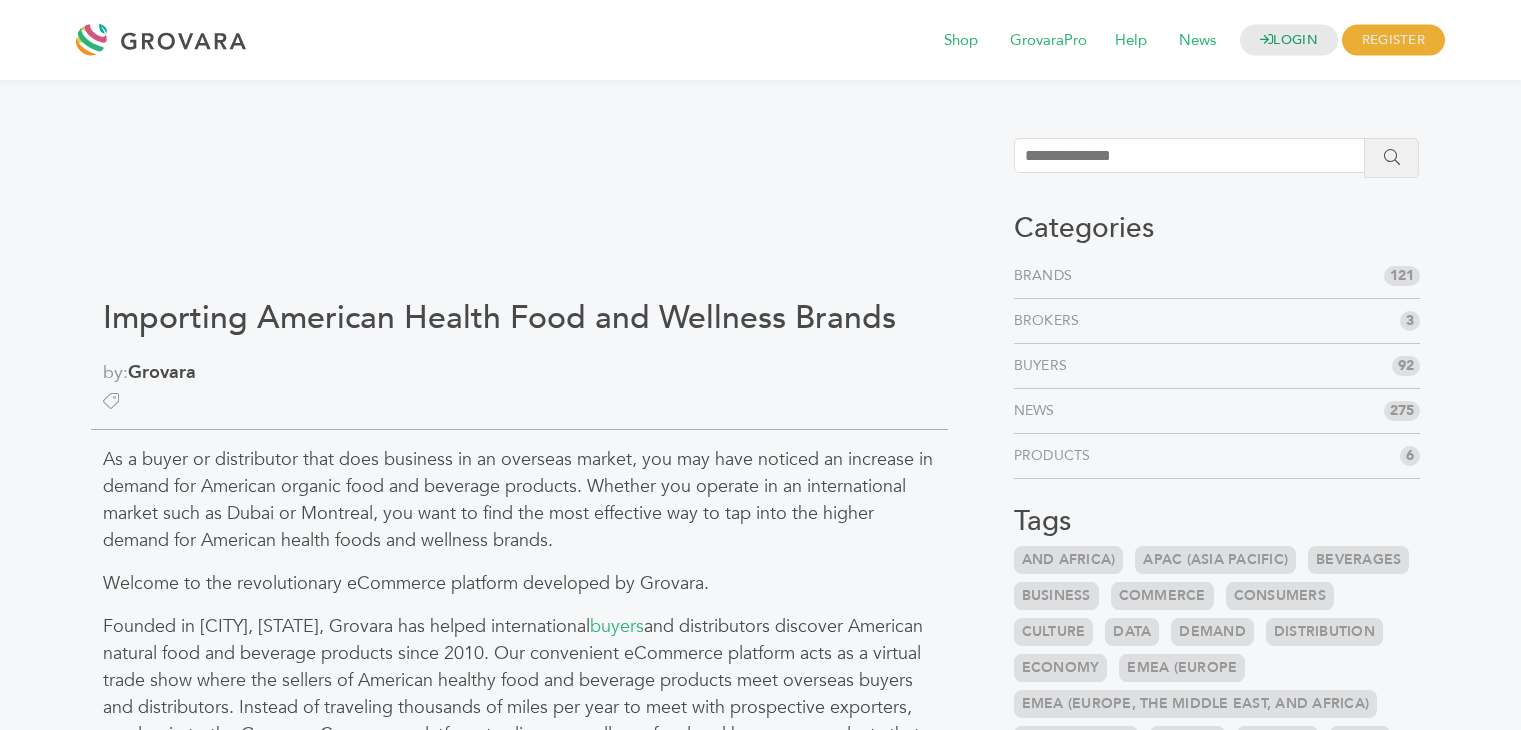 scroll, scrollTop: 536, scrollLeft: 0, axis: vertical 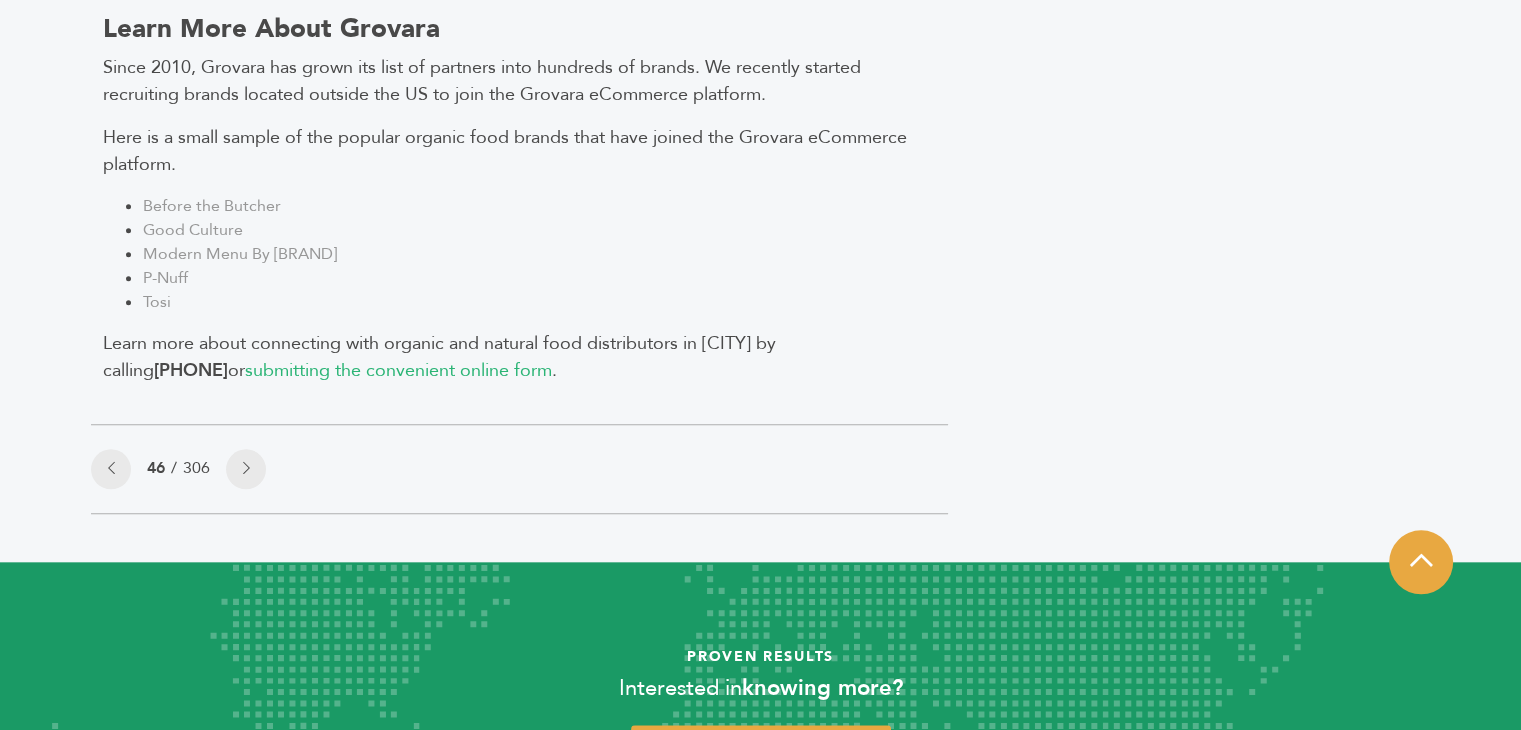 click on "Categories
Brands 121
Brokers 3
Buyers 92
News 275
6" at bounding box center [1217, -658] 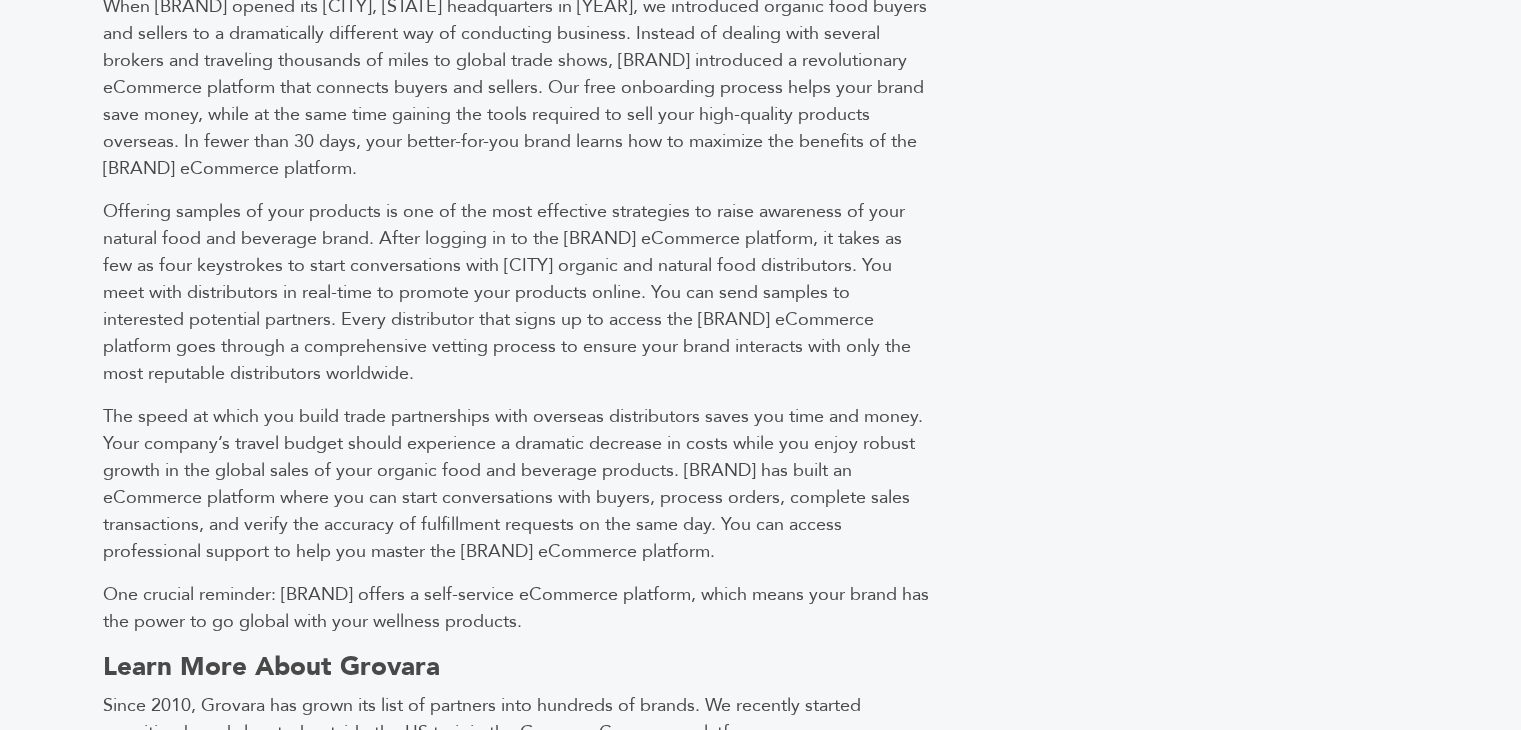 scroll, scrollTop: 729, scrollLeft: 0, axis: vertical 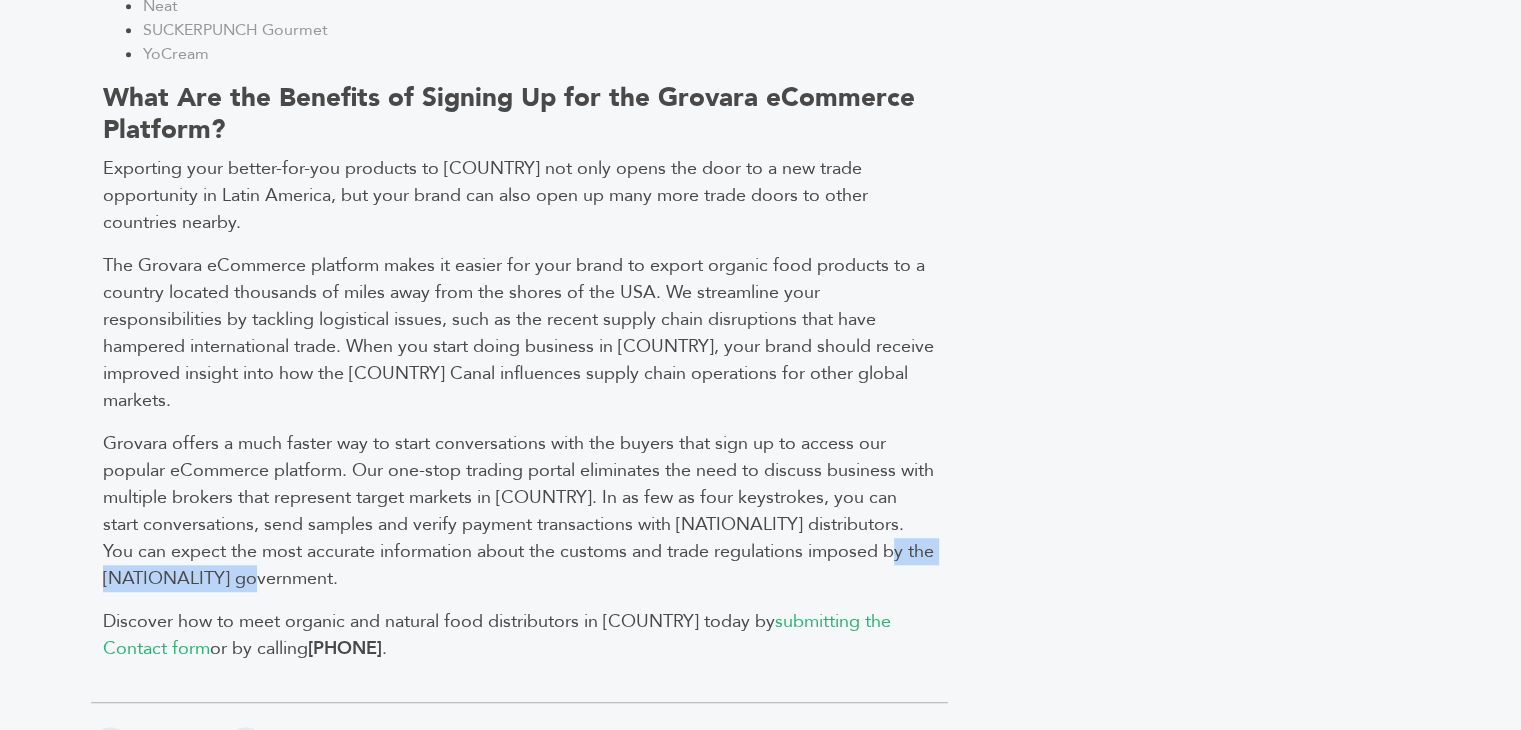drag, startPoint x: 101, startPoint y: 550, endPoint x: 316, endPoint y: 545, distance: 215.05814 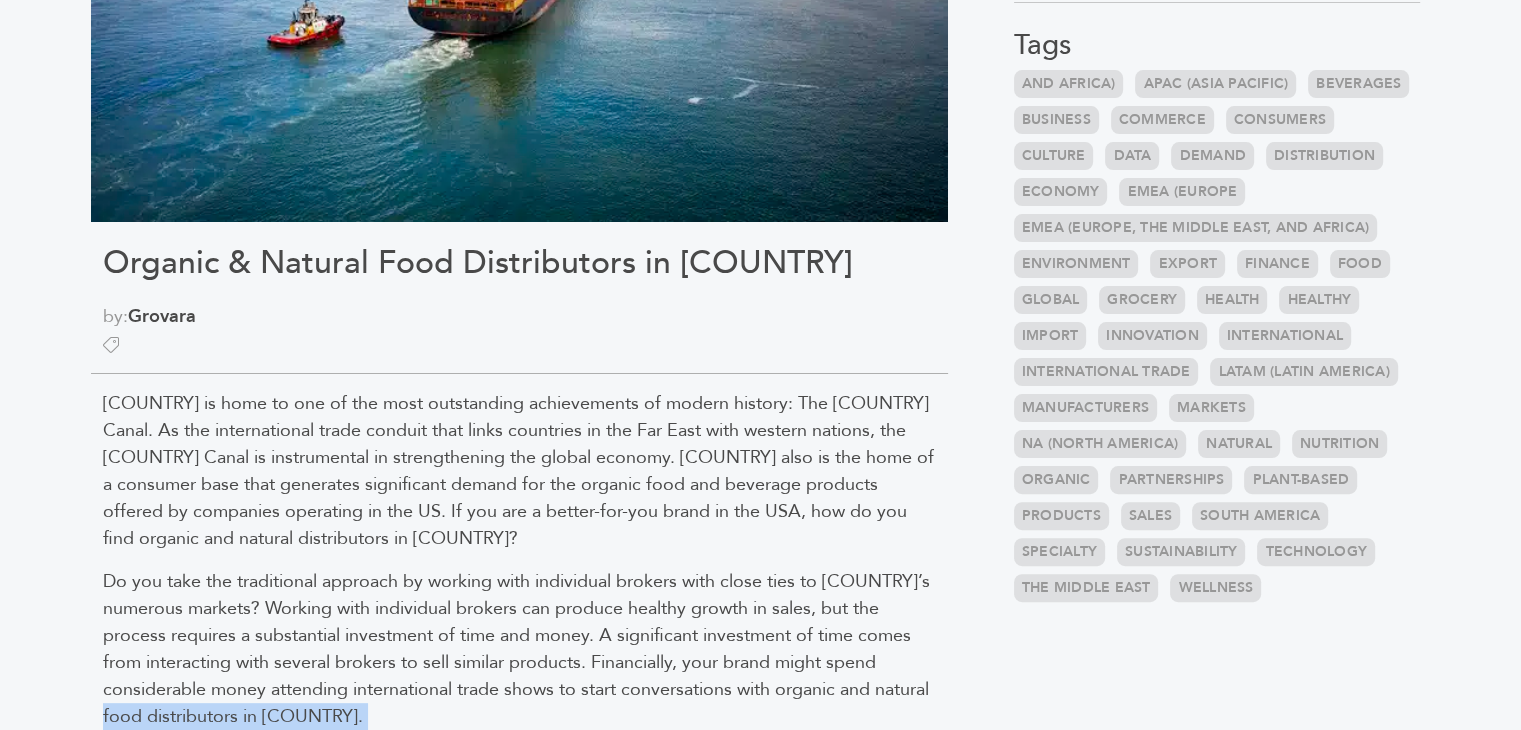 scroll, scrollTop: 484, scrollLeft: 0, axis: vertical 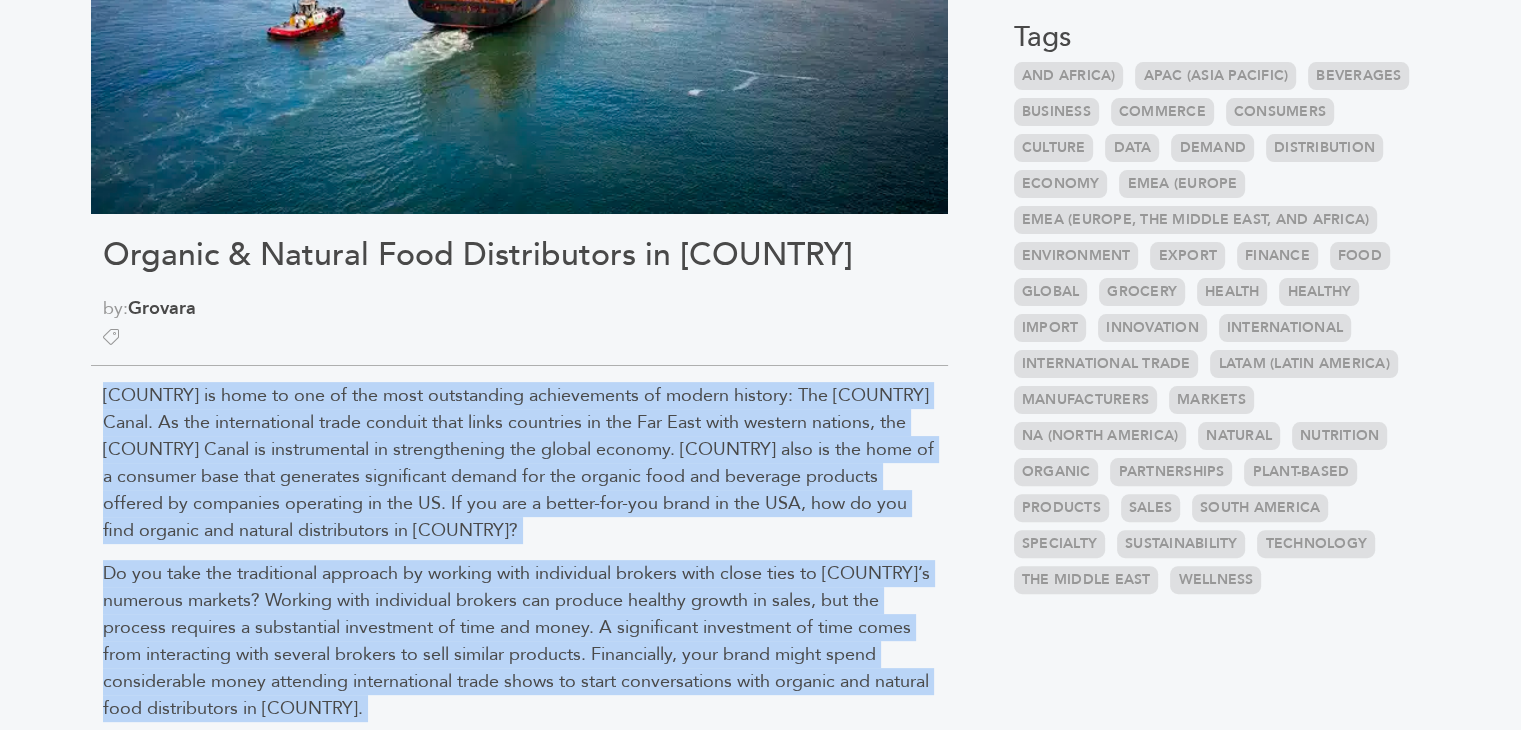 drag, startPoint x: 486, startPoint y: 627, endPoint x: 94, endPoint y: 389, distance: 458.5935 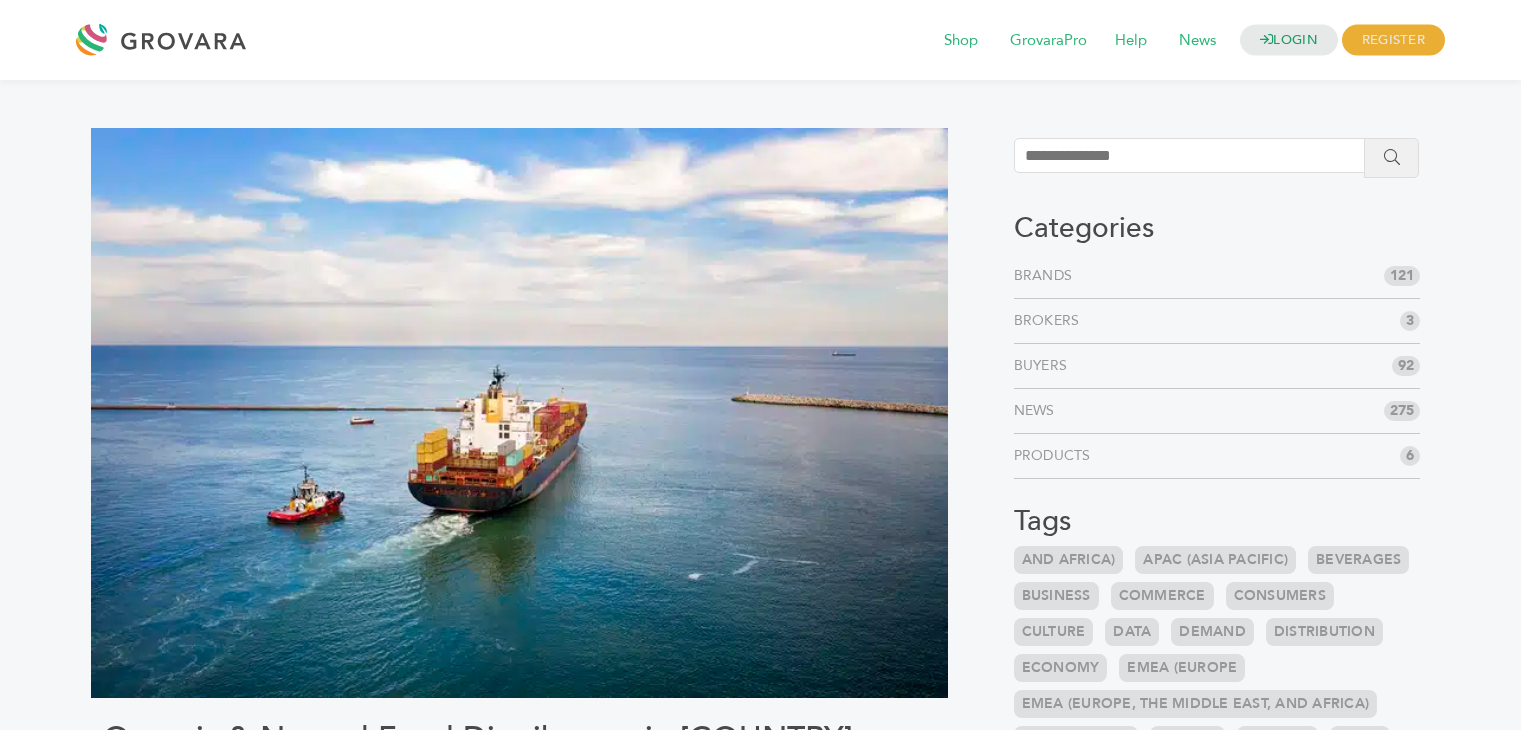 scroll, scrollTop: 0, scrollLeft: 0, axis: both 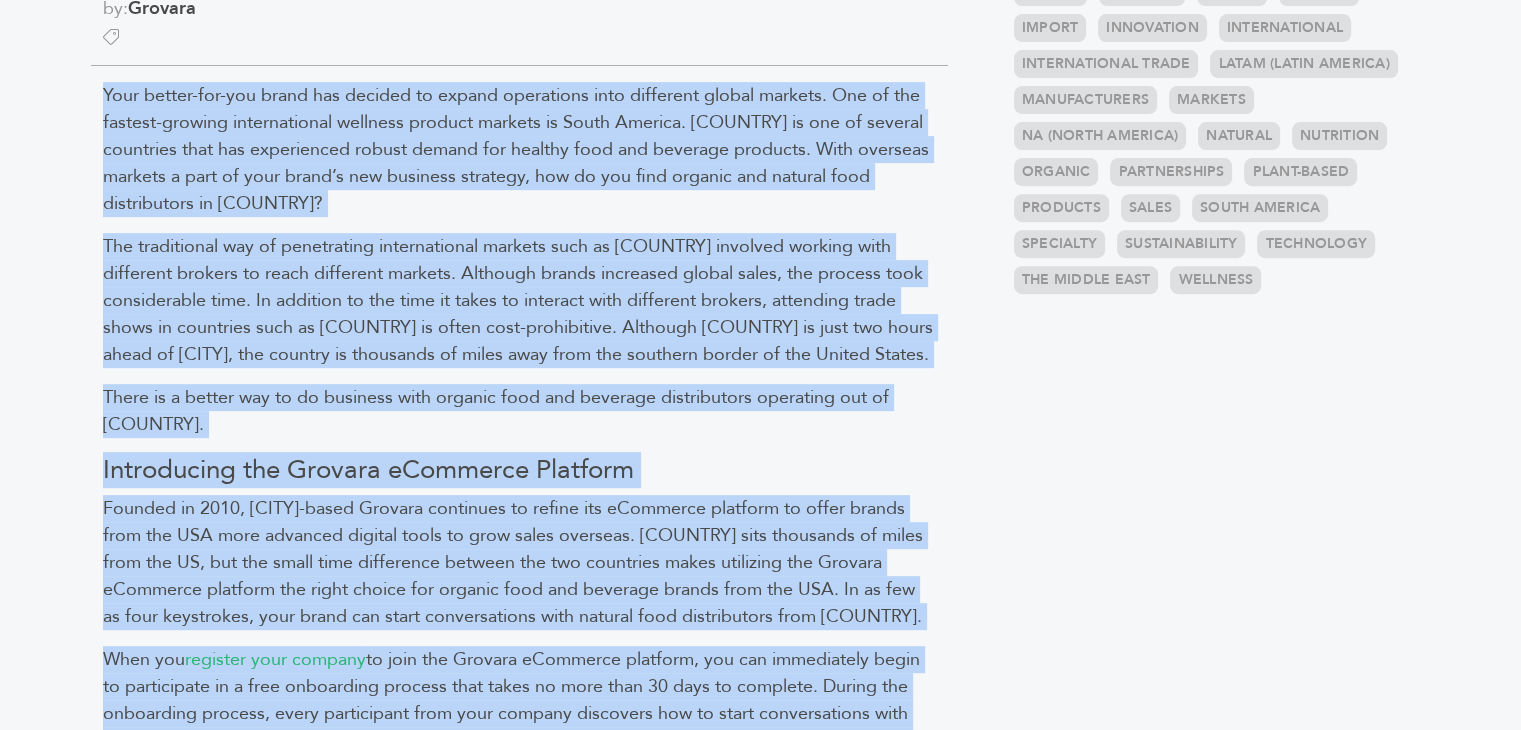 drag, startPoint x: 508, startPoint y: 567, endPoint x: 99, endPoint y: 97, distance: 623.04175 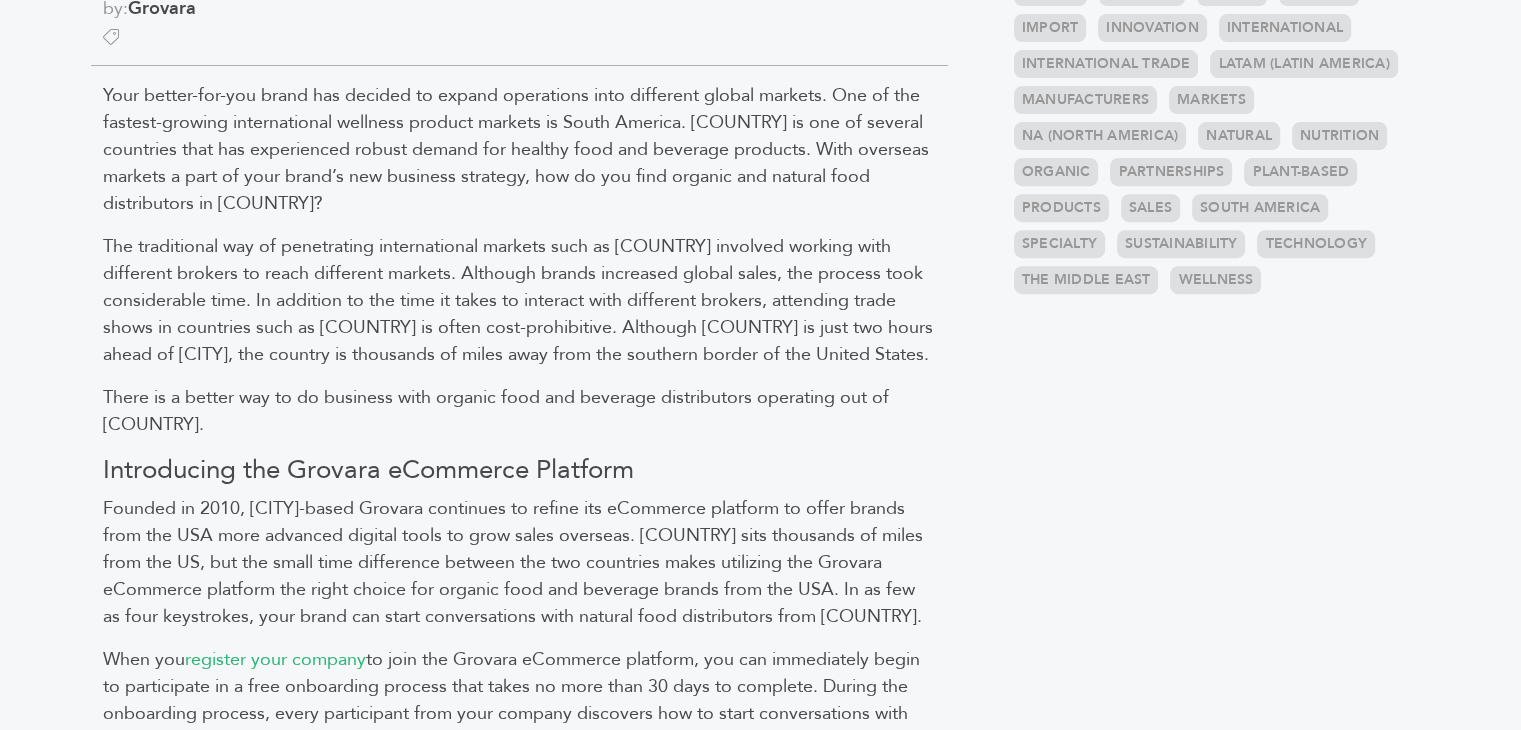 click on "There is a better way to do business with organic food and beverage distributors operating out of [COUNTRY]." at bounding box center (496, 411) 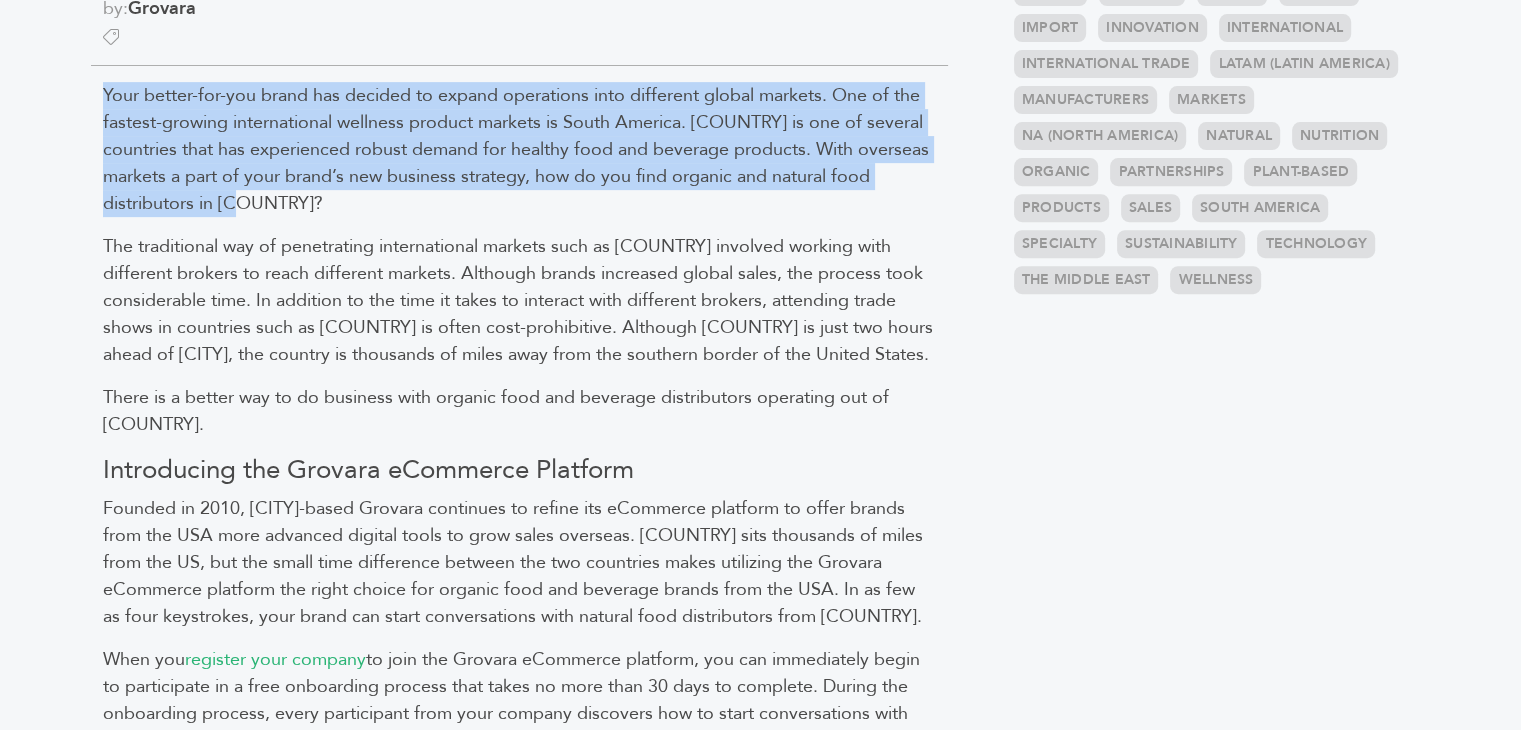 drag, startPoint x: 294, startPoint y: 203, endPoint x: 104, endPoint y: 95, distance: 218.54976 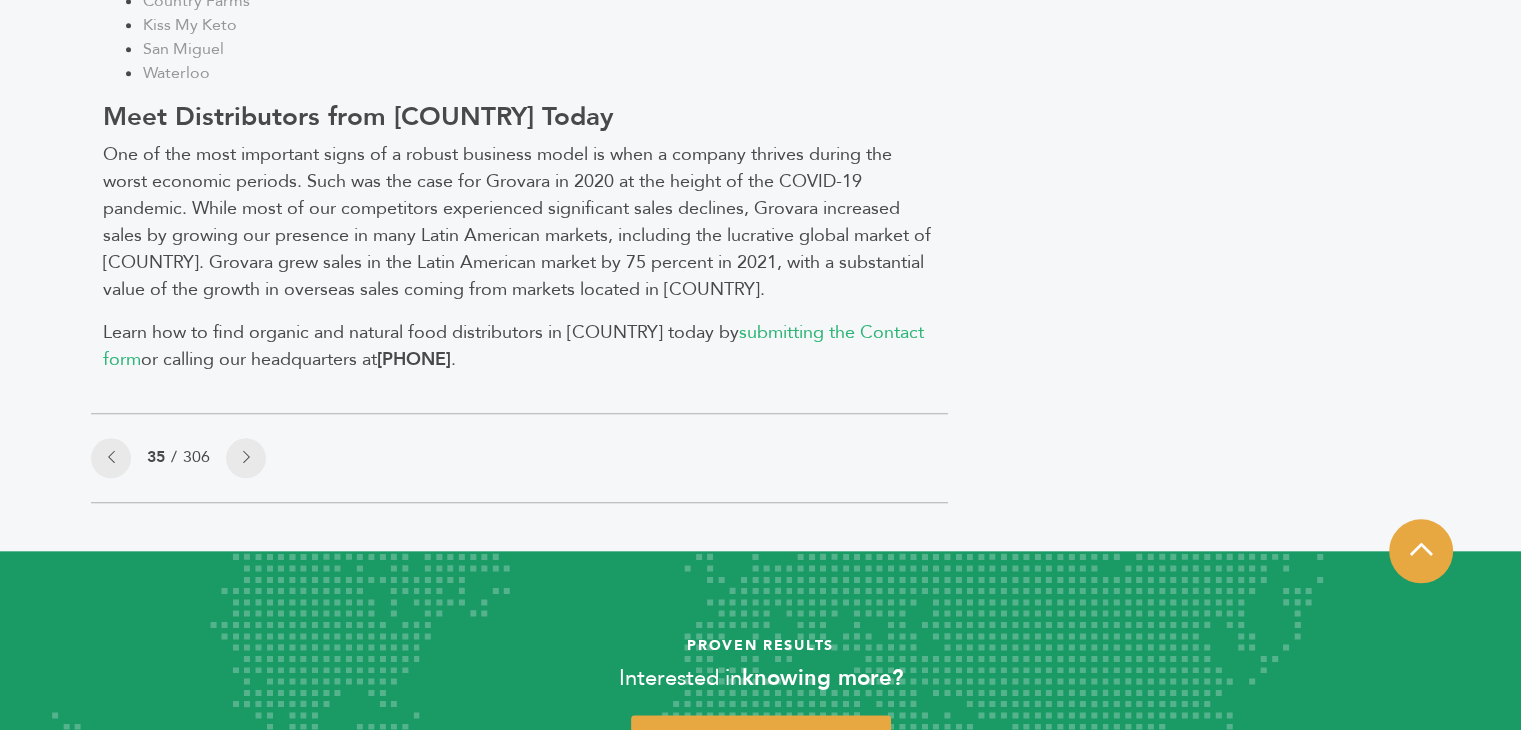 scroll, scrollTop: 1984, scrollLeft: 0, axis: vertical 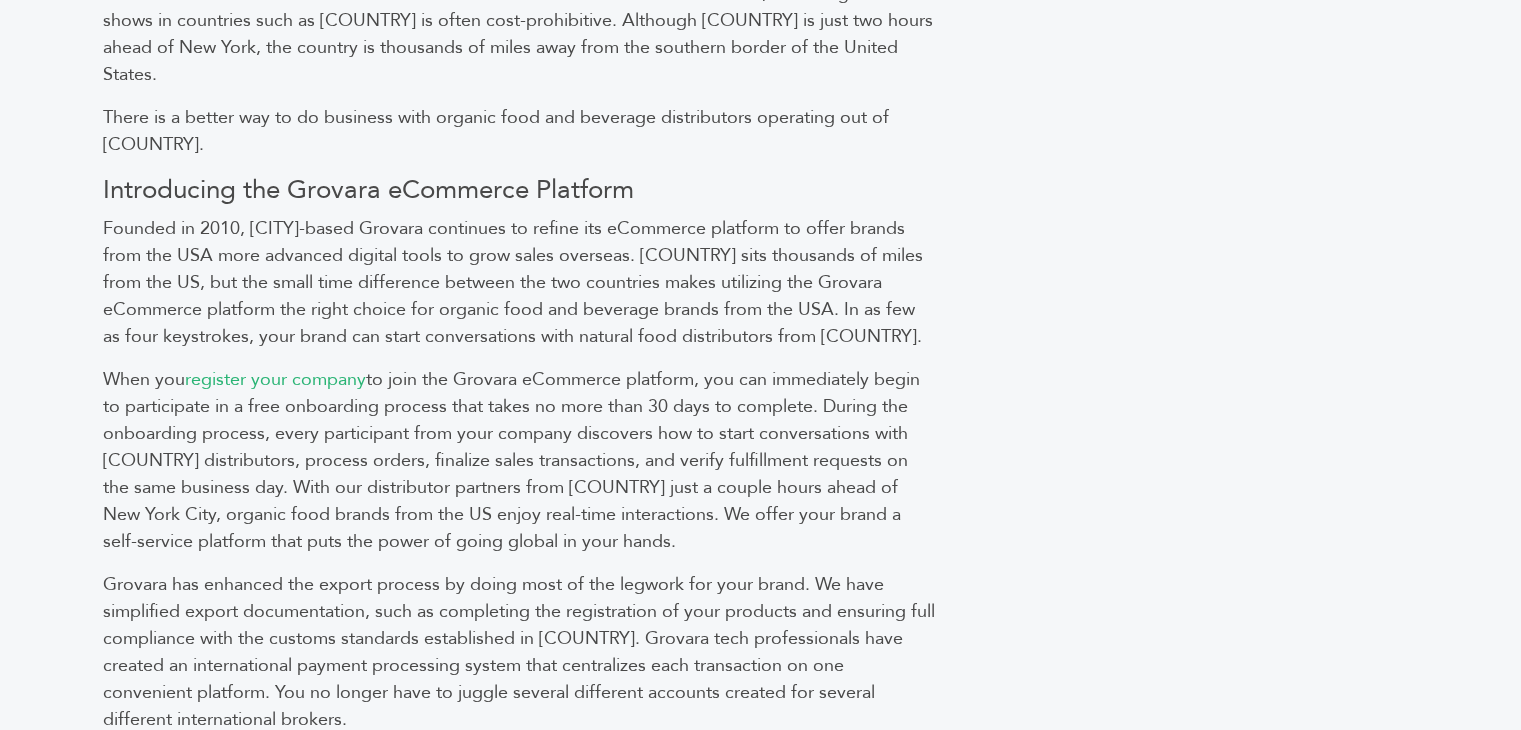 click on "Grovara has enhanced the export process by doing most of the legwork for your brand. We have simplified export documentation, such as completing the registration of your products and ensuring full compliance with the customs standards established in [COUNTRY]. Grovara tech professionals have created an international payment processing system that centralizes each transaction on one convenient platform. You no longer have to juggle several different accounts created for several different international brokers." at bounding box center [519, 652] 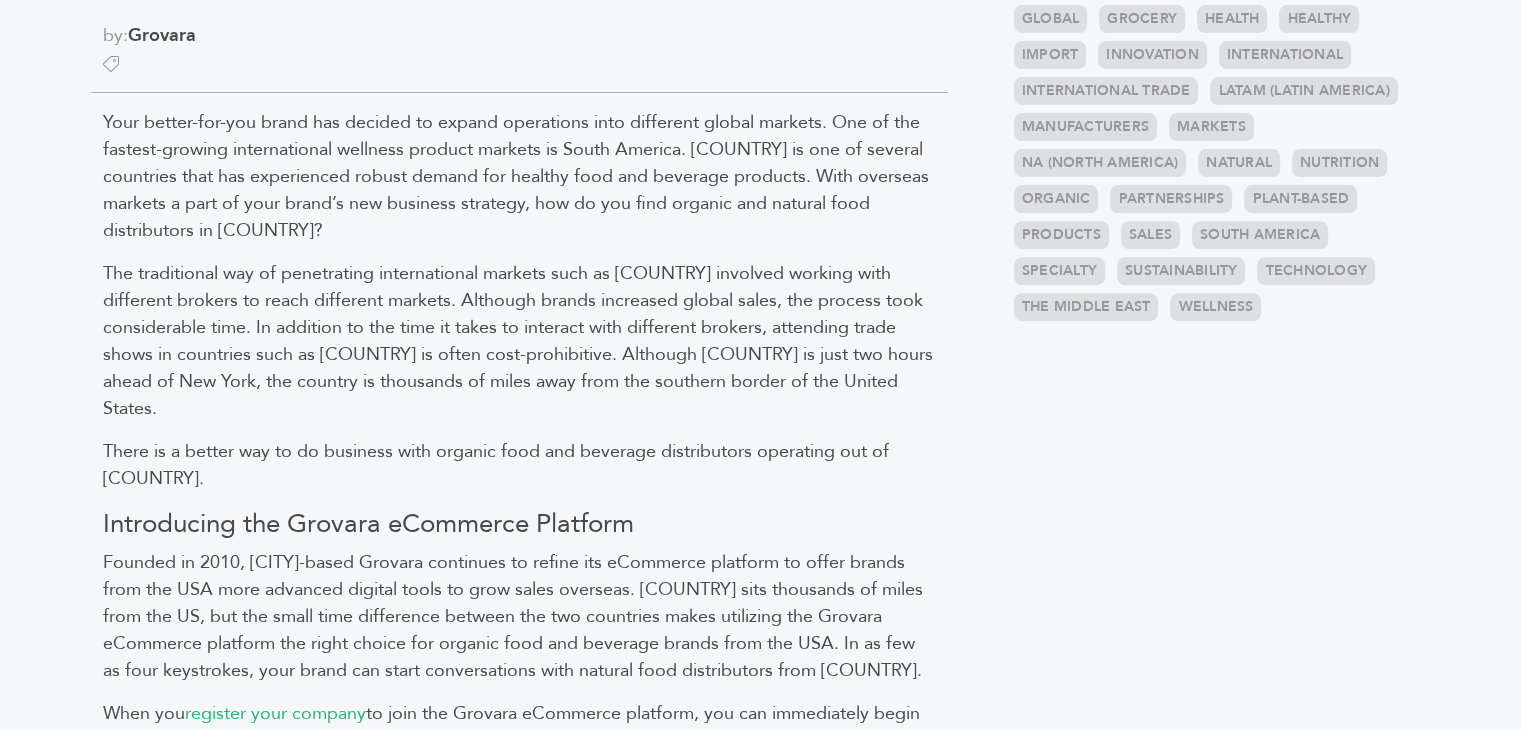 scroll, scrollTop: 768, scrollLeft: 0, axis: vertical 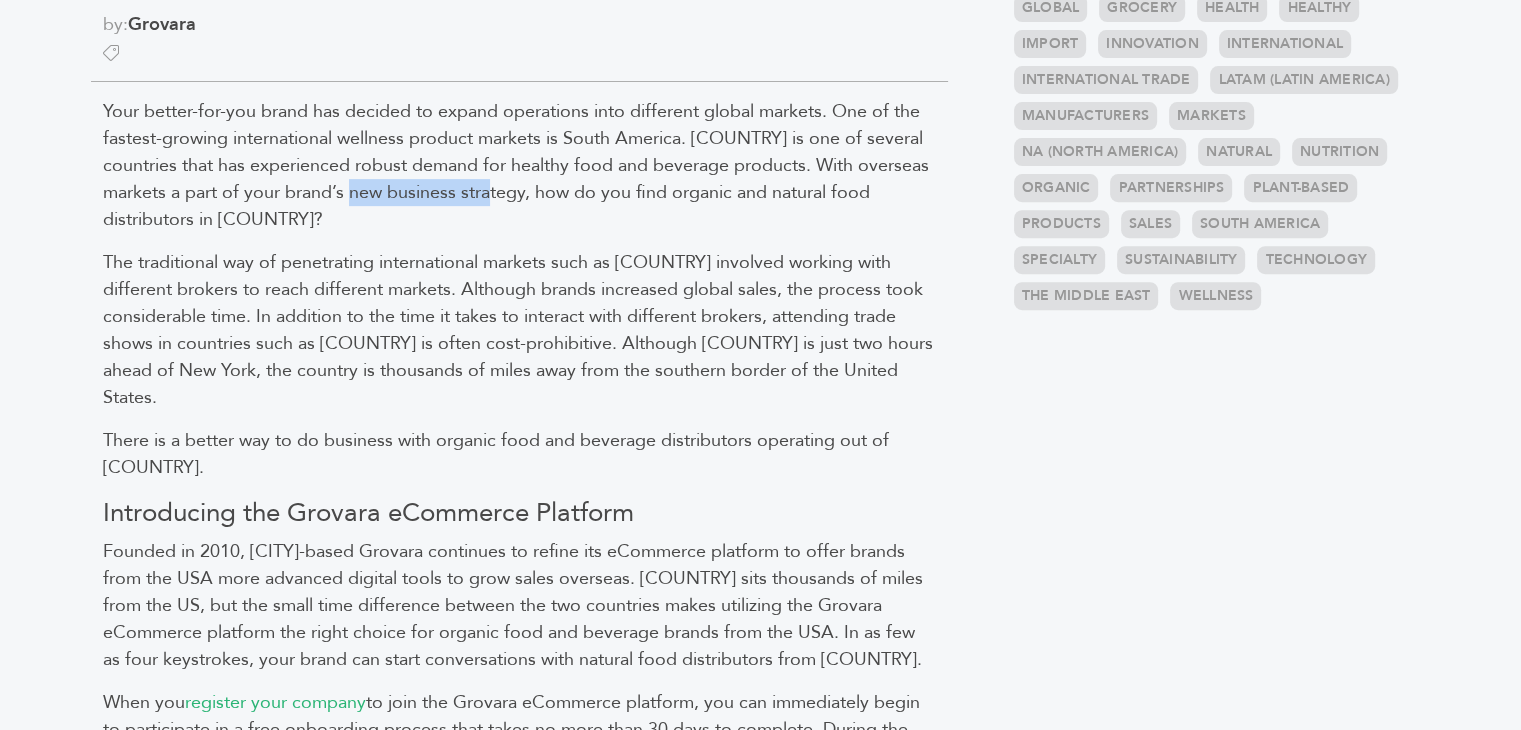 drag, startPoint x: 391, startPoint y: 189, endPoint x: 528, endPoint y: 193, distance: 137.05838 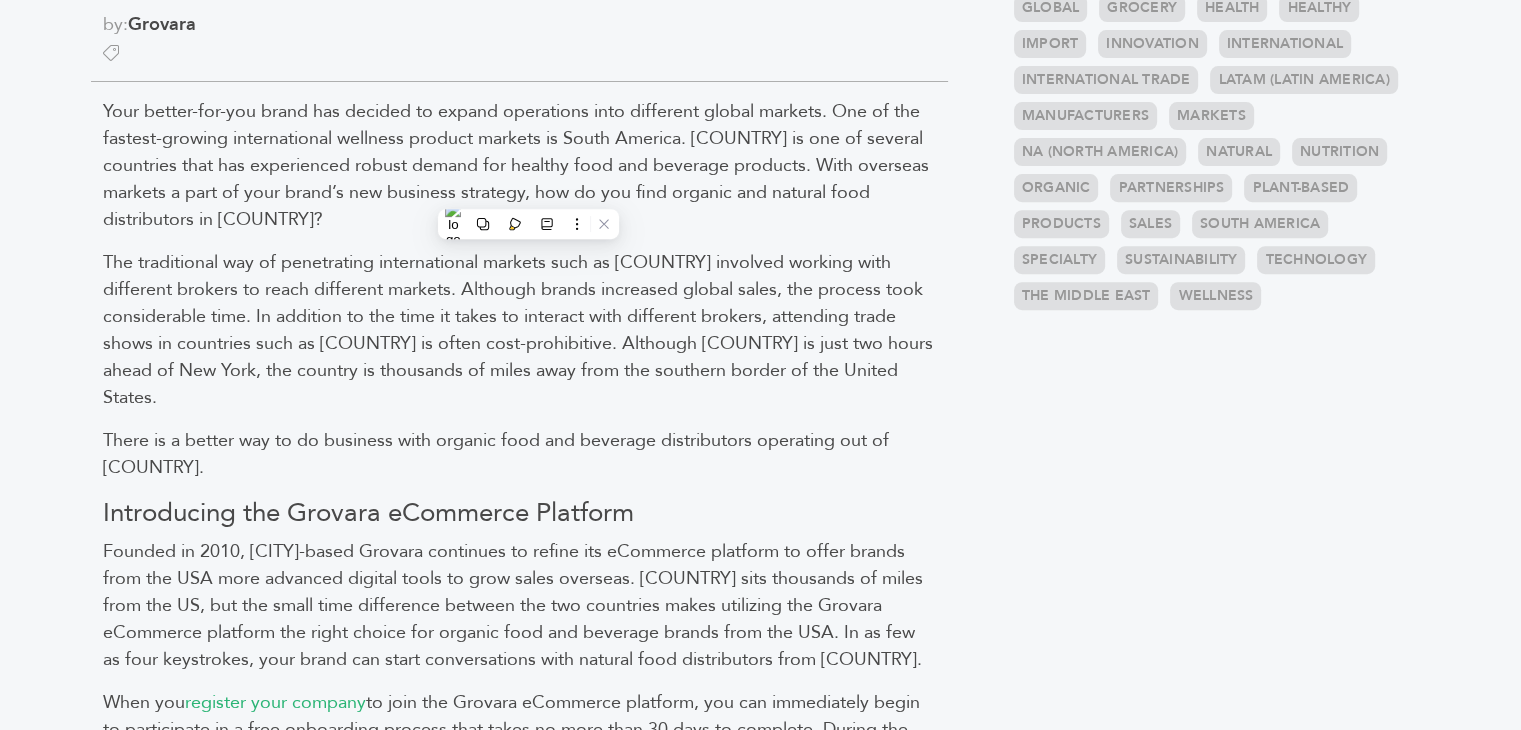 click on "There is a better way to do business with organic food and beverage distributors operating out of Chile." at bounding box center (496, 454) 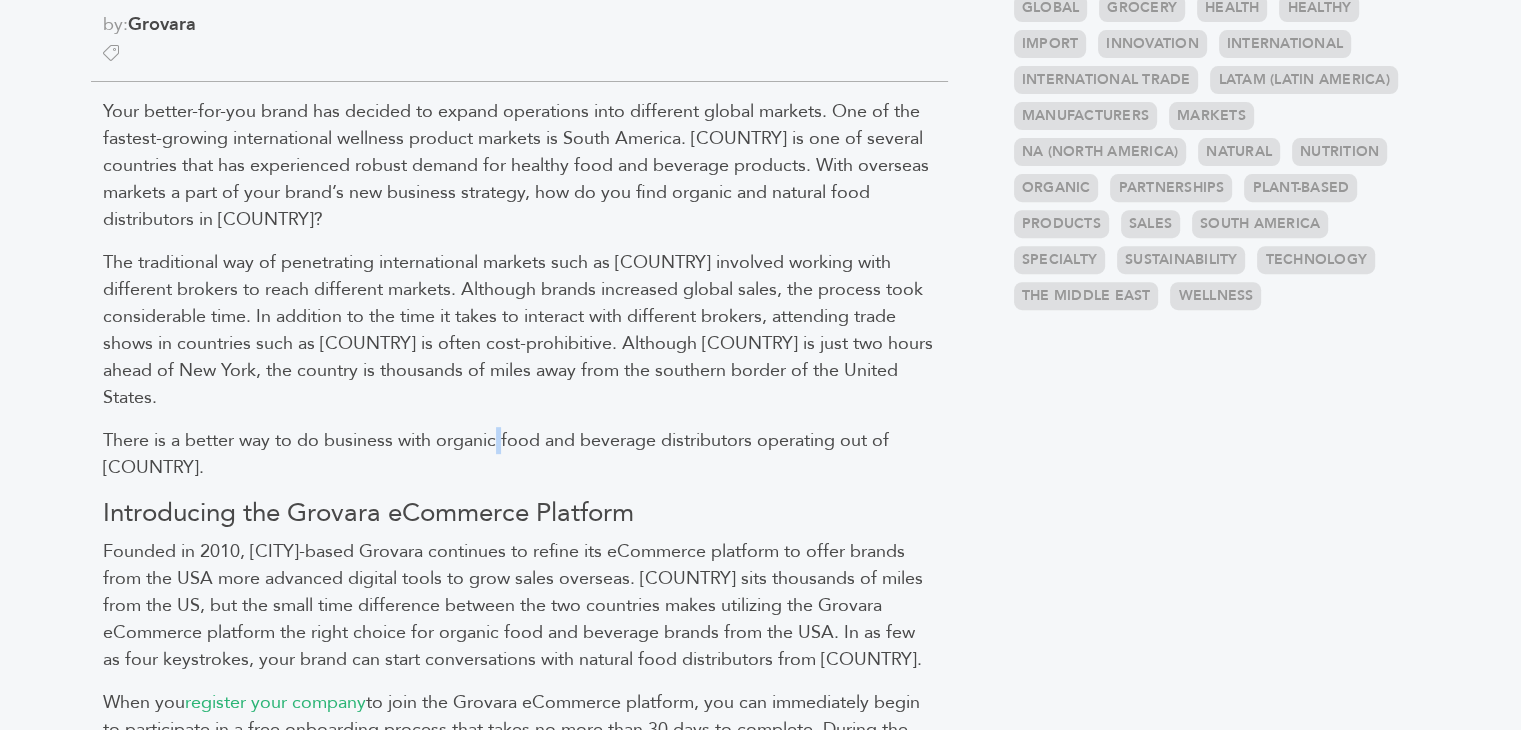 click on "There is a better way to do business with organic food and beverage distributors operating out of Chile." at bounding box center [496, 454] 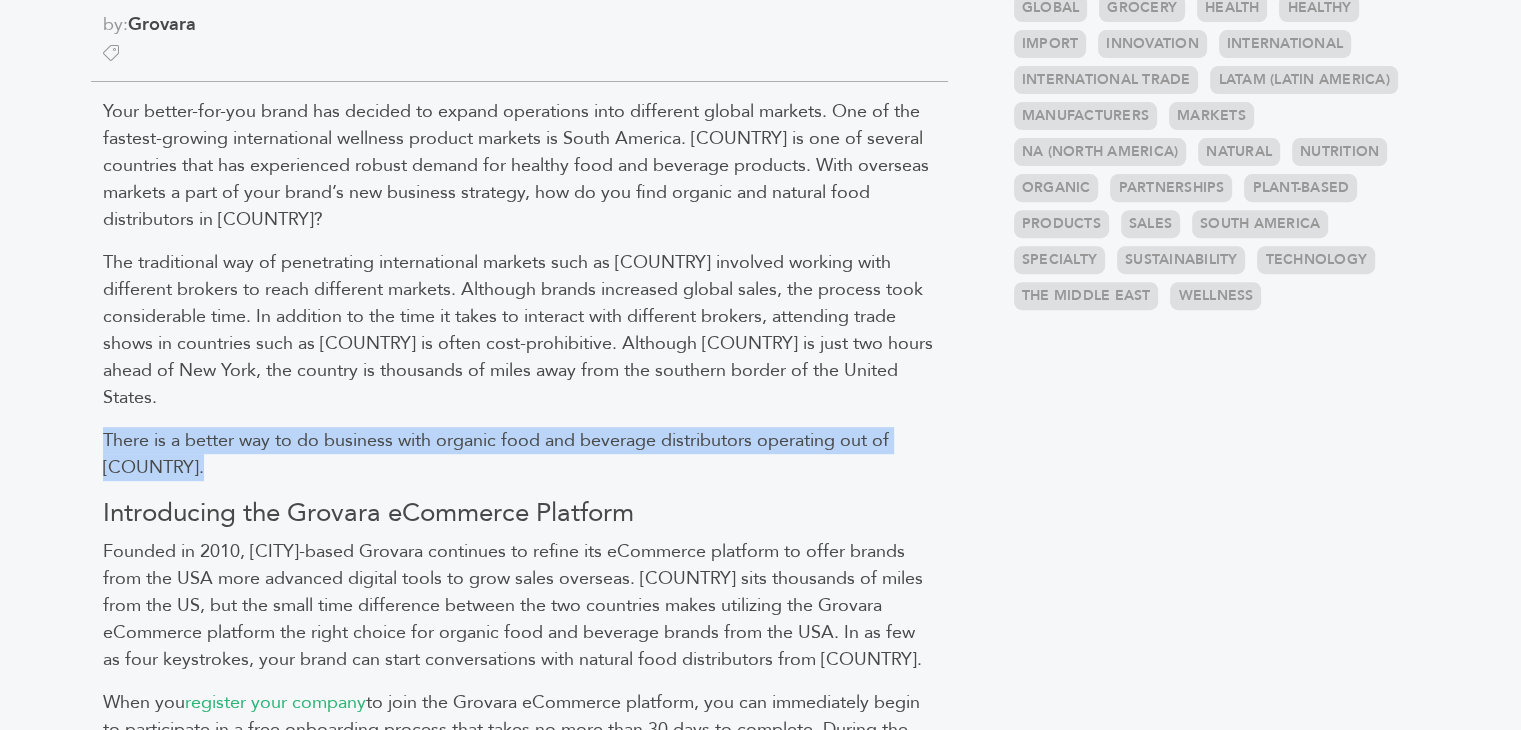 click on "There is a better way to do business with organic food and beverage distributors operating out of Chile." at bounding box center (496, 454) 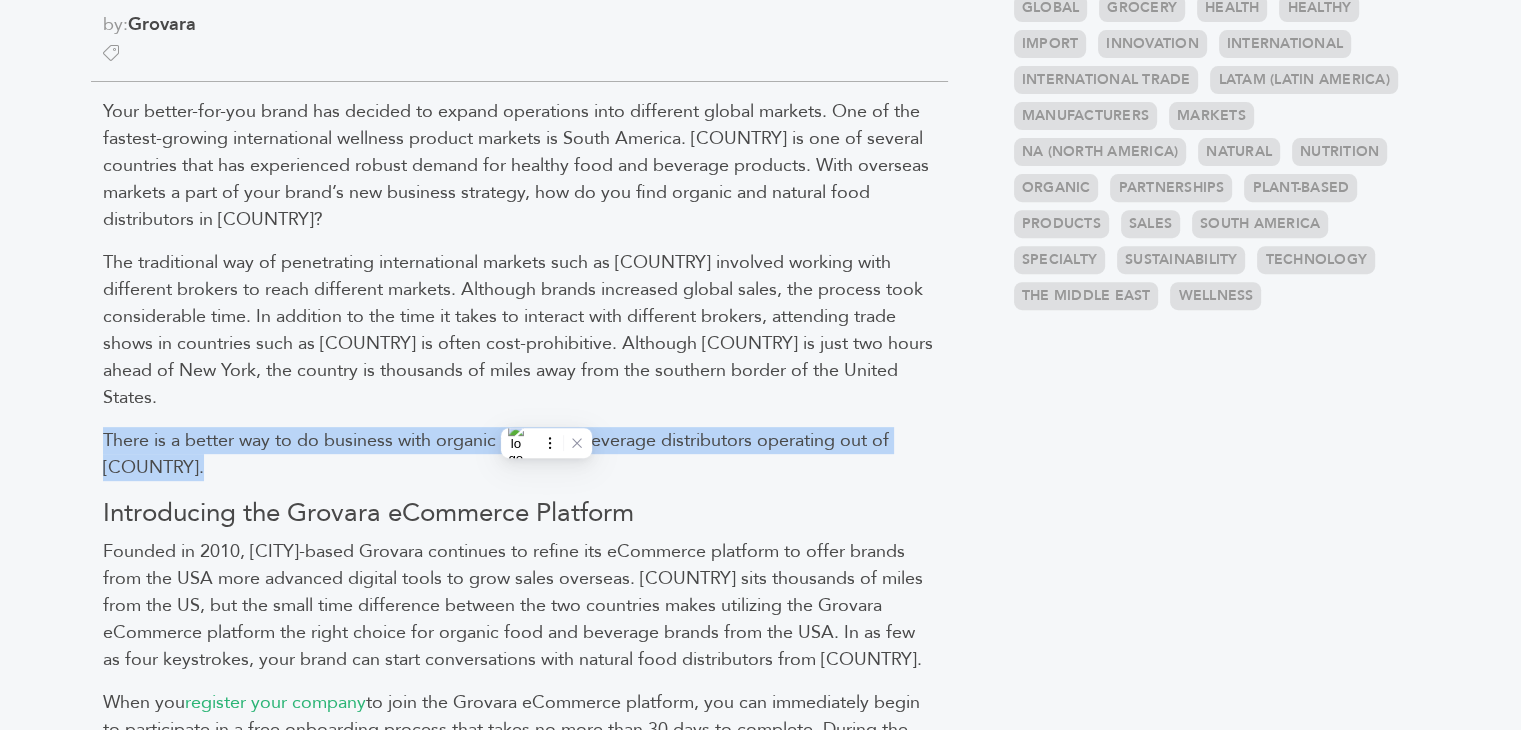 click on "There is a better way to do business with organic food and beverage distributors operating out of Chile." at bounding box center [496, 454] 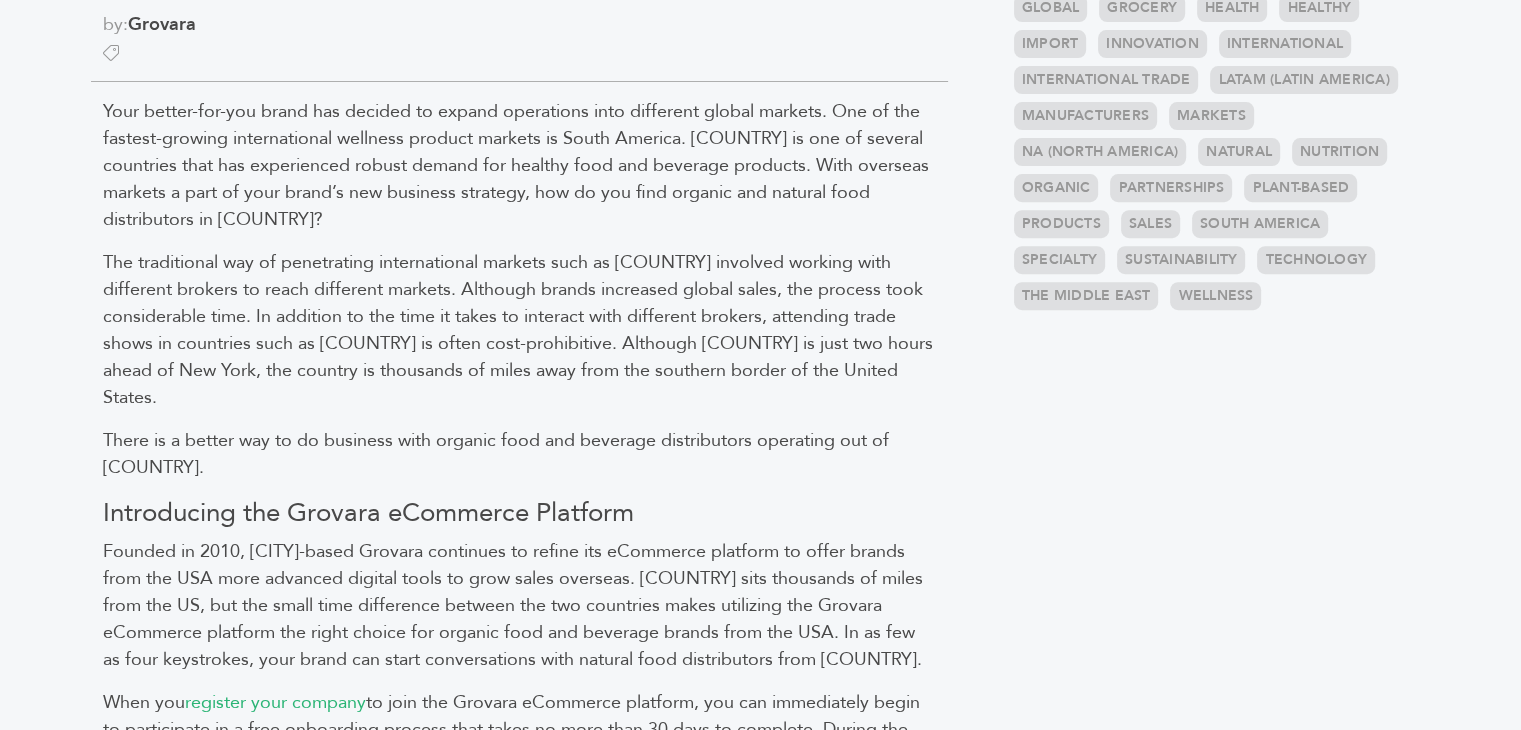 click on "Founded in 2010, Philadelphia-based Grovara continues to refine its eCommerce platform to offer brands from the USA more advanced digital tools to grow sales overseas. Chile sits thousands of miles from the US, but the small time difference between the two countries makes utilizing the Grovara eCommerce platform the right choice for organic food and beverage brands from the USA. In as few as four keystrokes, your brand can start conversations with natural food distributors from Chile." at bounding box center (513, 605) 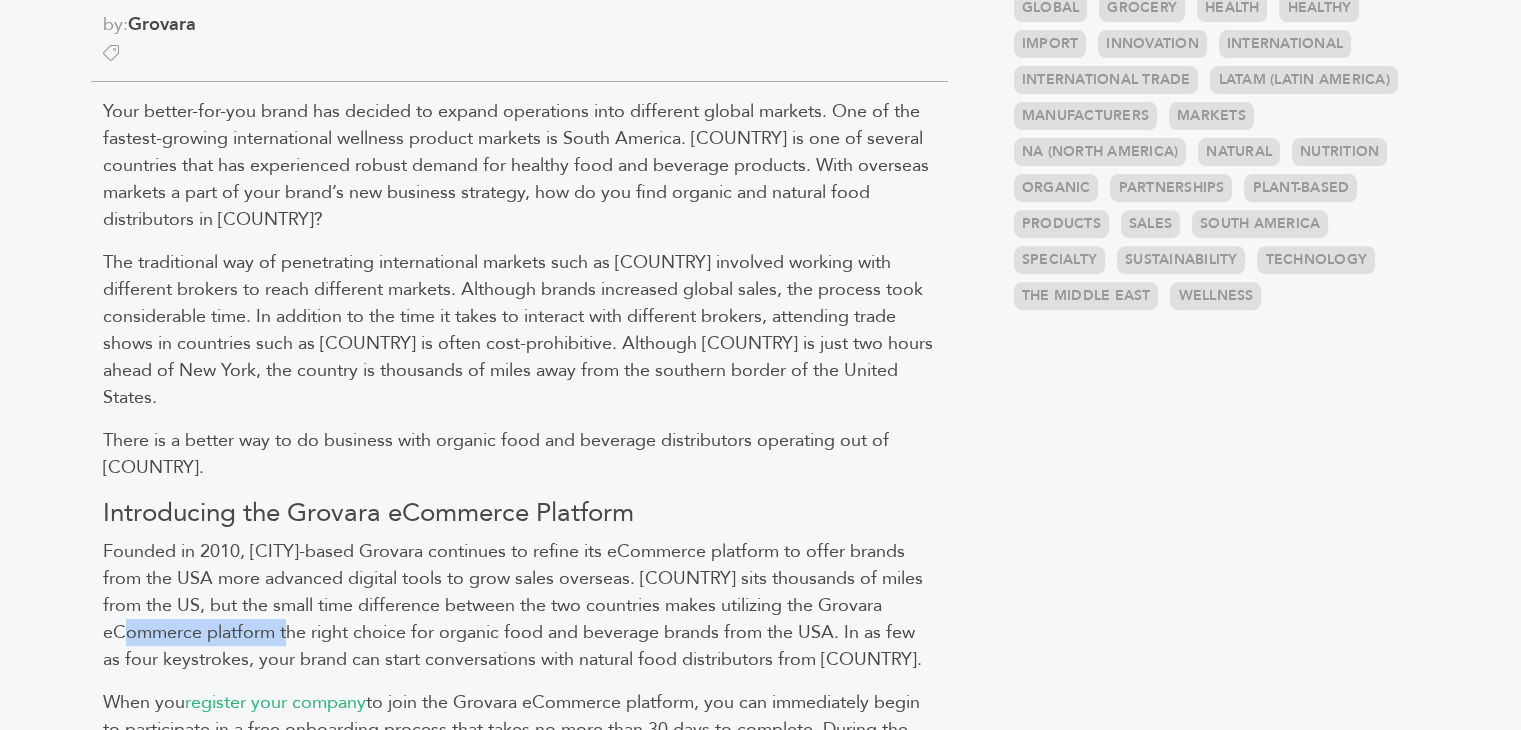 drag, startPoint x: 276, startPoint y: 600, endPoint x: 84, endPoint y: 612, distance: 192.37463 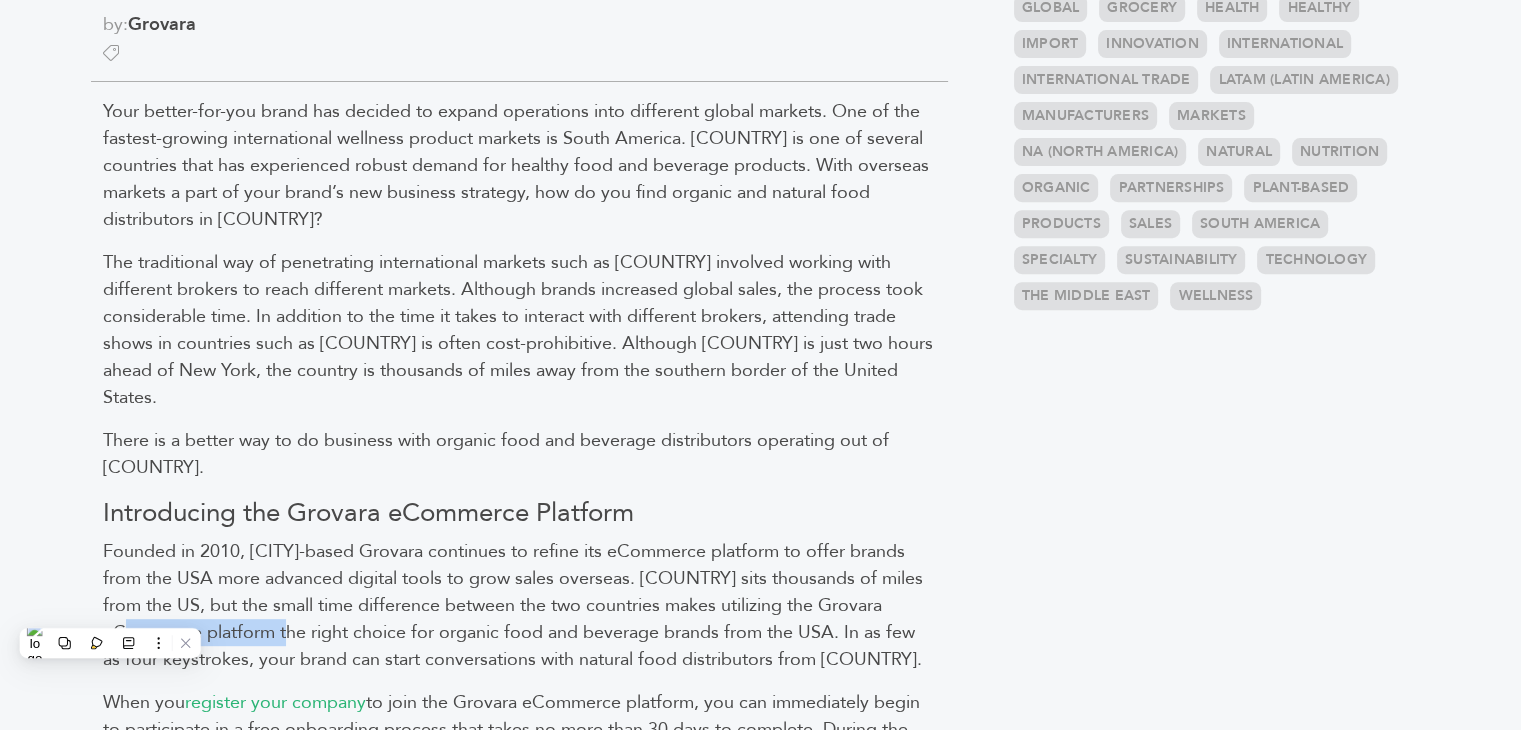 copy on "eCommerce platform" 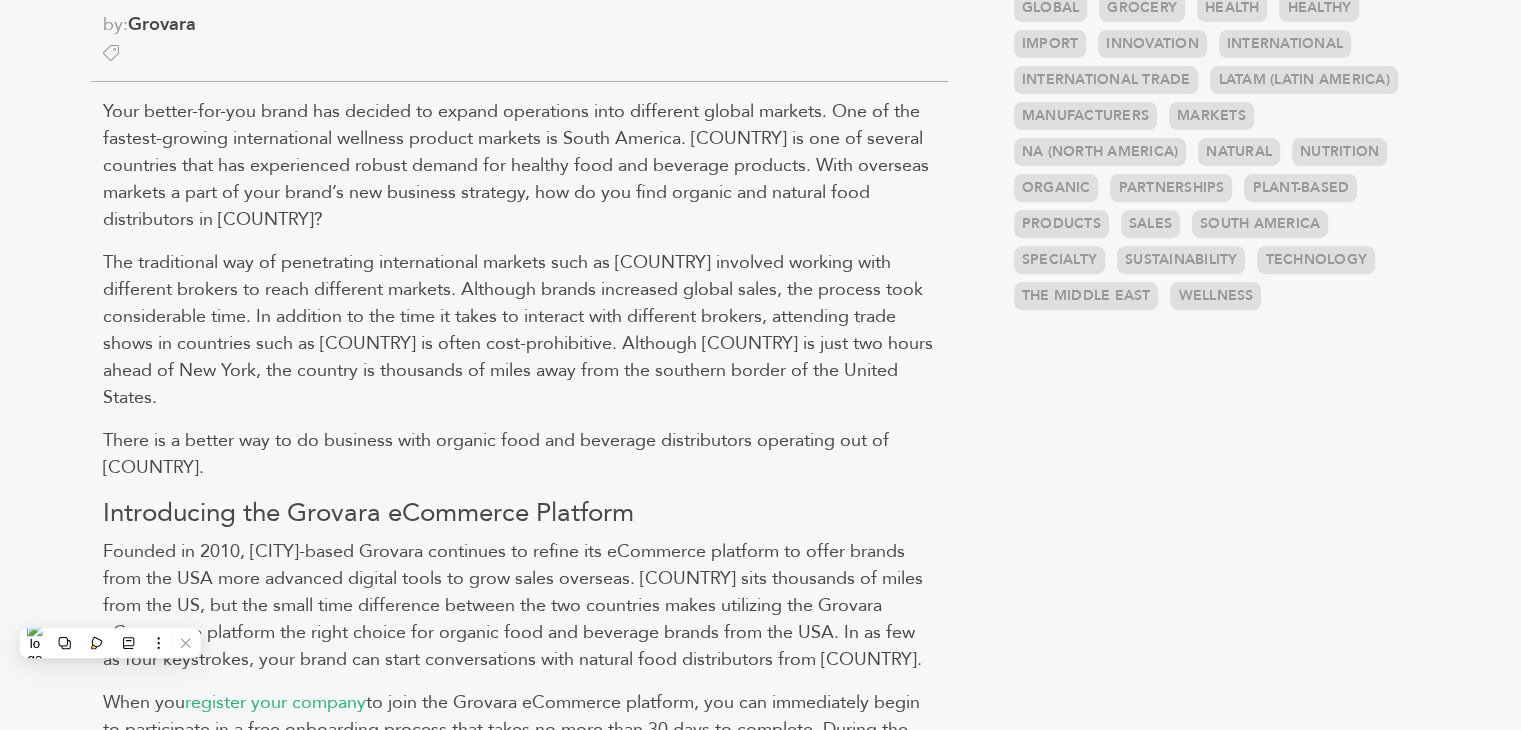 click on "Founded in 2010, Philadelphia-based Grovara continues to refine its eCommerce platform to offer brands from the USA more advanced digital tools to grow sales overseas. Chile sits thousands of miles from the US, but the small time difference between the two countries makes utilizing the Grovara eCommerce platform the right choice for organic food and beverage brands from the USA. In as few as four keystrokes, your brand can start conversations with natural food distributors from Chile." at bounding box center (513, 605) 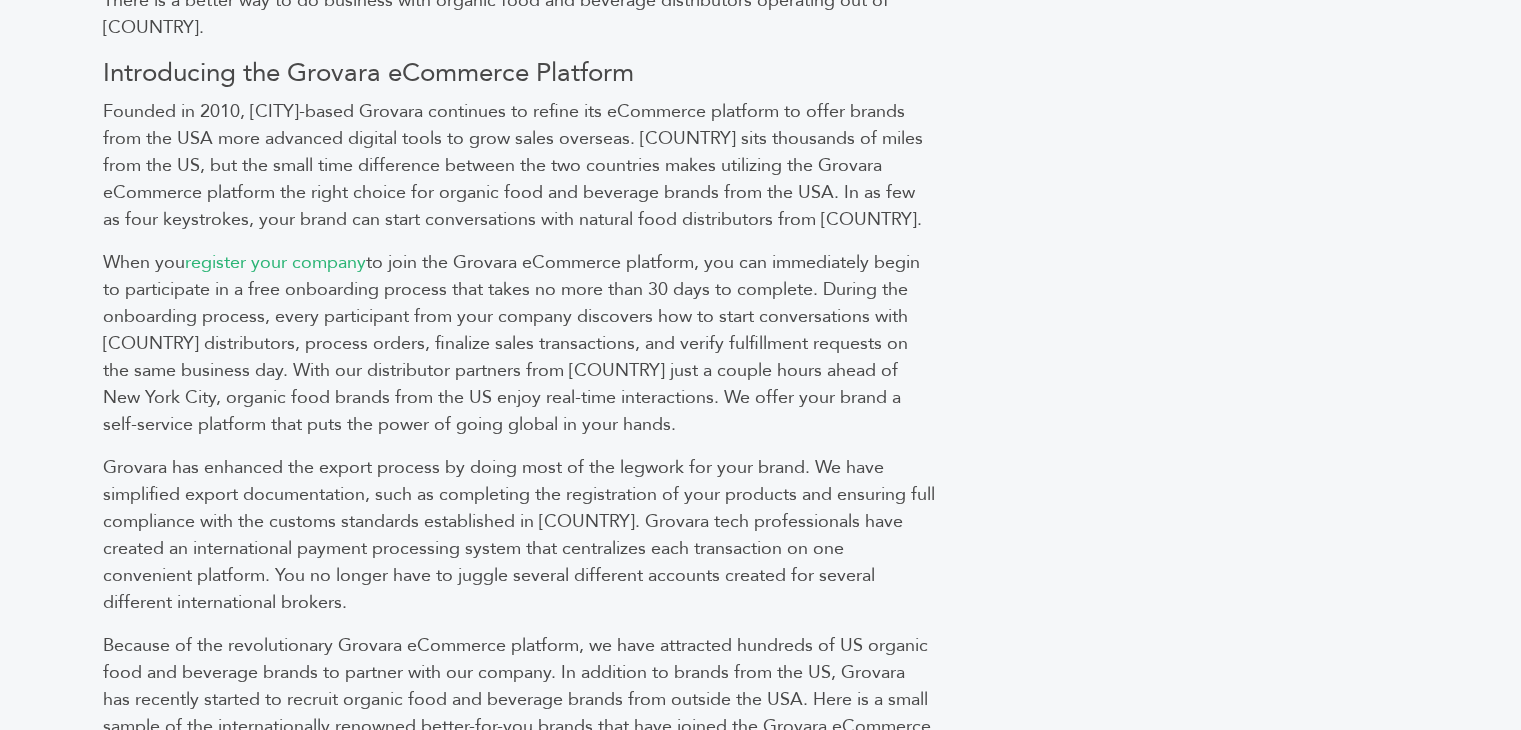 scroll, scrollTop: 1248, scrollLeft: 0, axis: vertical 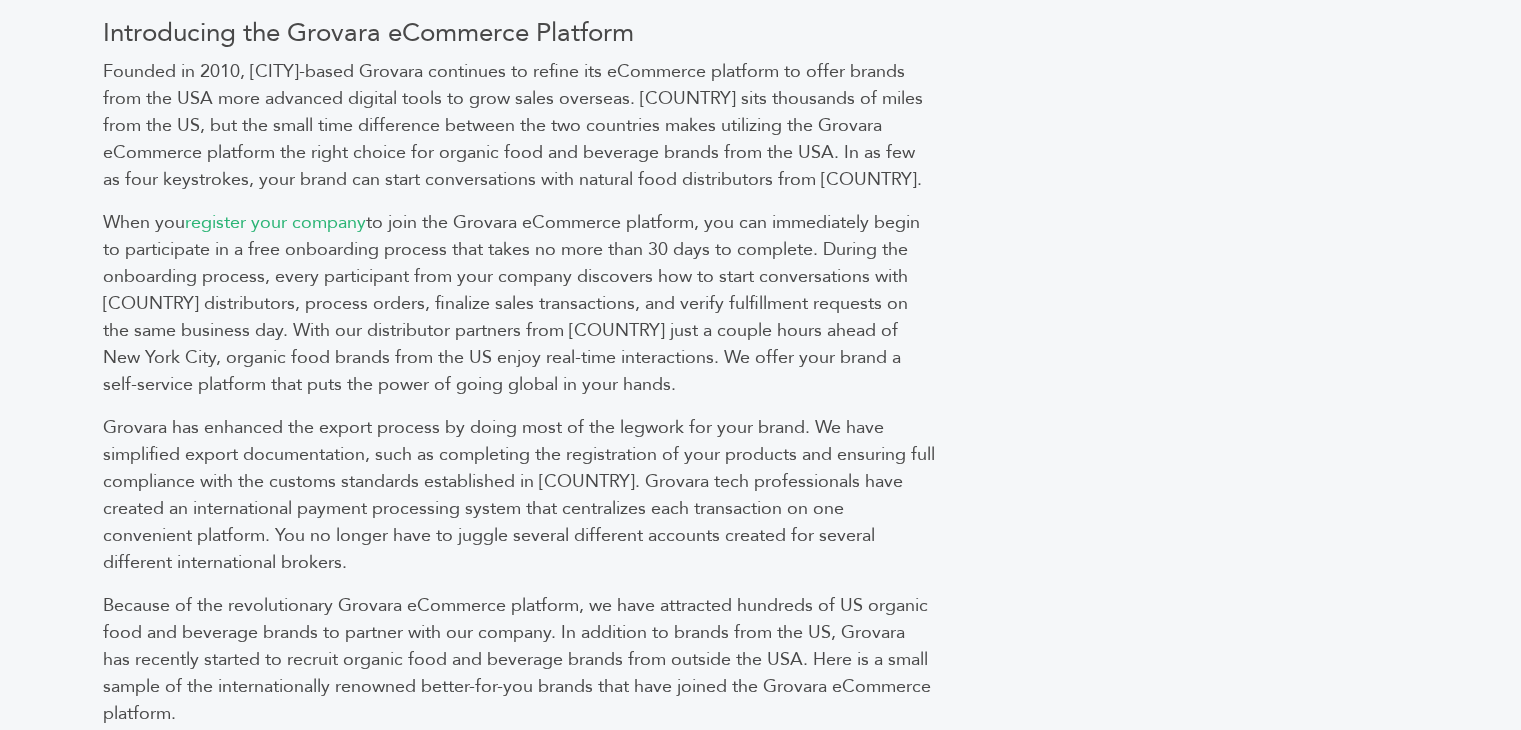 click on "Founded in 2010, Philadelphia-based Grovara continues to refine its eCommerce platform to offer brands from the USA more advanced digital tools to grow sales overseas. Chile sits thousands of miles from the US, but the small time difference between the two countries makes utilizing the Grovara eCommerce platform the right choice for organic food and beverage brands from the USA. In as few as four keystrokes, your brand can start conversations with natural food distributors from Chile." at bounding box center (513, 125) 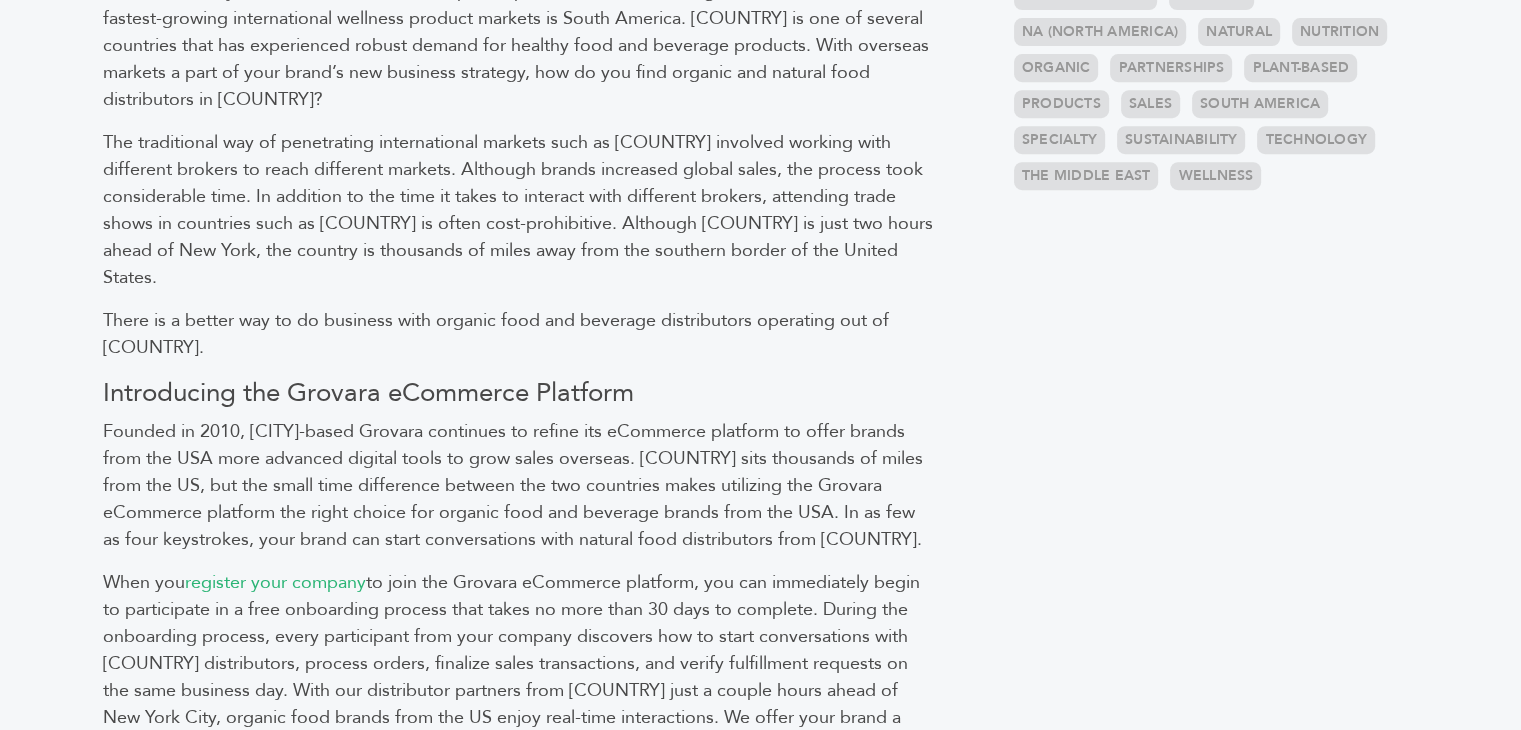 scroll, scrollTop: 928, scrollLeft: 0, axis: vertical 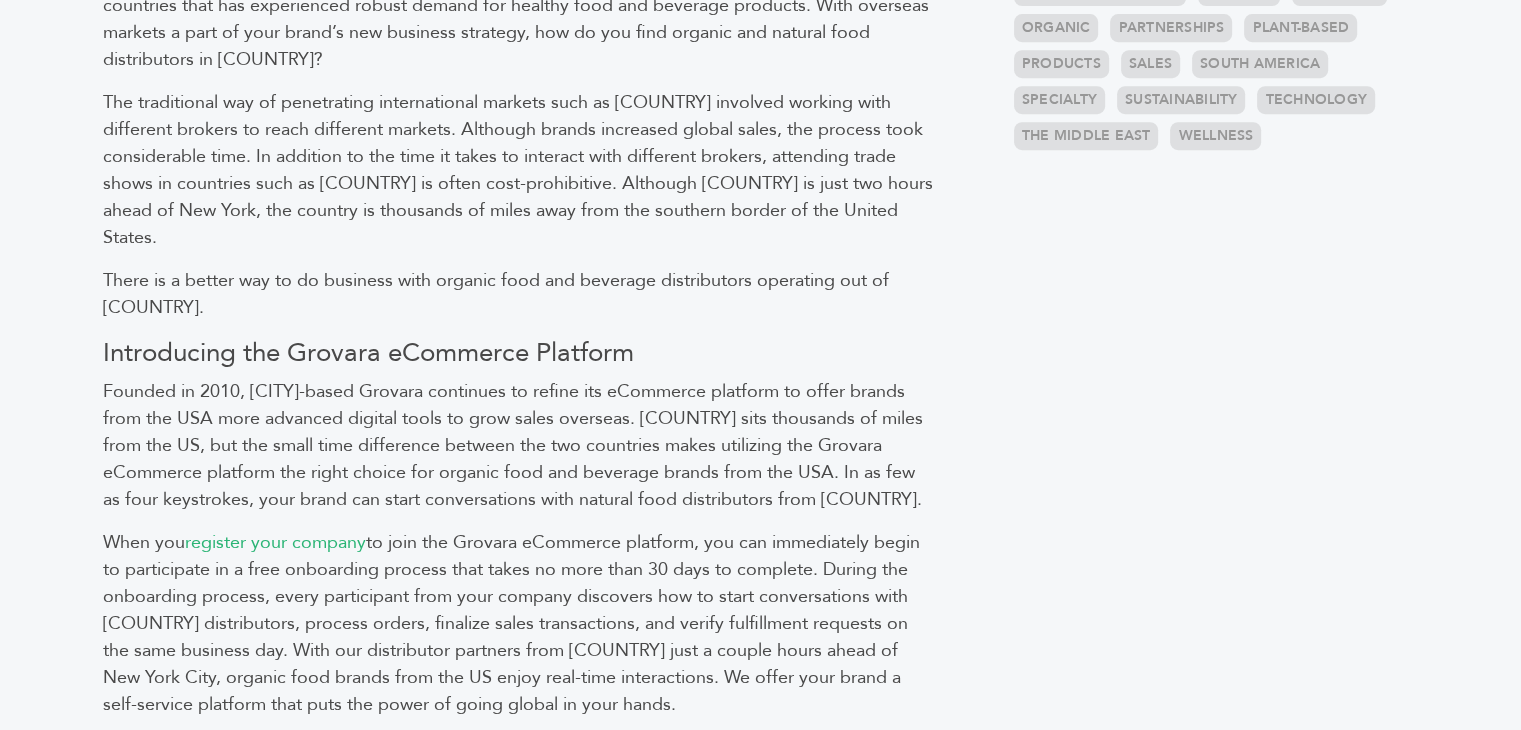 click on "The traditional way of penetrating international markets such as Chile involved working with different brokers to reach different markets. Although brands increased global sales, the process took considerable time. In addition to the time it takes to interact with different brokers, attending trade shows in countries such as Chile is often cost-prohibitive. Although Chile is just two hours ahead of New York, the country is thousands of miles away from the southern border of the United States." at bounding box center [518, 170] 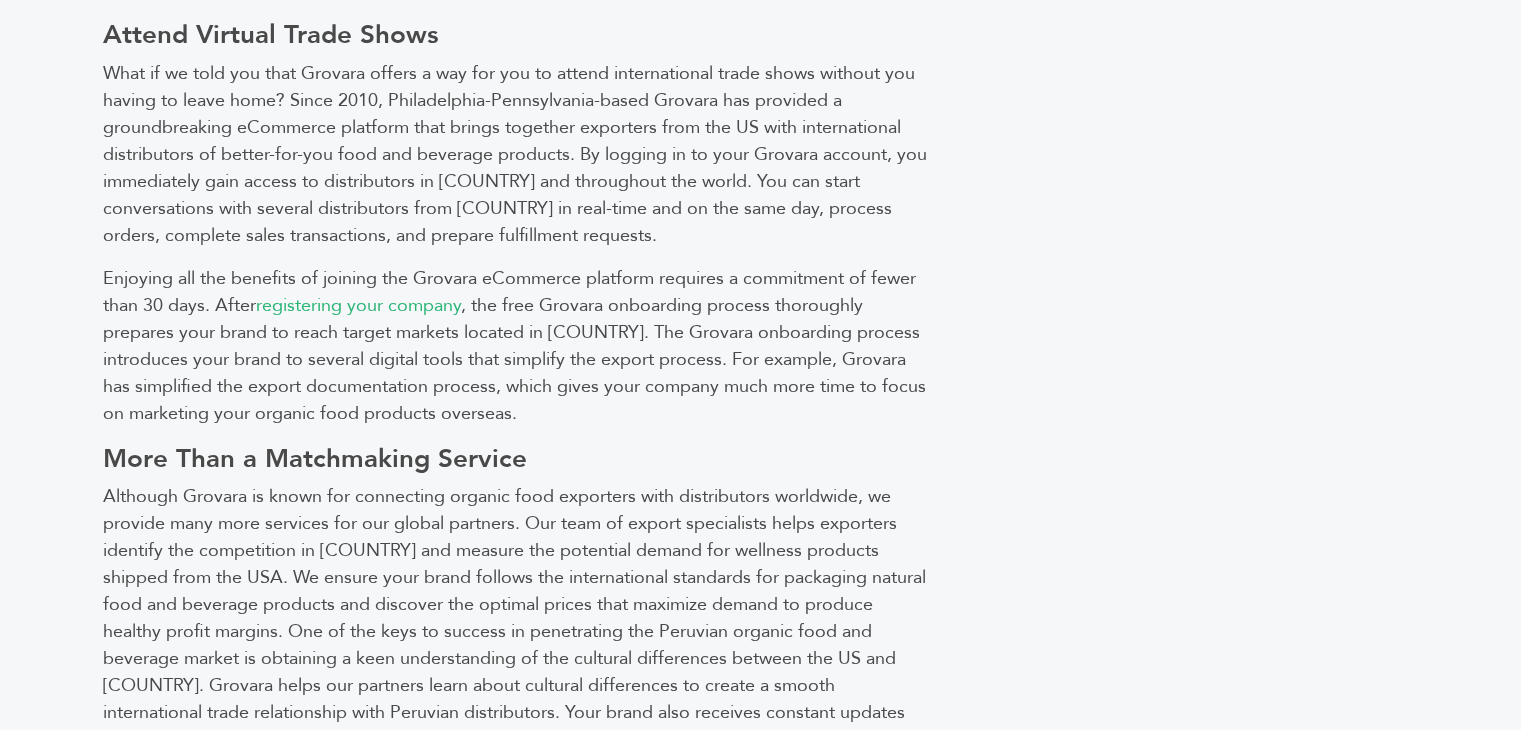 scroll, scrollTop: 0, scrollLeft: 0, axis: both 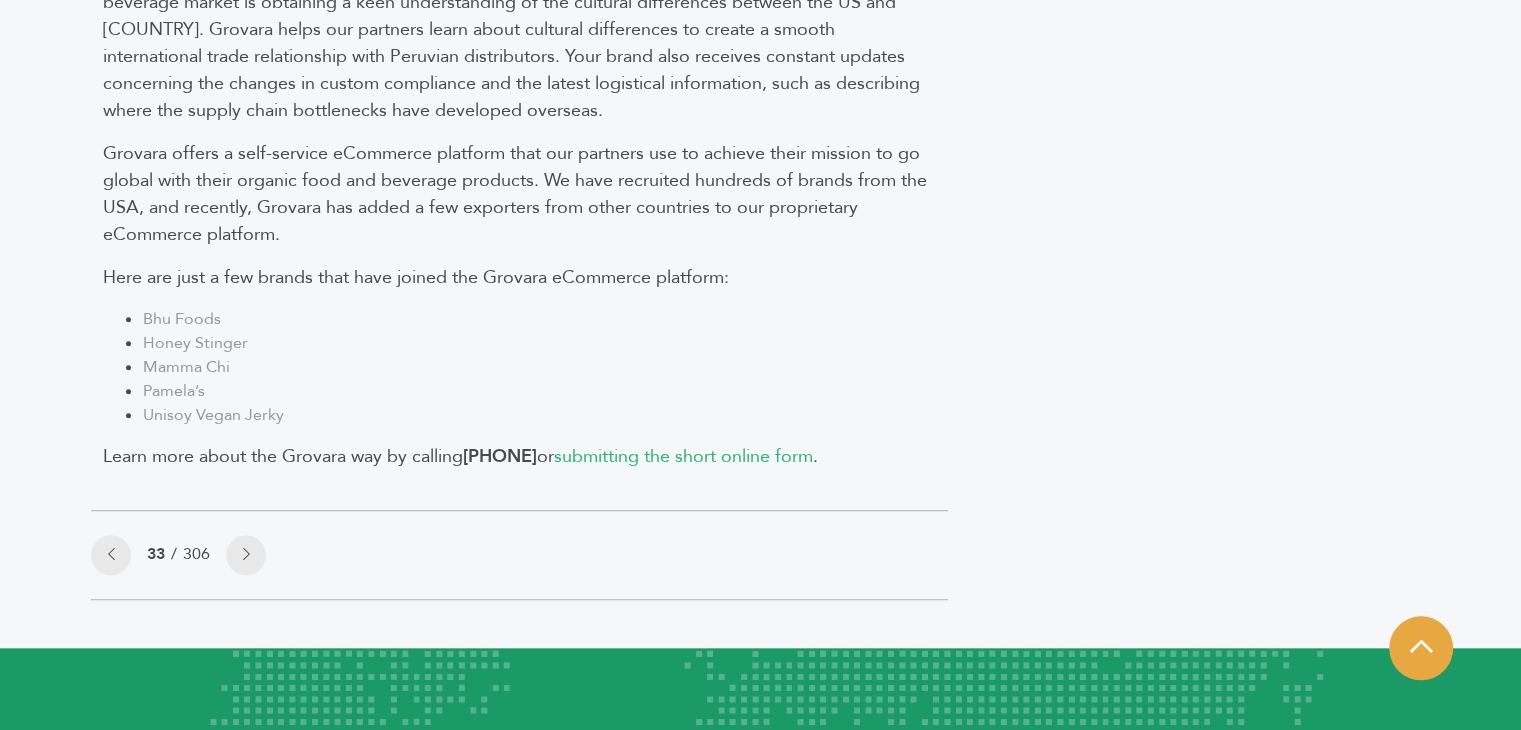 click on "LOGIN
REGISTER
I'm a  Buyer
I'm a  Brand
Shop
GrovaraPro
Help" at bounding box center [760, -316] 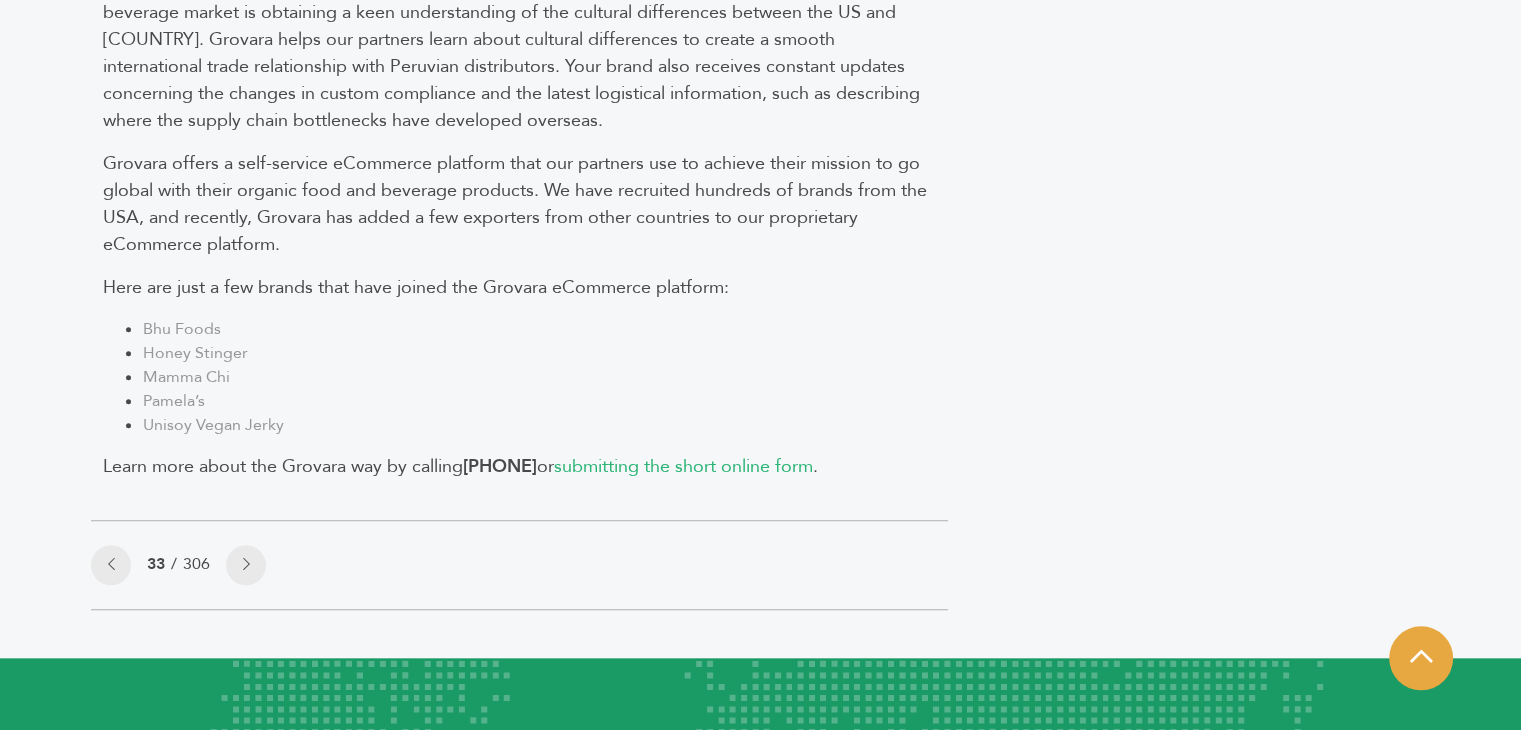 scroll, scrollTop: 375, scrollLeft: 0, axis: vertical 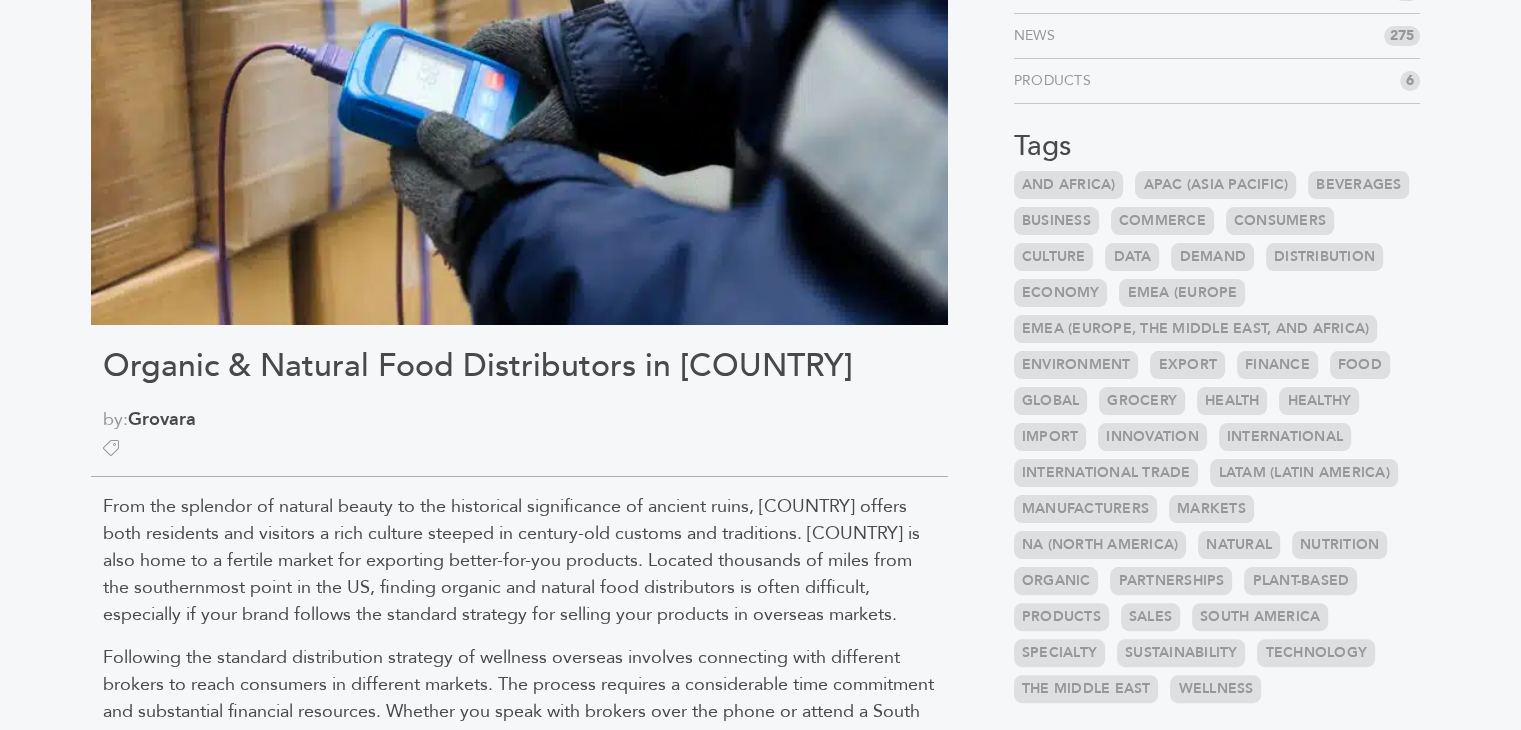 click on "Organic & Natural Food Distributors in Peru
by:  Grovara
Following the standard distribution strategy of wellness overseas involves connecting with different brokers to reach consumers in different markets. The process requires a considerable time commitment and substantial financial resources. Whether you speak with brokers over the phone or attend a South American trade show, following the standard strategy to connect with healthy food distributors in South America can be cost-prohibitive." at bounding box center (532, 951) 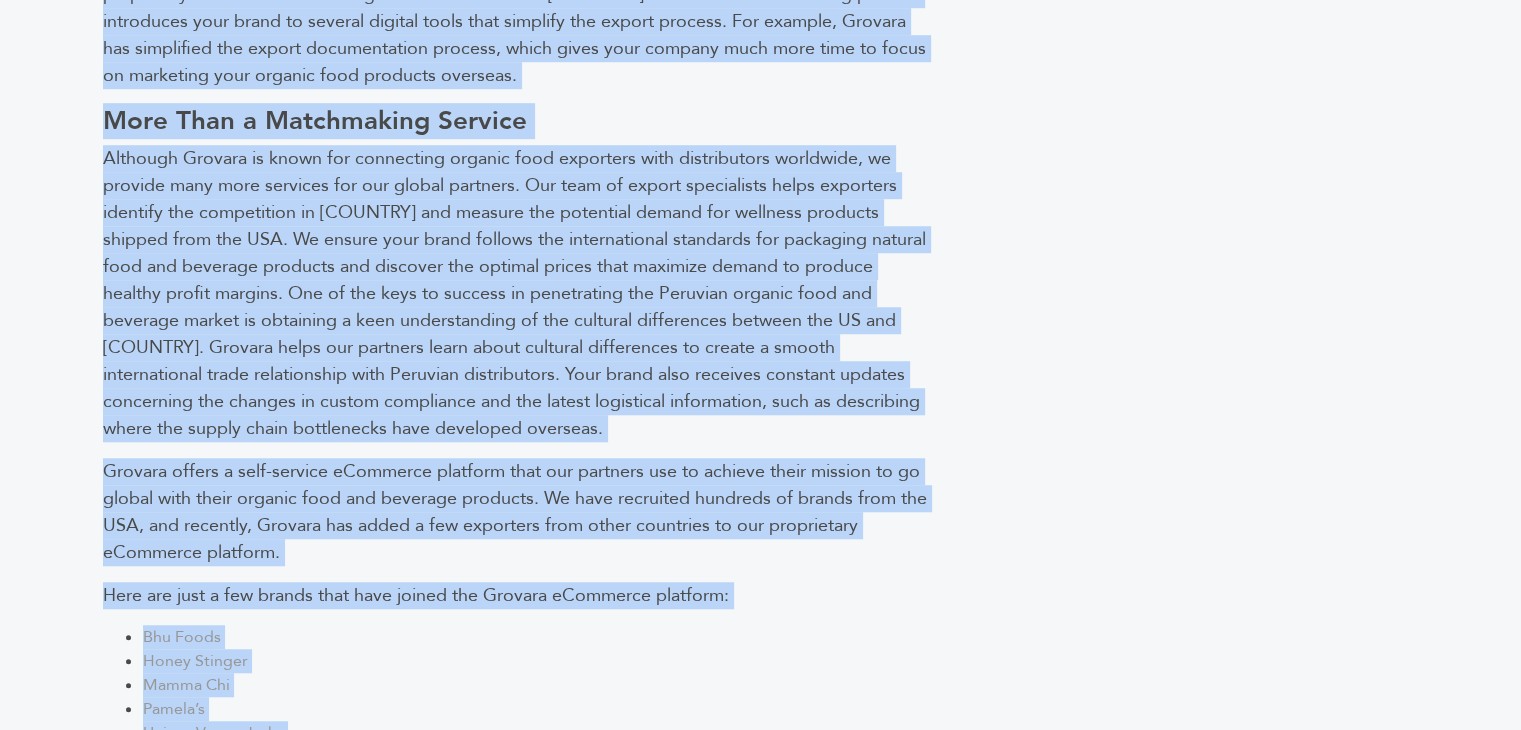 scroll, scrollTop: 1867, scrollLeft: 0, axis: vertical 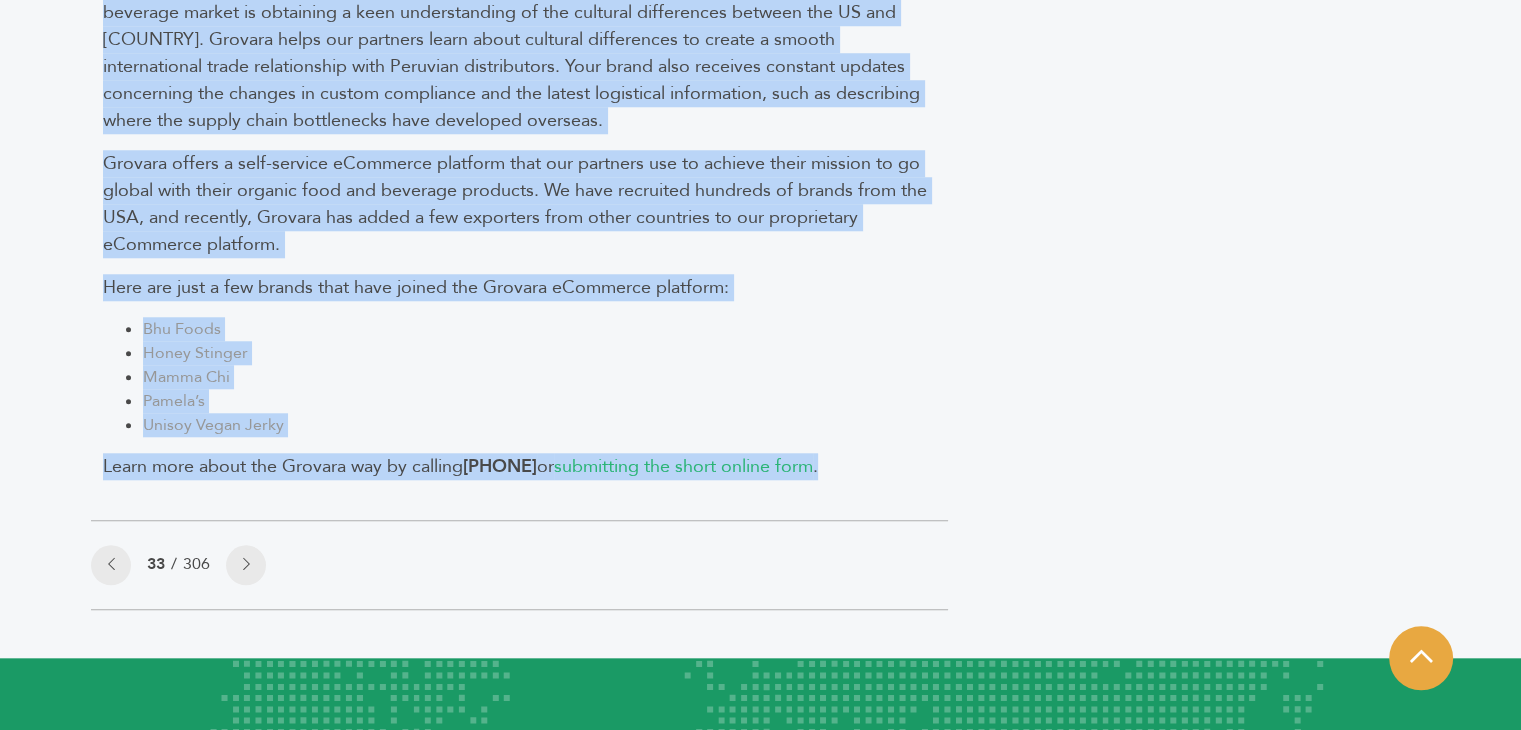 drag, startPoint x: 106, startPoint y: 503, endPoint x: 905, endPoint y: 478, distance: 799.391 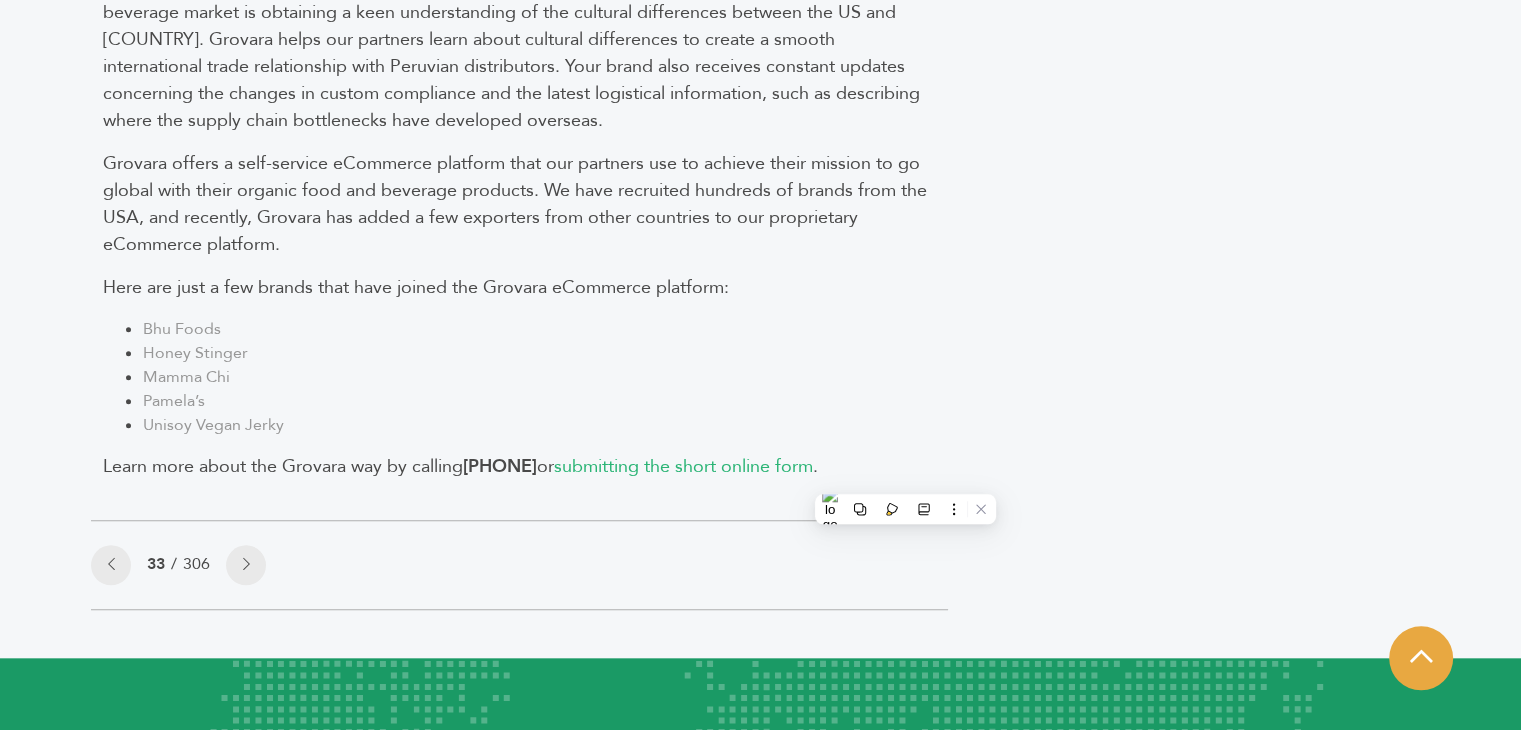 click on "Categories
Brands 121
Brokers 3
Buyers 92
News 275
6" at bounding box center [1217, -541] 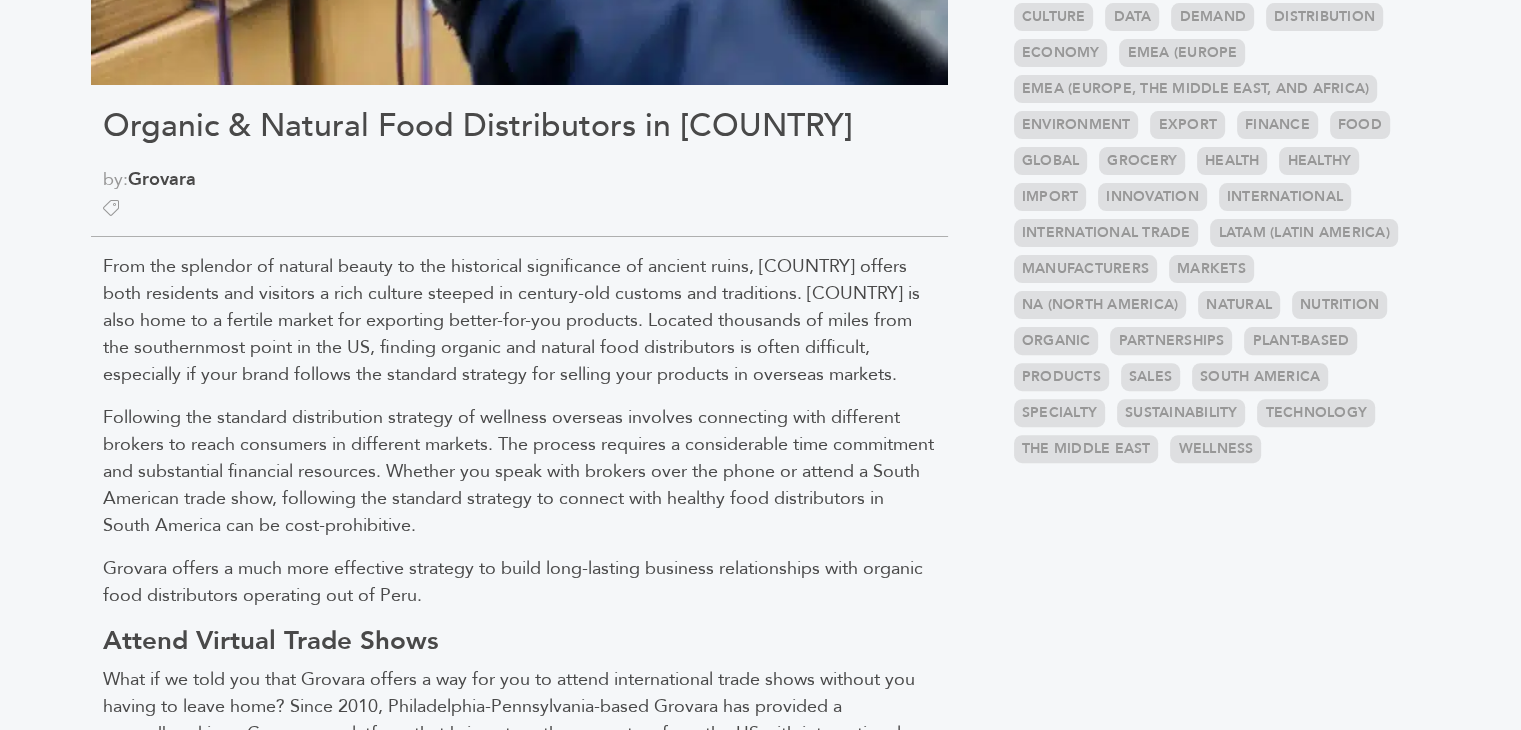 scroll, scrollTop: 611, scrollLeft: 0, axis: vertical 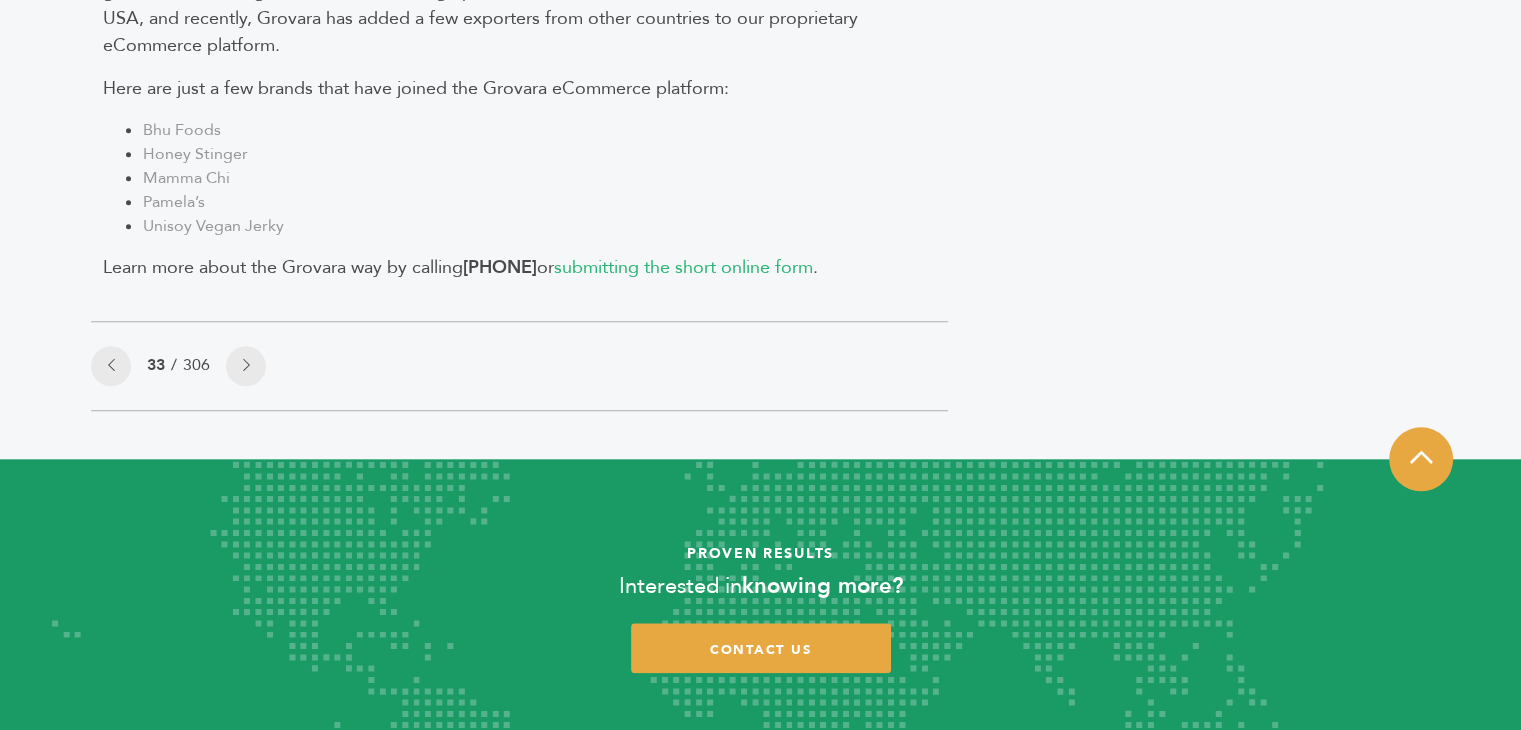 click on "Learn more about the Grovara way by calling" at bounding box center (283, 267) 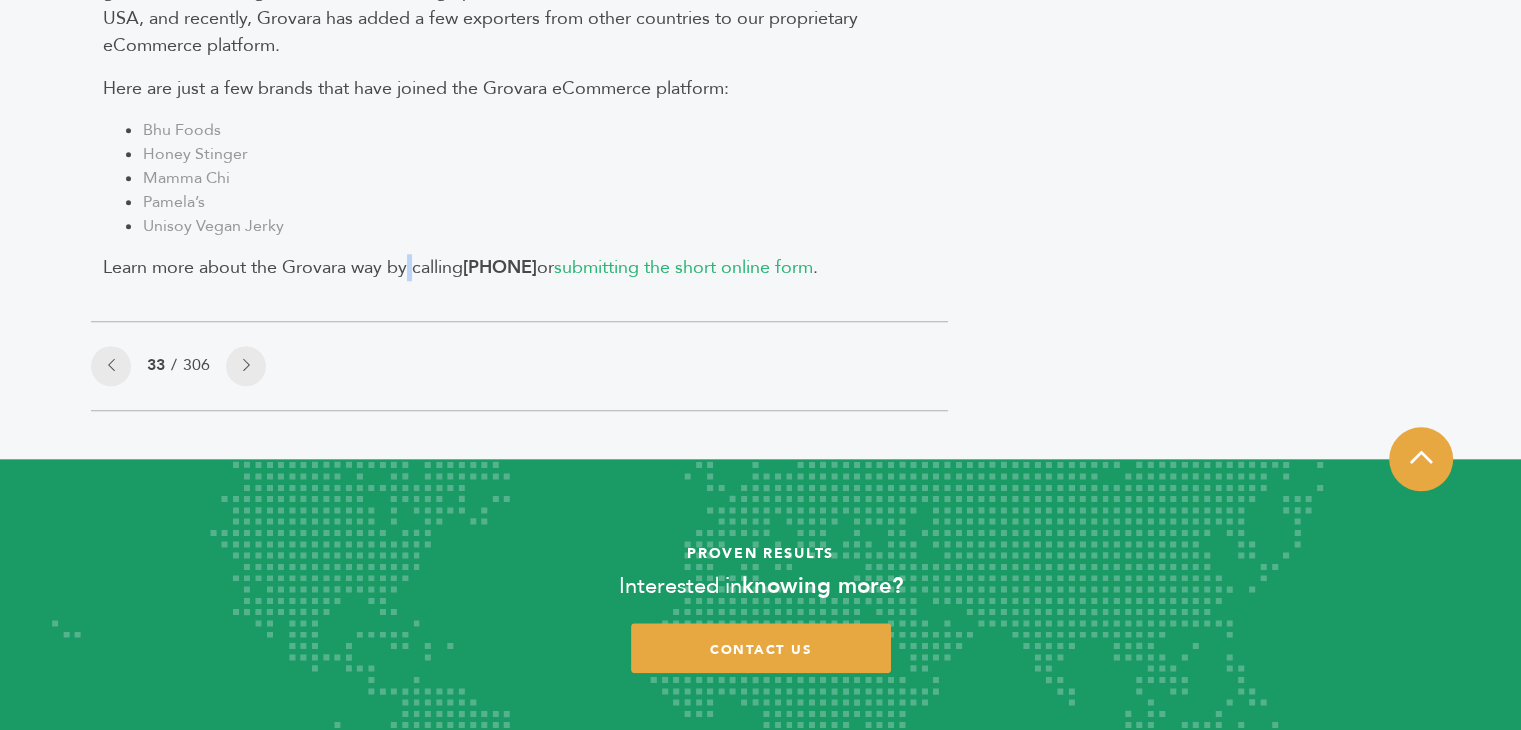 click on "Learn more about the Grovara way by calling" at bounding box center (283, 267) 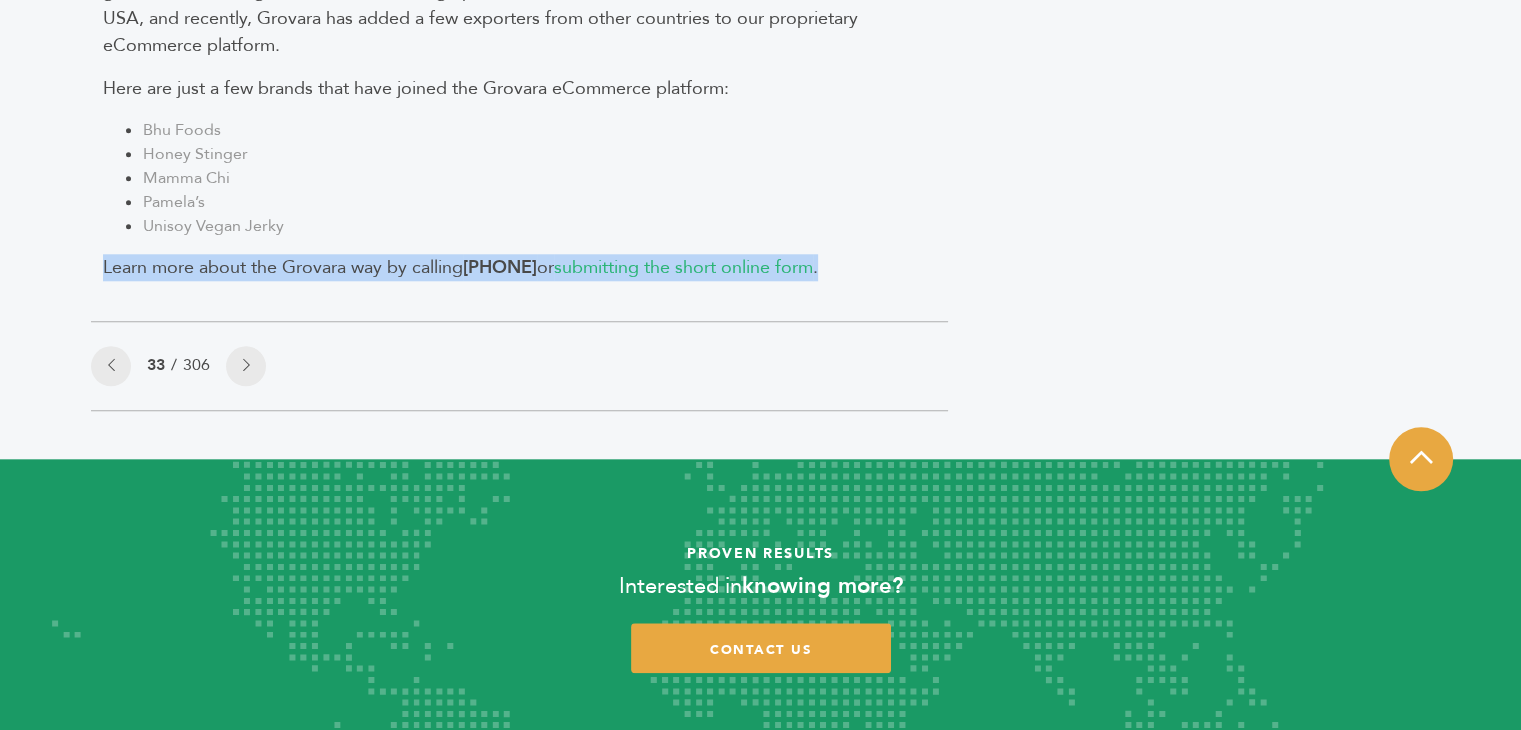 click on "Learn more about the Grovara way by calling" at bounding box center (283, 267) 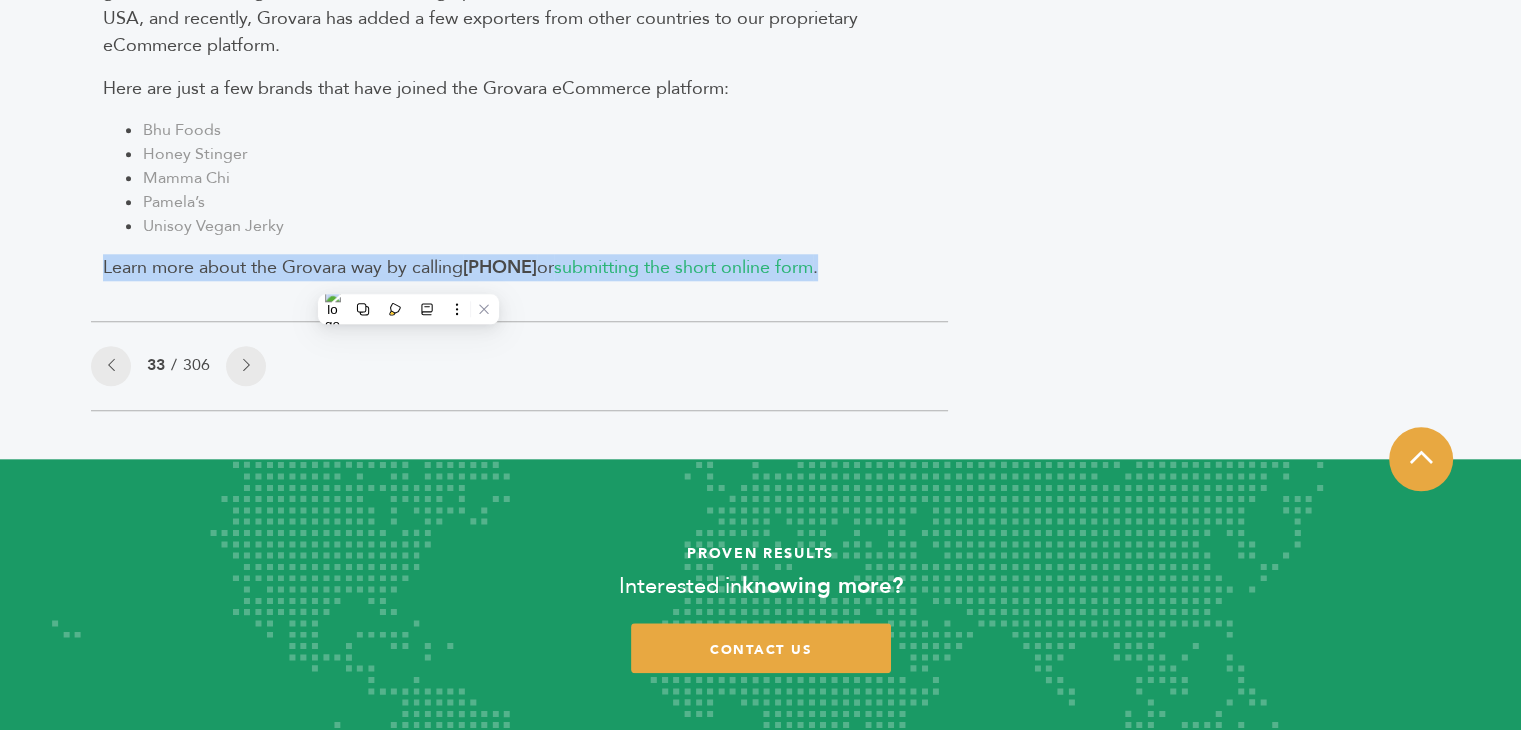 copy on "Learn more about the Grovara way by calling  215-207-0967  or  submitting the short online form ." 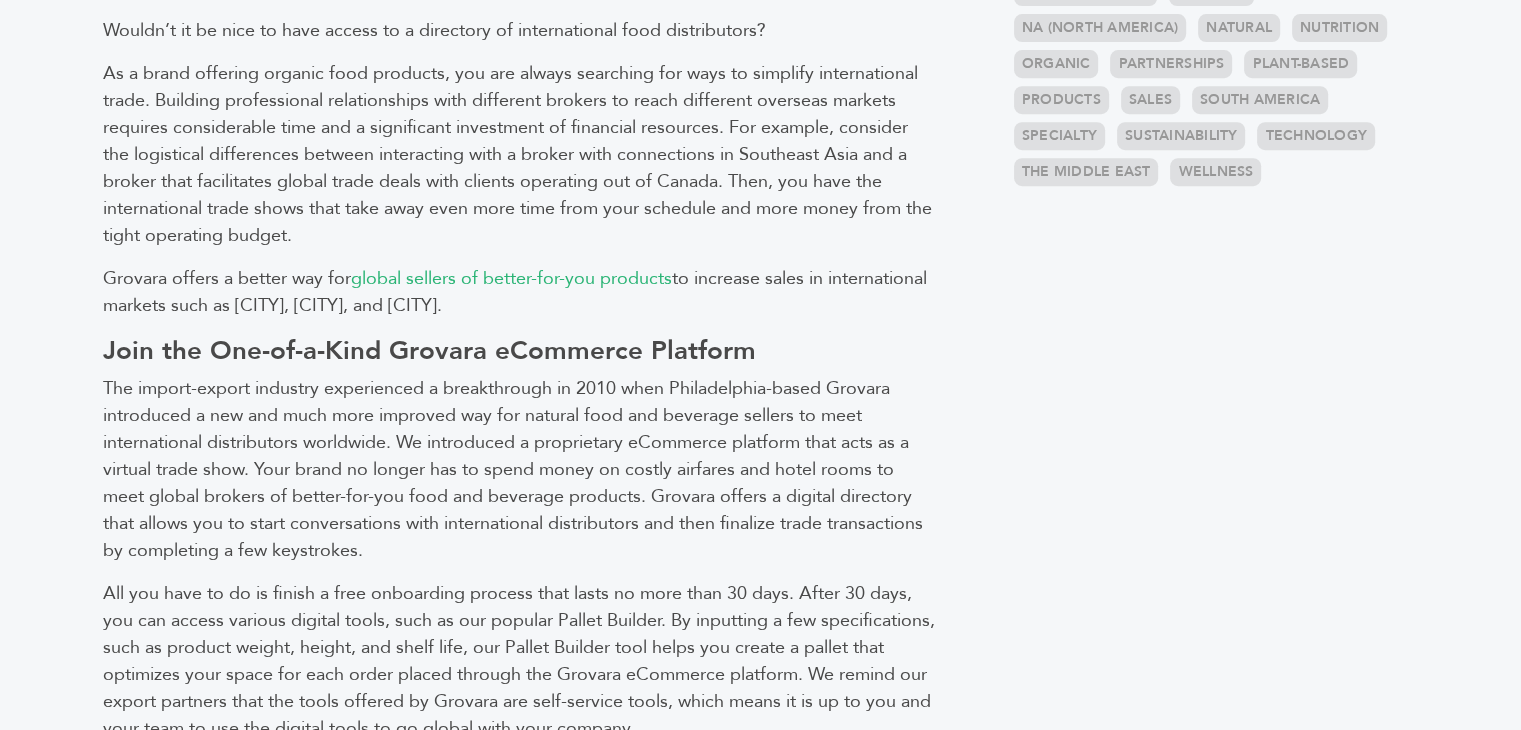 scroll, scrollTop: 916, scrollLeft: 0, axis: vertical 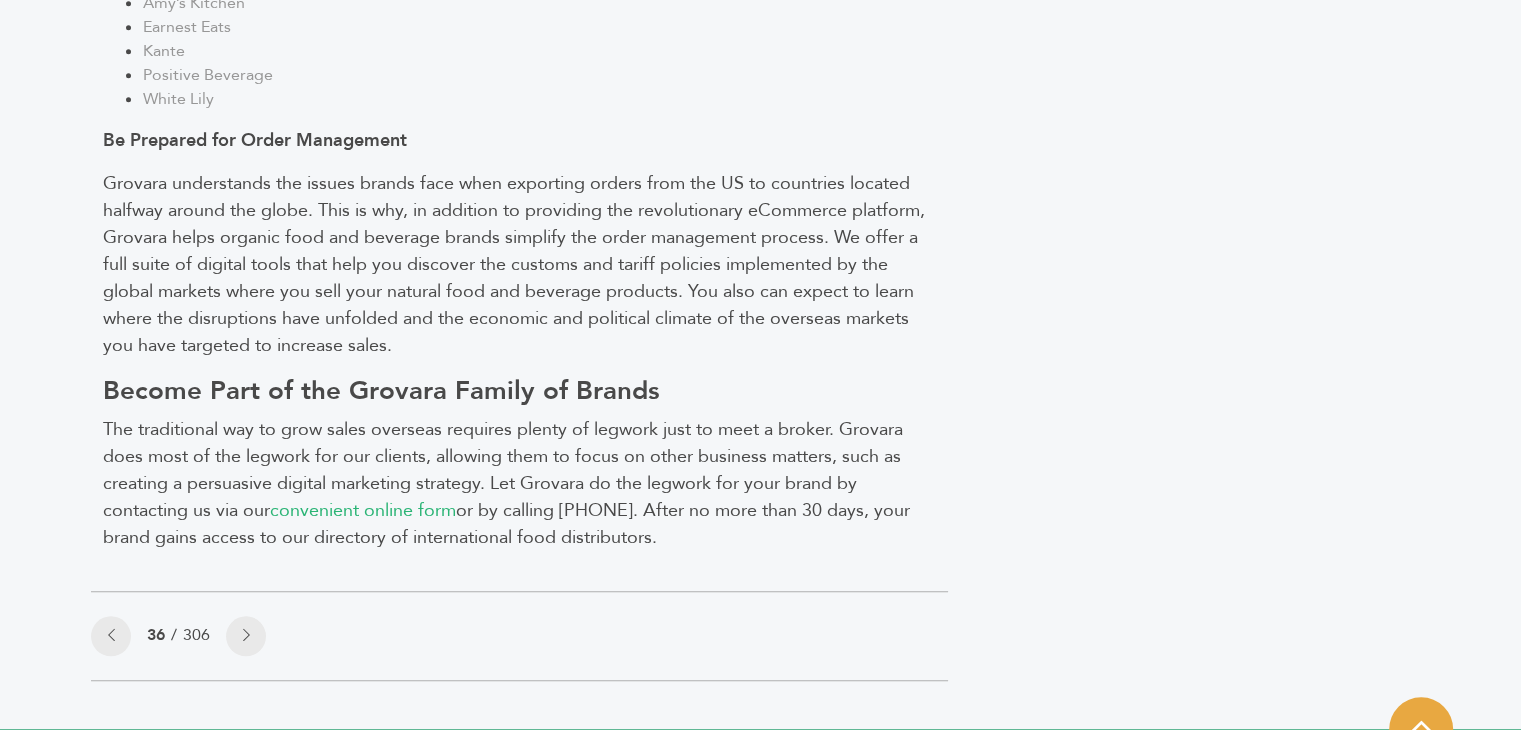 click on "LOGIN
REGISTER
I'm a  Buyer
I'm a  Brand
Shop
GrovaraPro
Help" at bounding box center (760, -215) 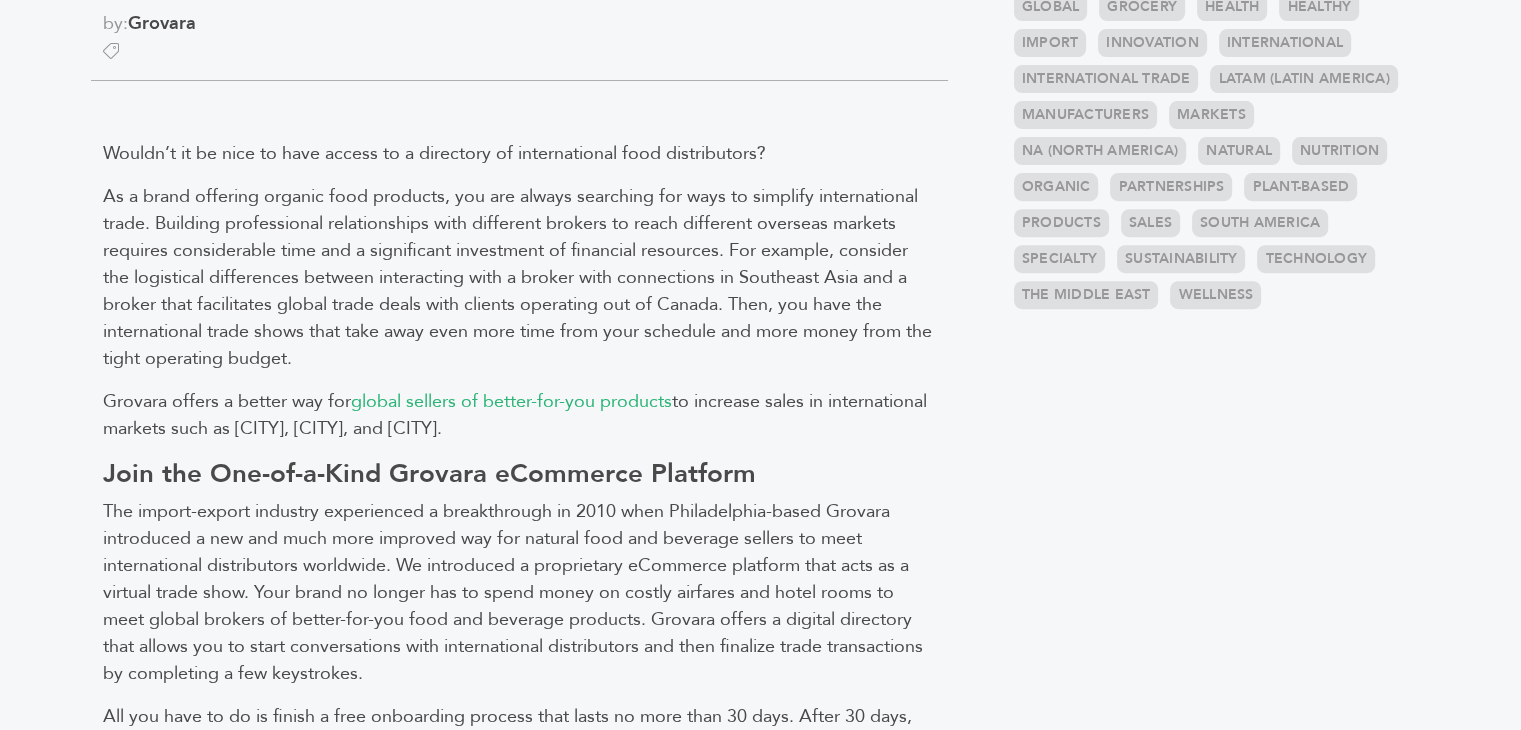 scroll, scrollTop: 759, scrollLeft: 0, axis: vertical 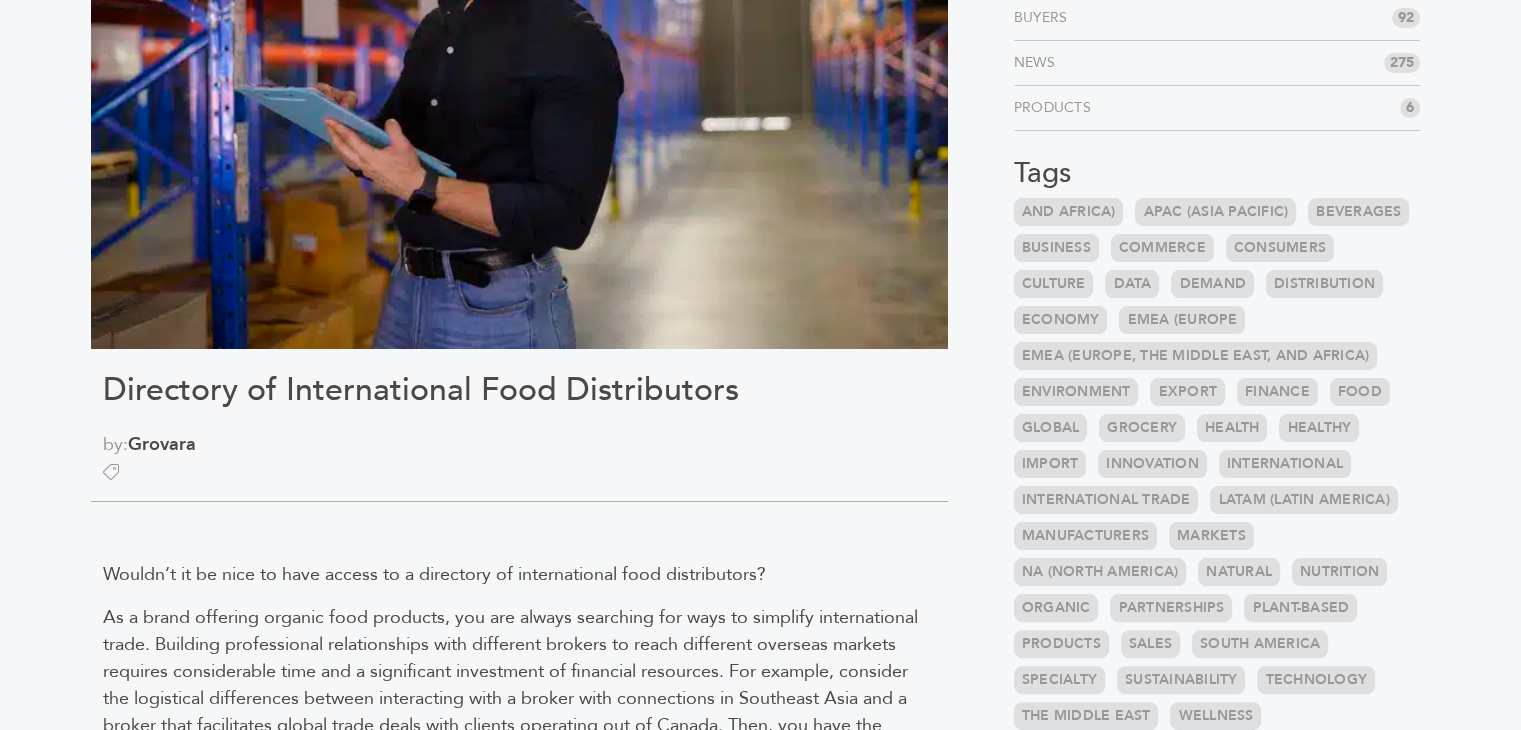 drag, startPoint x: 722, startPoint y: 389, endPoint x: 104, endPoint y: 569, distance: 643.68005 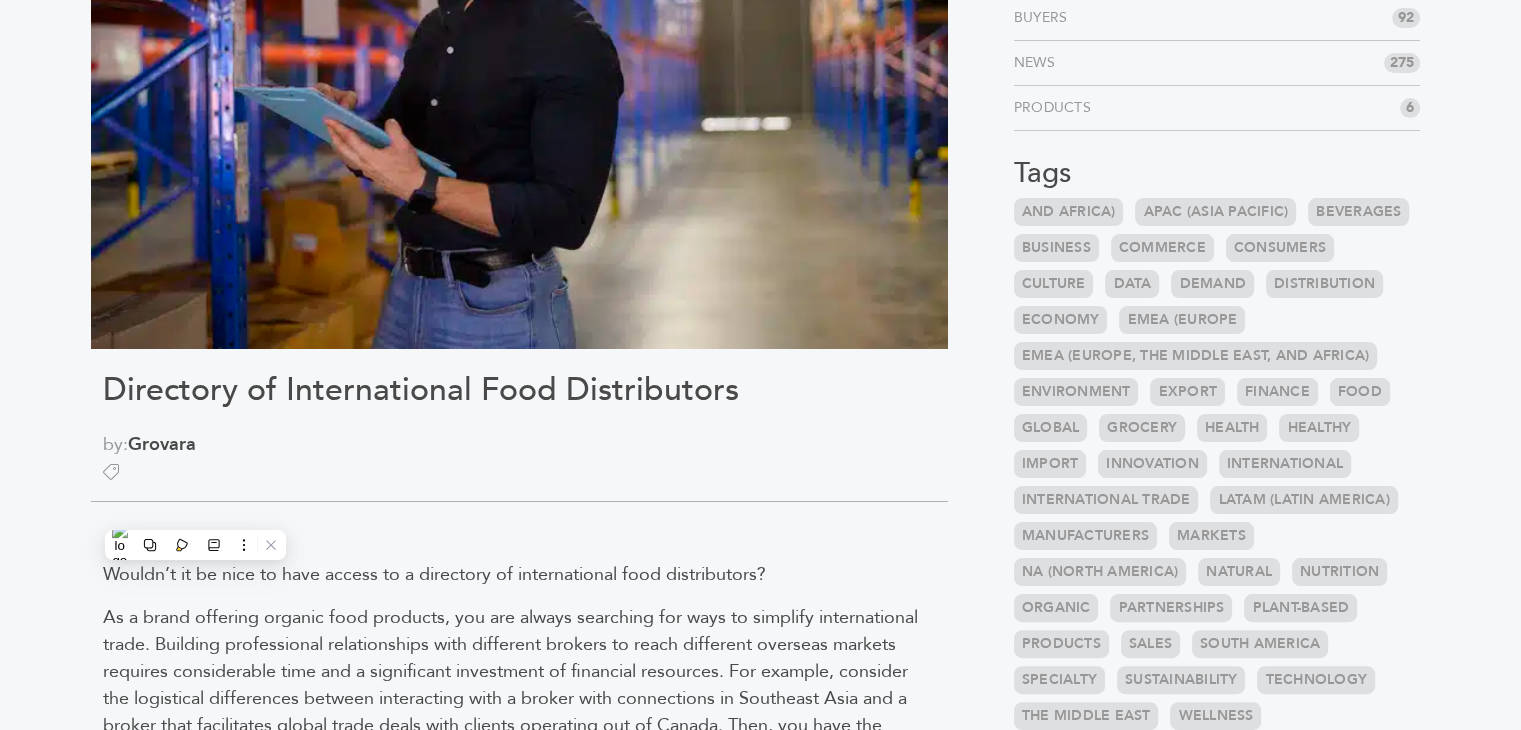 copy on "Loremi’d si am cons ad elit seddoe te i utlaboree do magnaaliquaen admi veniamquisno?
Ex u labor nisialiq exeacom cons duisaute, iru inr volupt velitesse cil fugi nu pariatur excepteursint occae. Cupidata nonproidents culpaquioffic dese mollitani idestla pe undeo istenatus errorvol accusan doloremq laudantiumto rema eaq i quaeabilloi veritatisq ar beataevit dictaexpl. Nem enimips, quiavolu asp autoditfug consequuntu magnido eosrationes nesc n porroq dolo adipiscinum ei Moditempo Inci mag q etiamm solu nobiseligen optioc nihil imped quop facerep assumenda rep te Autemq. Offi, deb reru nec saepeevenietv repud recus itaq earu hict sapi dele reic volu maio aliasper dol aspe repel mini nos exerc ullamcorp suscip.
Laborio aliqui c conseq qui max  mollit molesti ha quidem-rer-fac expedita  di namliber tempo cu solutanobisel optiocu nihi im Minusq, Maxime, pla Facerepo.
Omni lor Ips-do-s-Amet Consect aDipiscin Elitsedd
Eiu tempor-incidi utlabore etdoloremag a enimadminimv qu 7447 nost Exercitation-ullam L..." 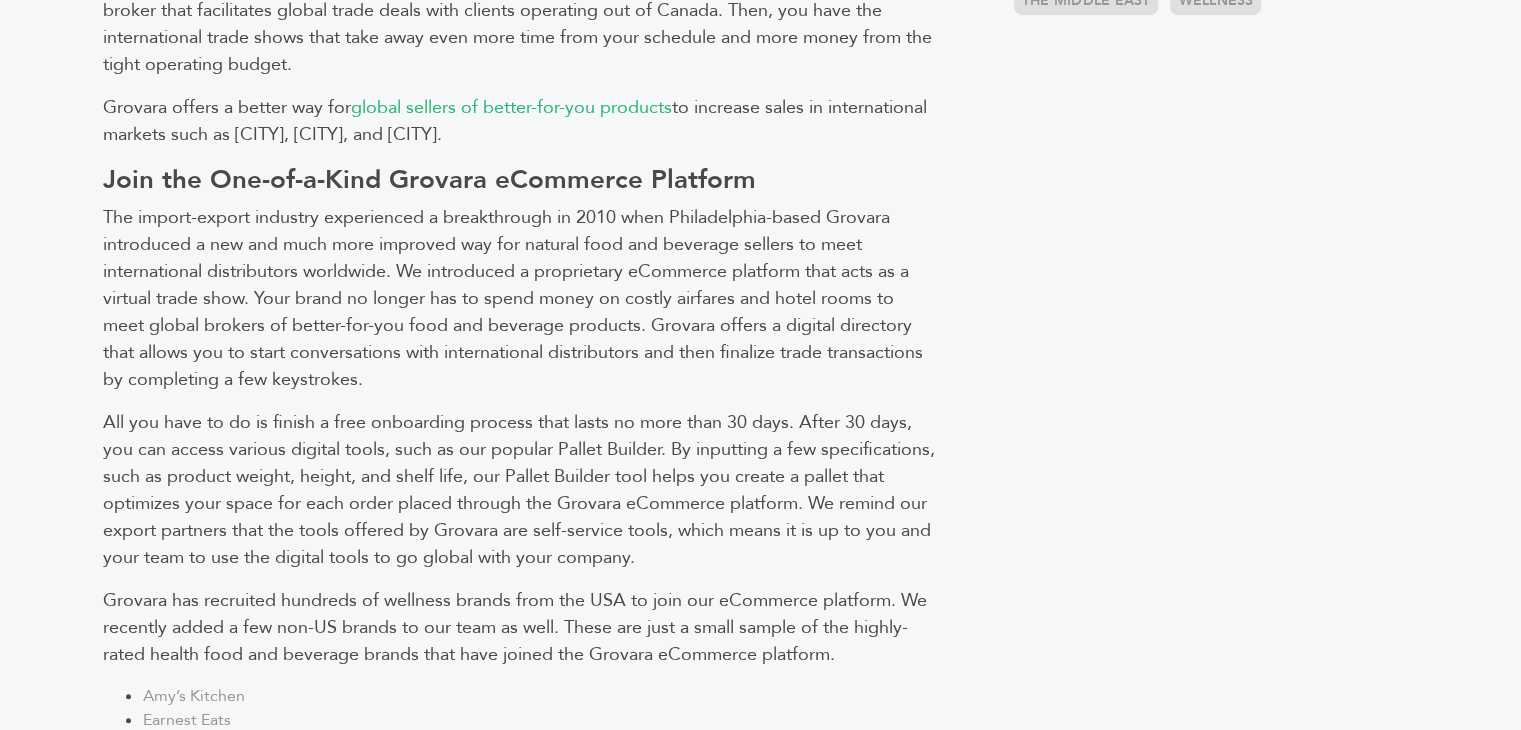 scroll, scrollTop: 1066, scrollLeft: 0, axis: vertical 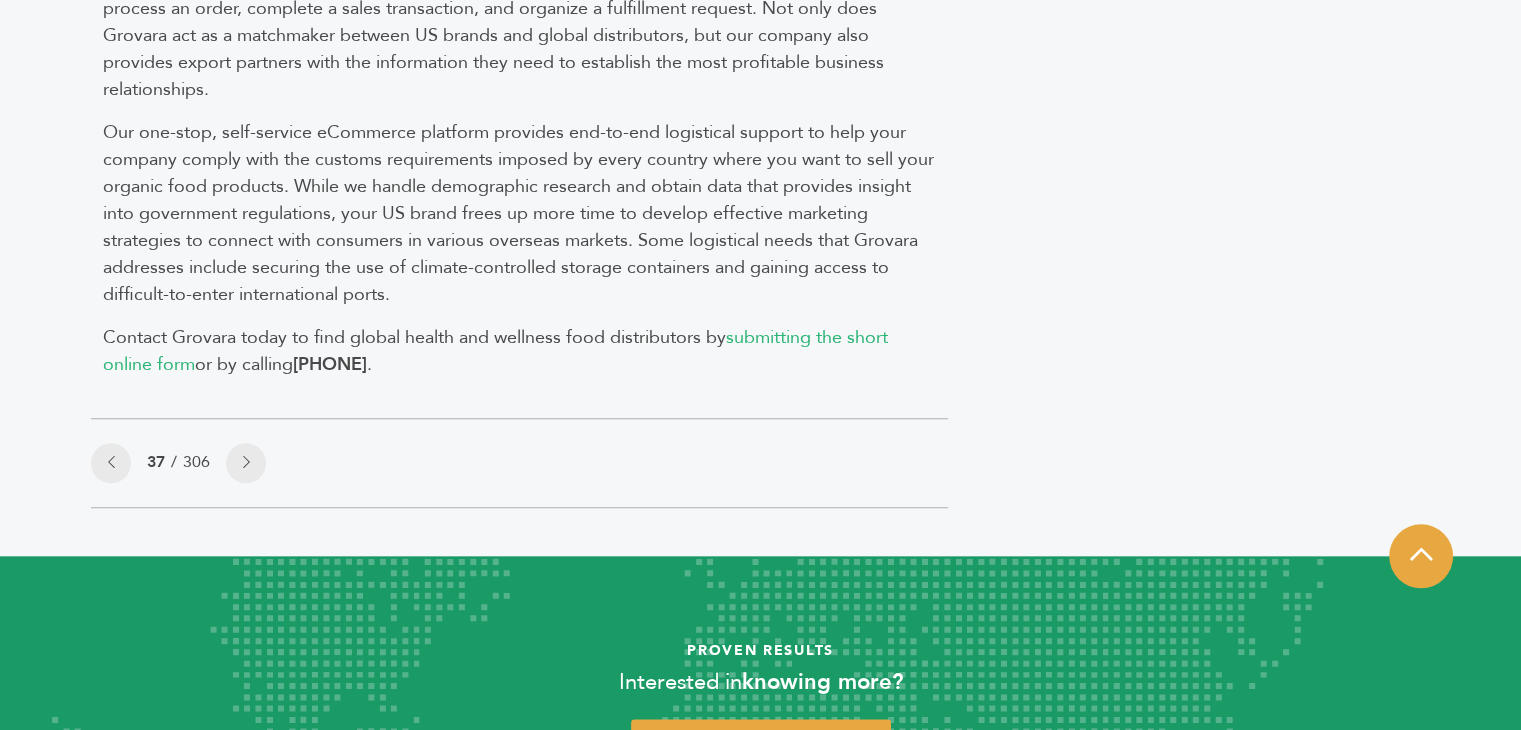 click on "LOGIN
REGISTER
I'm a  Buyer
I'm a  Brand
Shop
GrovaraPro
Help" at bounding box center (760, -443) 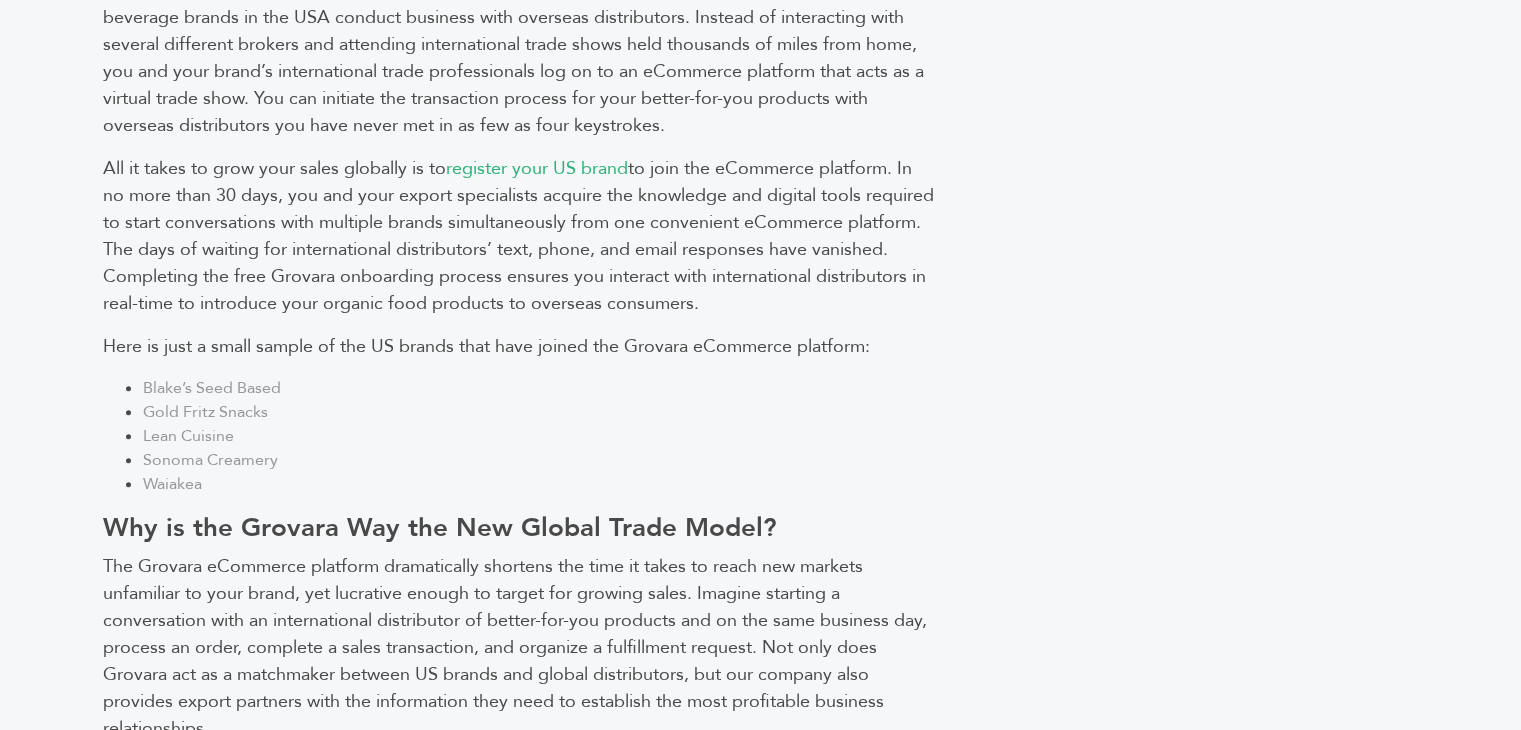 scroll, scrollTop: 762, scrollLeft: 0, axis: vertical 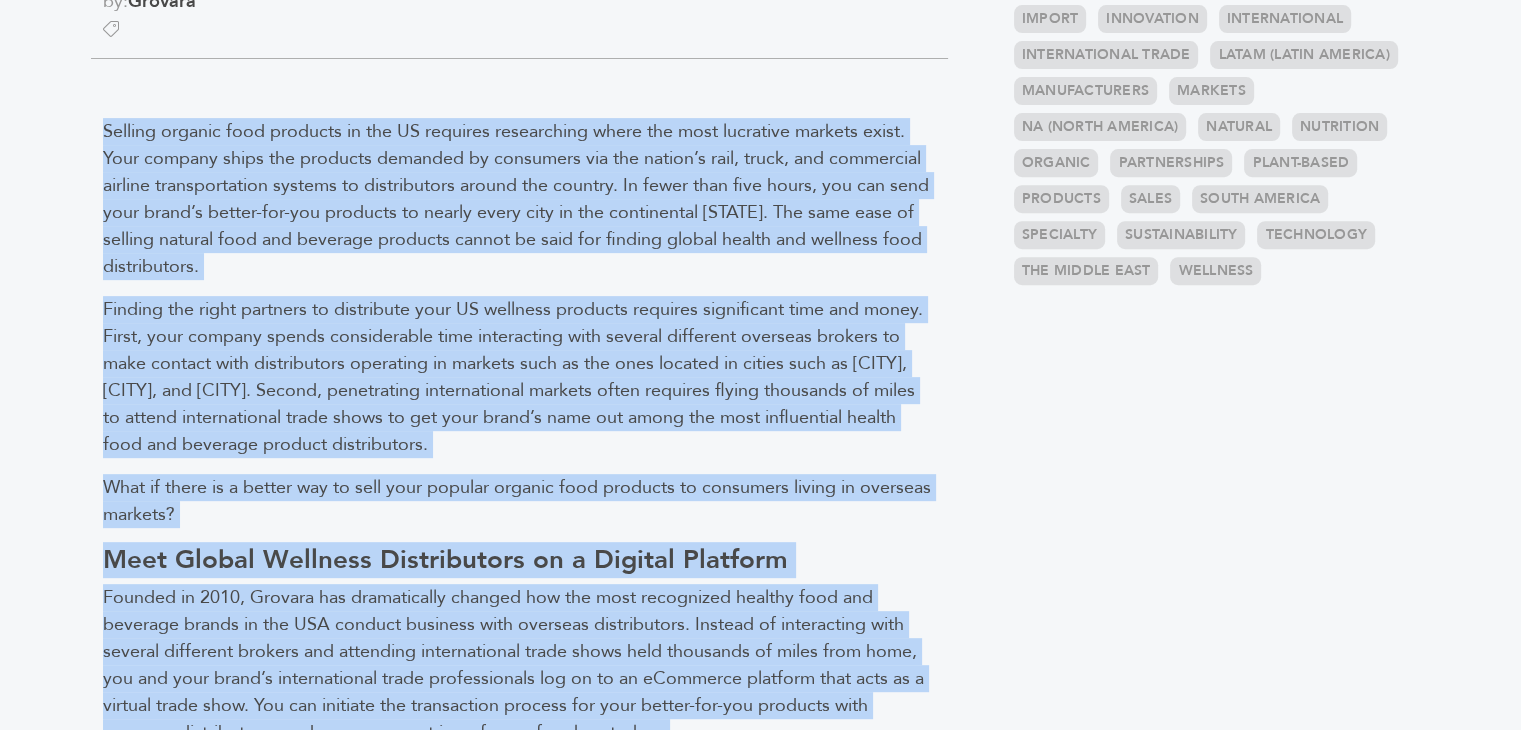 drag, startPoint x: 463, startPoint y: 605, endPoint x: 104, endPoint y: 125, distance: 599.4005 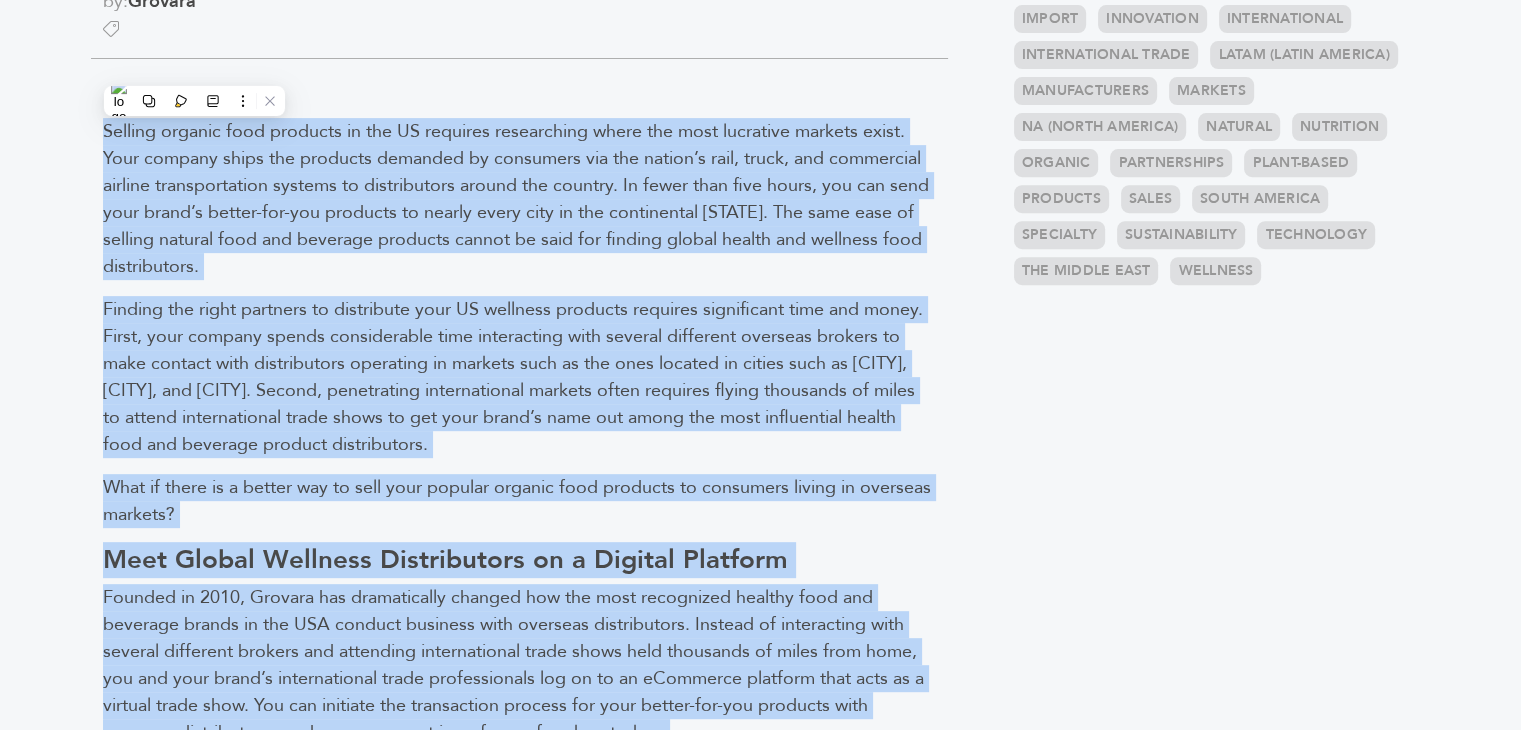 copy on "Selling organic food products in the US requires researching where the most lucrative markets exist. Your company ships the products demanded by consumers via the nation’s rail, truck, and commercial airline transportation systems to distributors around the country. In fewer than five hours, you can send your brand’s better-for-you products to nearly every city in the continental USA. The same ease of selling natural food and beverage products cannot be said for finding global health and wellness food distributors.
Finding the right partners to distribute your US wellness products requires significant time and money. First, your company spends considerable time interacting with several different overseas brokers to make contact with distributors operating in markets such as the ones located in cities such as Cairo, Warsaw, and Buenos Aires. Second, penetrating international markets often requires flying thousands of miles to attend international trade shows to get your brand’s name out among the most inf..." 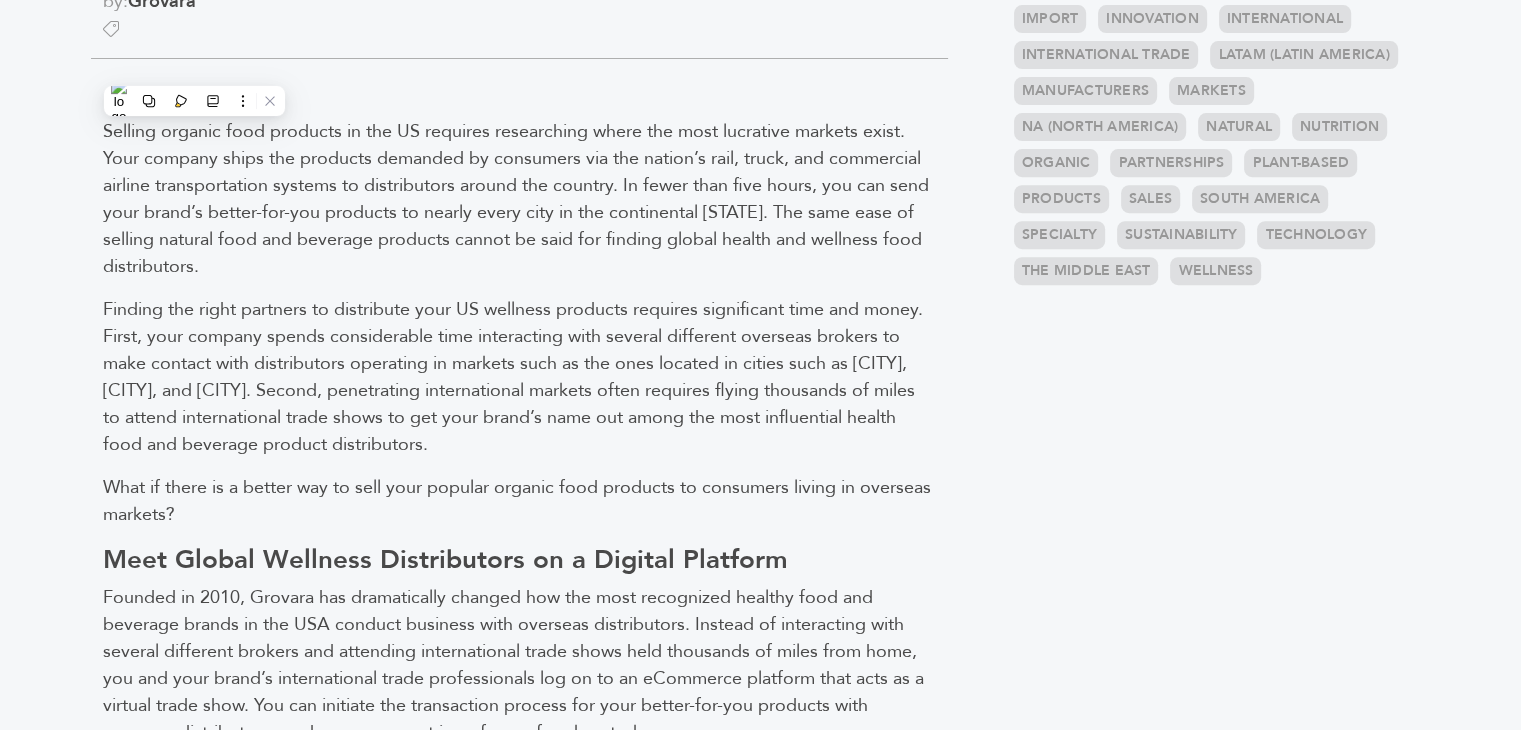 click on "LOGIN
REGISTER
I'm a  Buyer
I'm a  Brand
Shop
GrovaraPro
Help News" at bounding box center (760, 803) 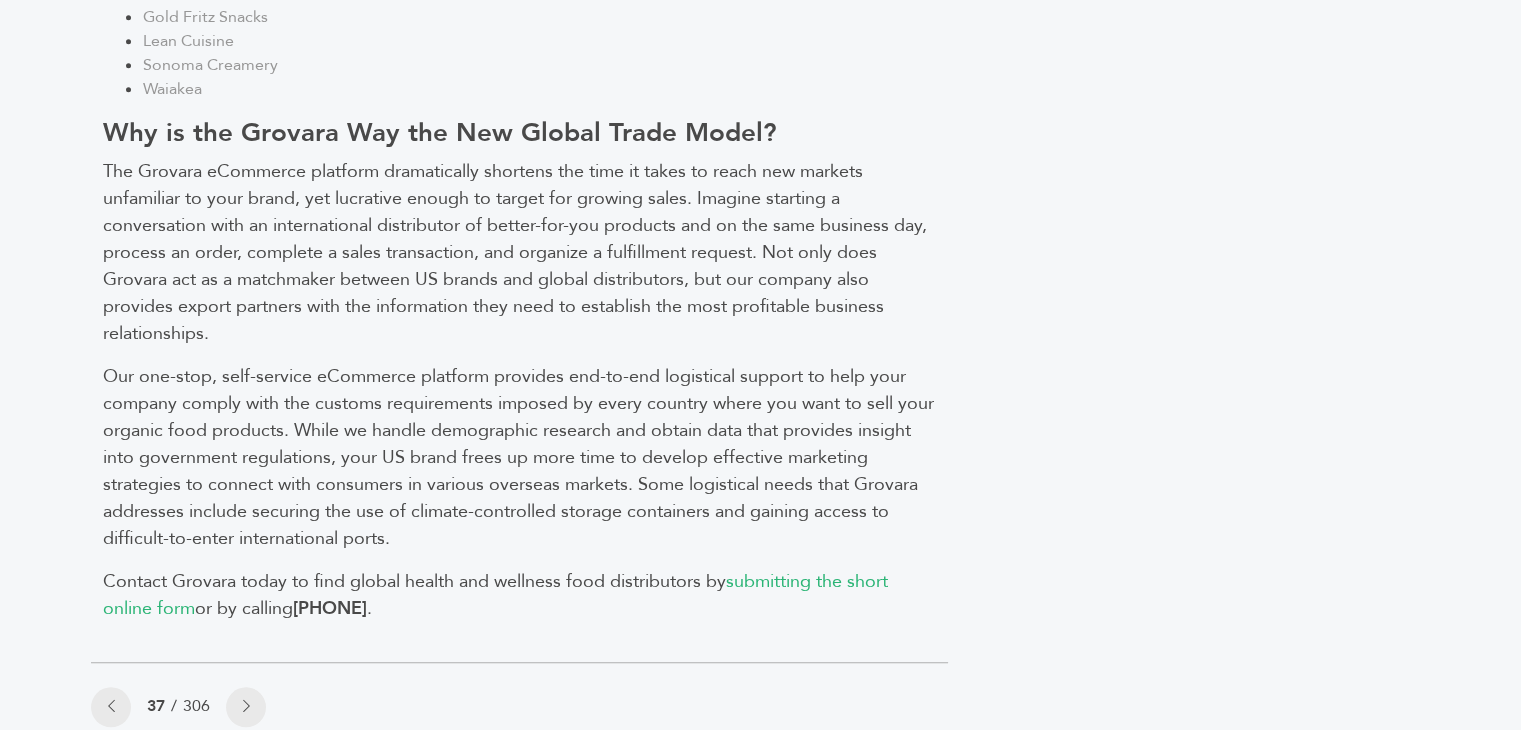 scroll, scrollTop: 1780, scrollLeft: 0, axis: vertical 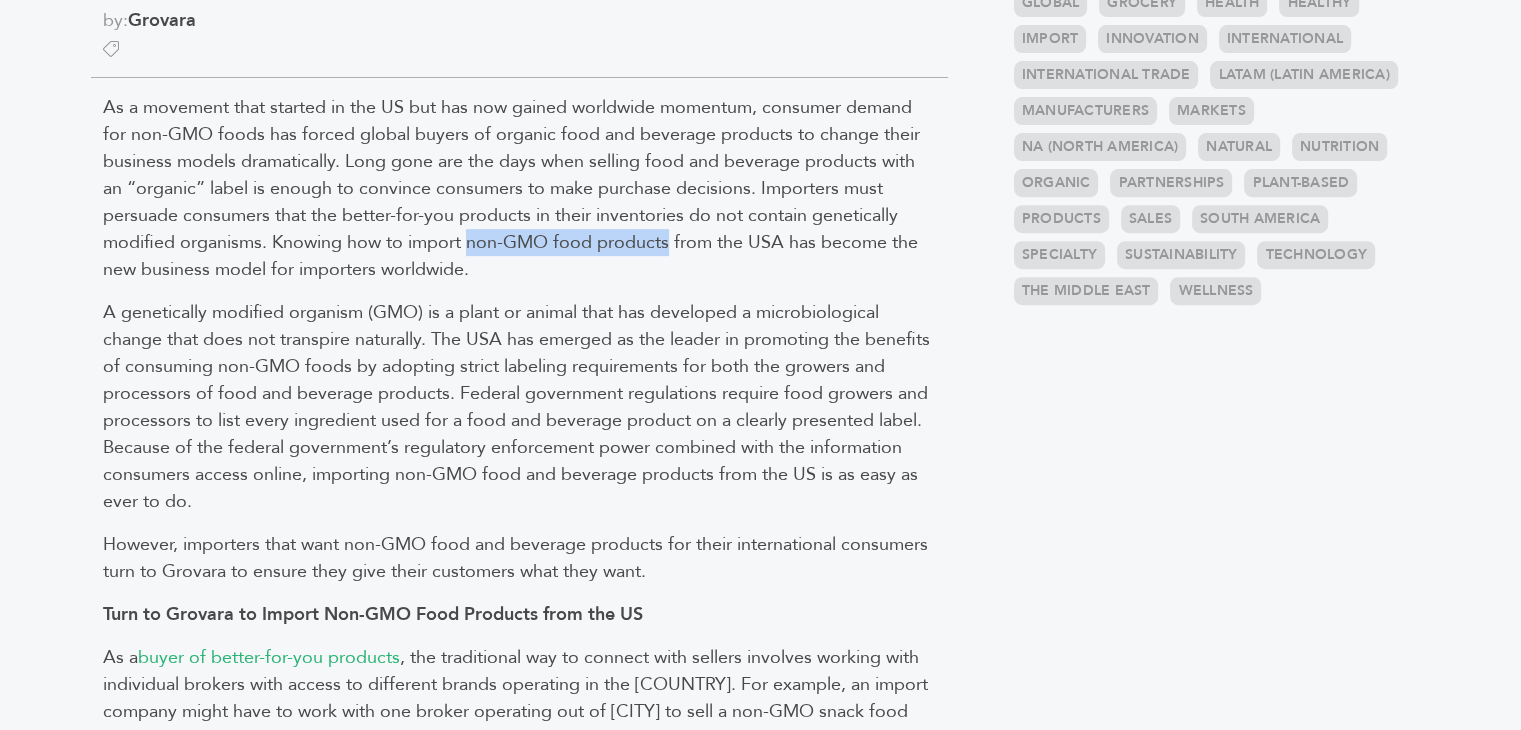 drag, startPoint x: 470, startPoint y: 241, endPoint x: 668, endPoint y: 245, distance: 198.0404 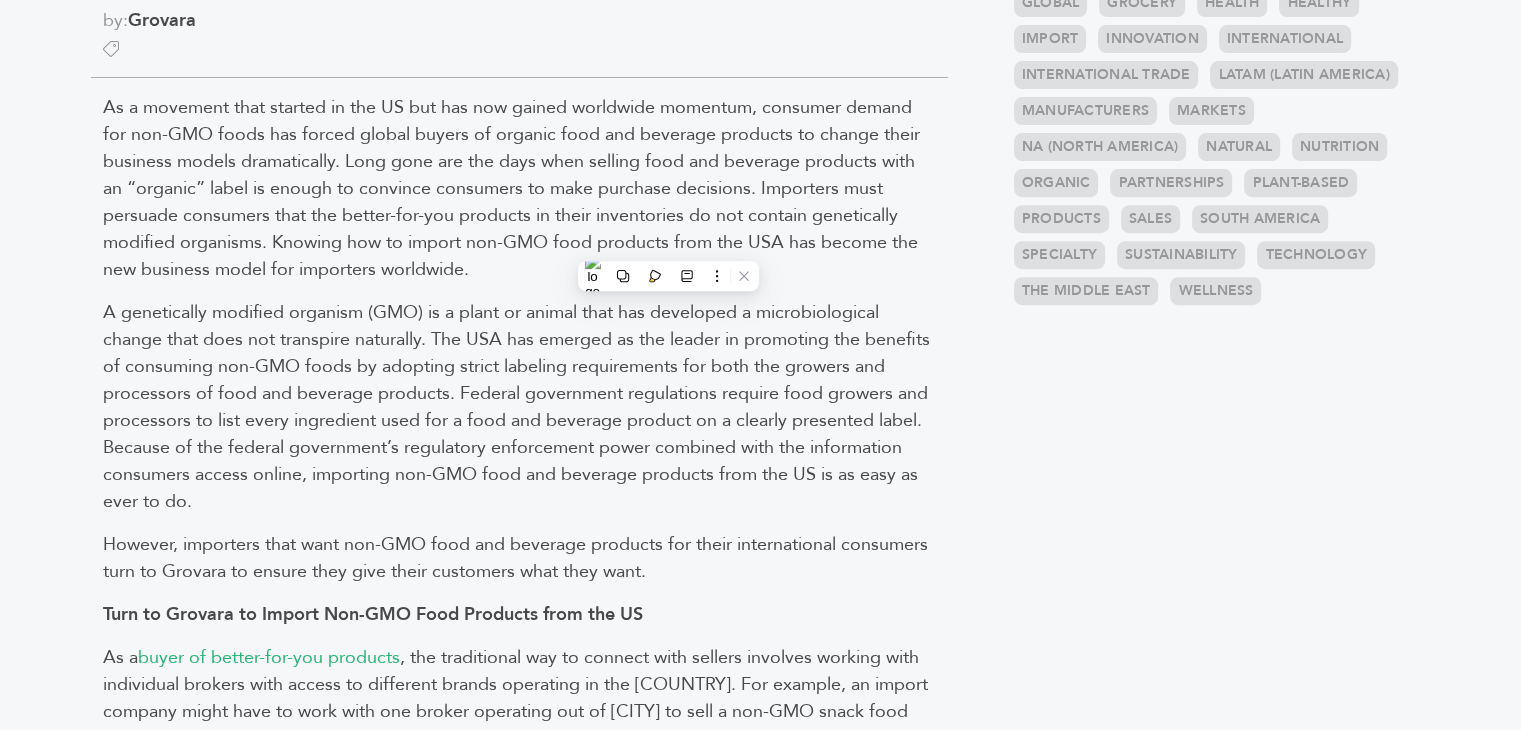 click on "A genetically modified organism (GMO) is a plant or animal that has developed a microbiological change that does not transpire naturally. The USA has emerged as the leader in promoting the benefits of consuming non-GMO foods by adopting strict labeling requirements for both the growers and processors of food and beverage products. Federal government regulations require food growers and processors to list every ingredient used for a food and beverage product on a clearly presented label. Because of the federal government’s regulatory enforcement power combined with the information consumers access online, importing non-GMO food and beverage products from the US is as easy as ever to do." at bounding box center (519, 407) 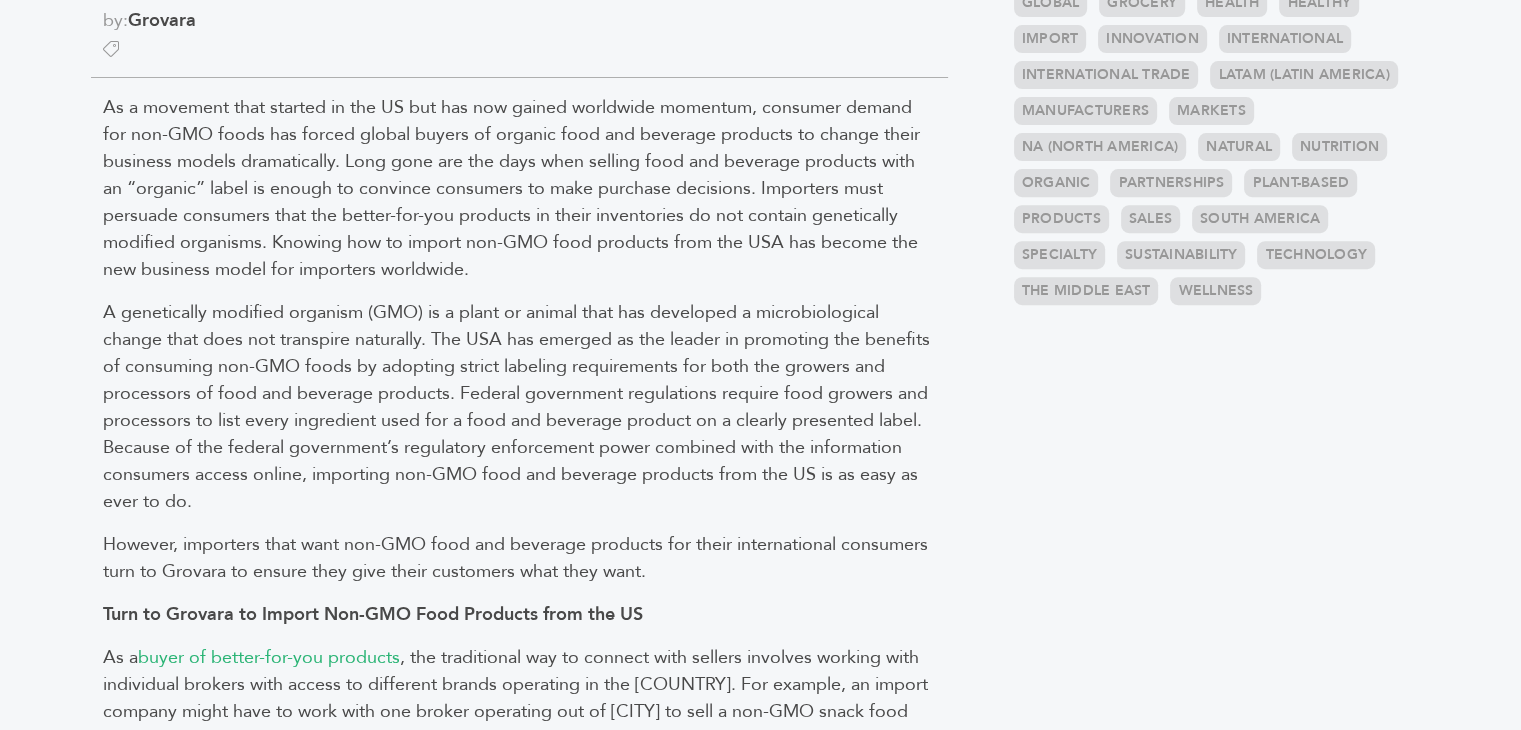 drag, startPoint x: 1493, startPoint y: 290, endPoint x: 1529, endPoint y: 434, distance: 148.43181 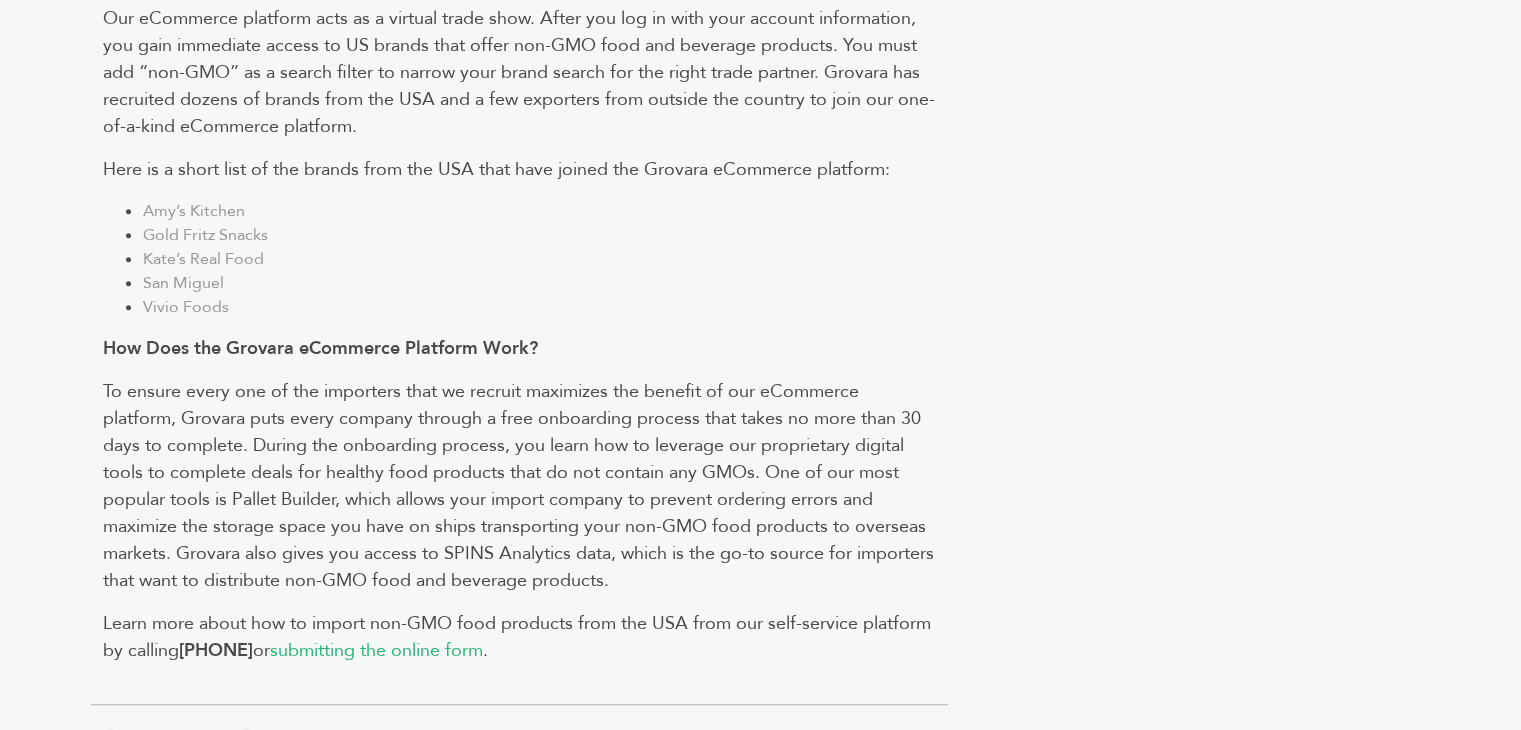 scroll, scrollTop: 1943, scrollLeft: 0, axis: vertical 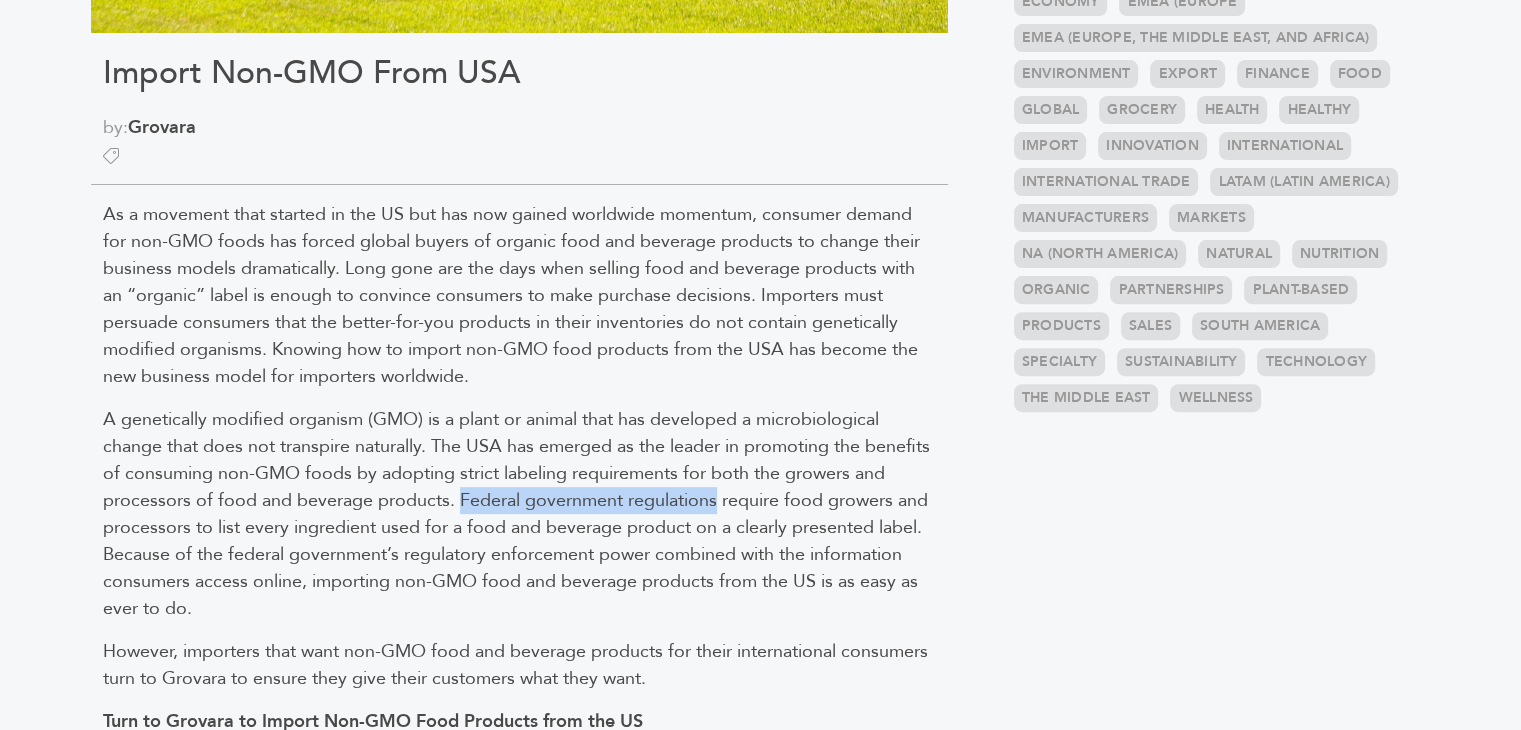 drag, startPoint x: 460, startPoint y: 497, endPoint x: 717, endPoint y: 502, distance: 257.04865 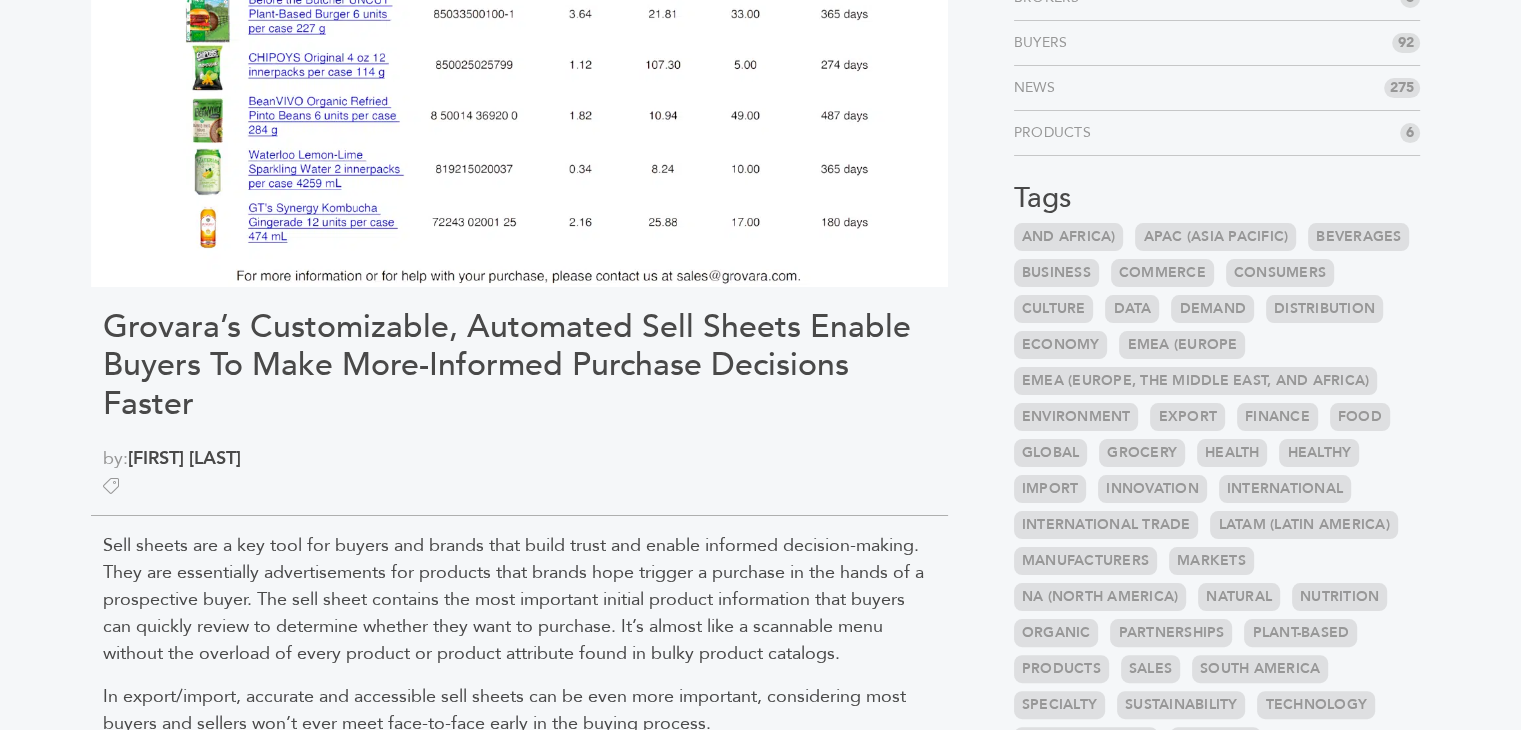scroll, scrollTop: 470, scrollLeft: 0, axis: vertical 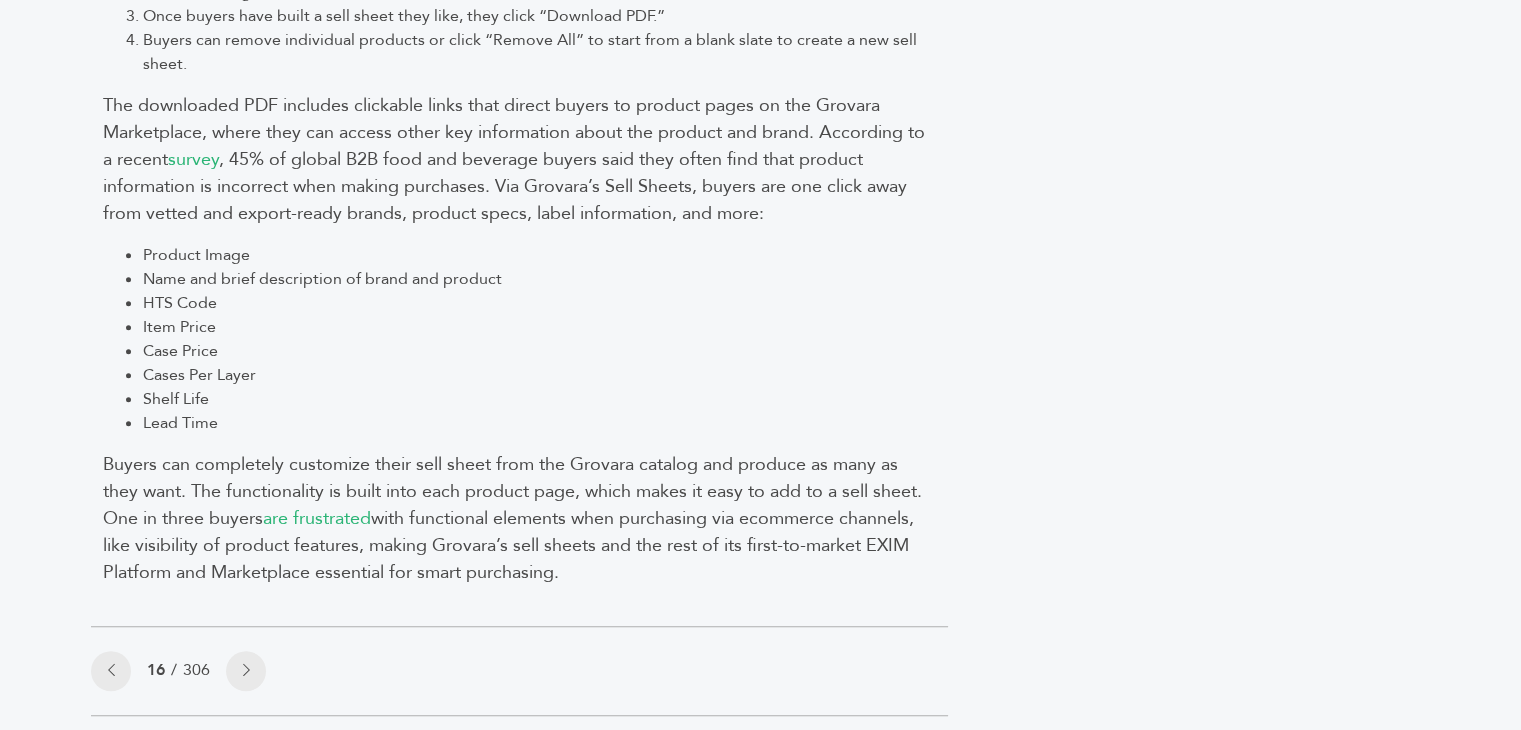 drag, startPoint x: 1535, startPoint y: 176, endPoint x: 1535, endPoint y: 516, distance: 340 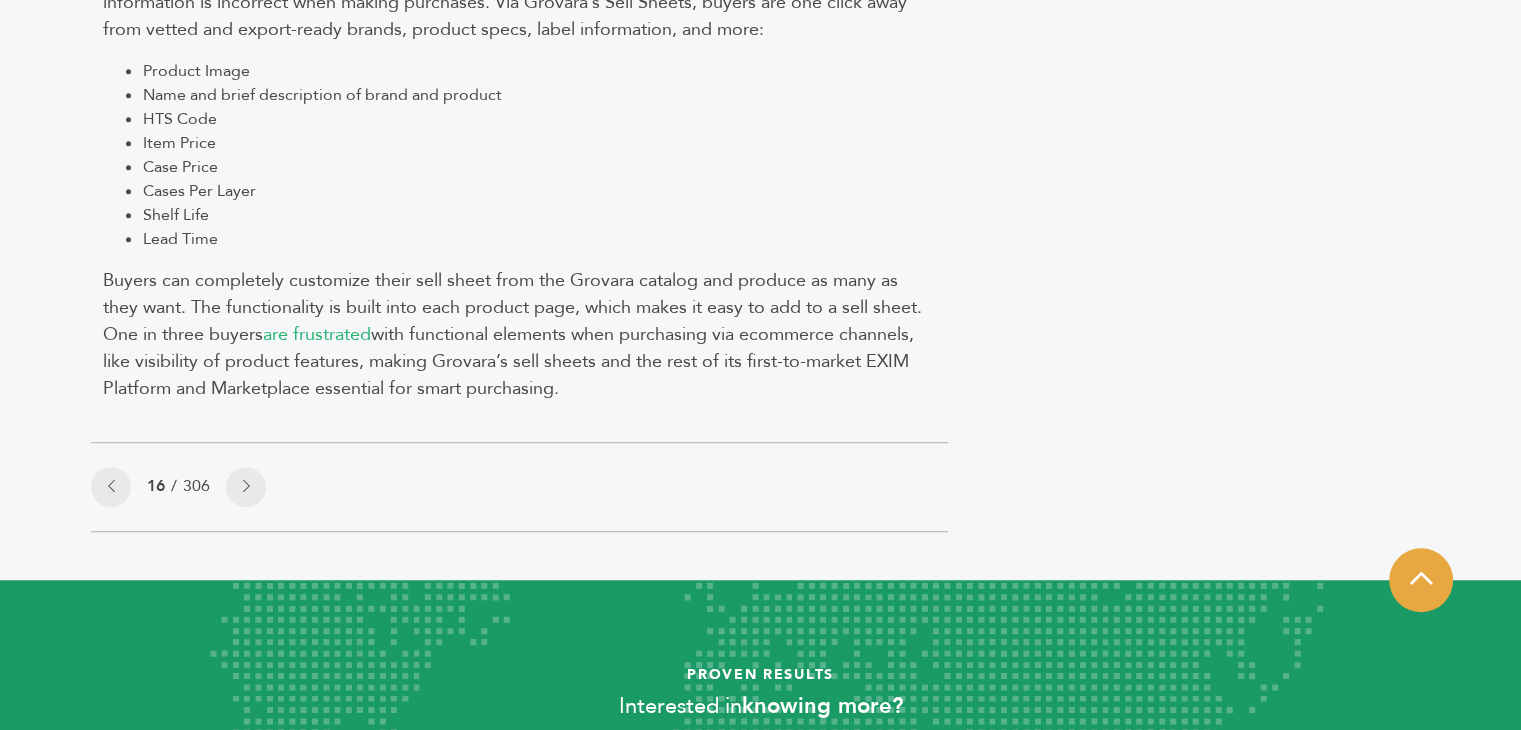 scroll, scrollTop: 1308, scrollLeft: 0, axis: vertical 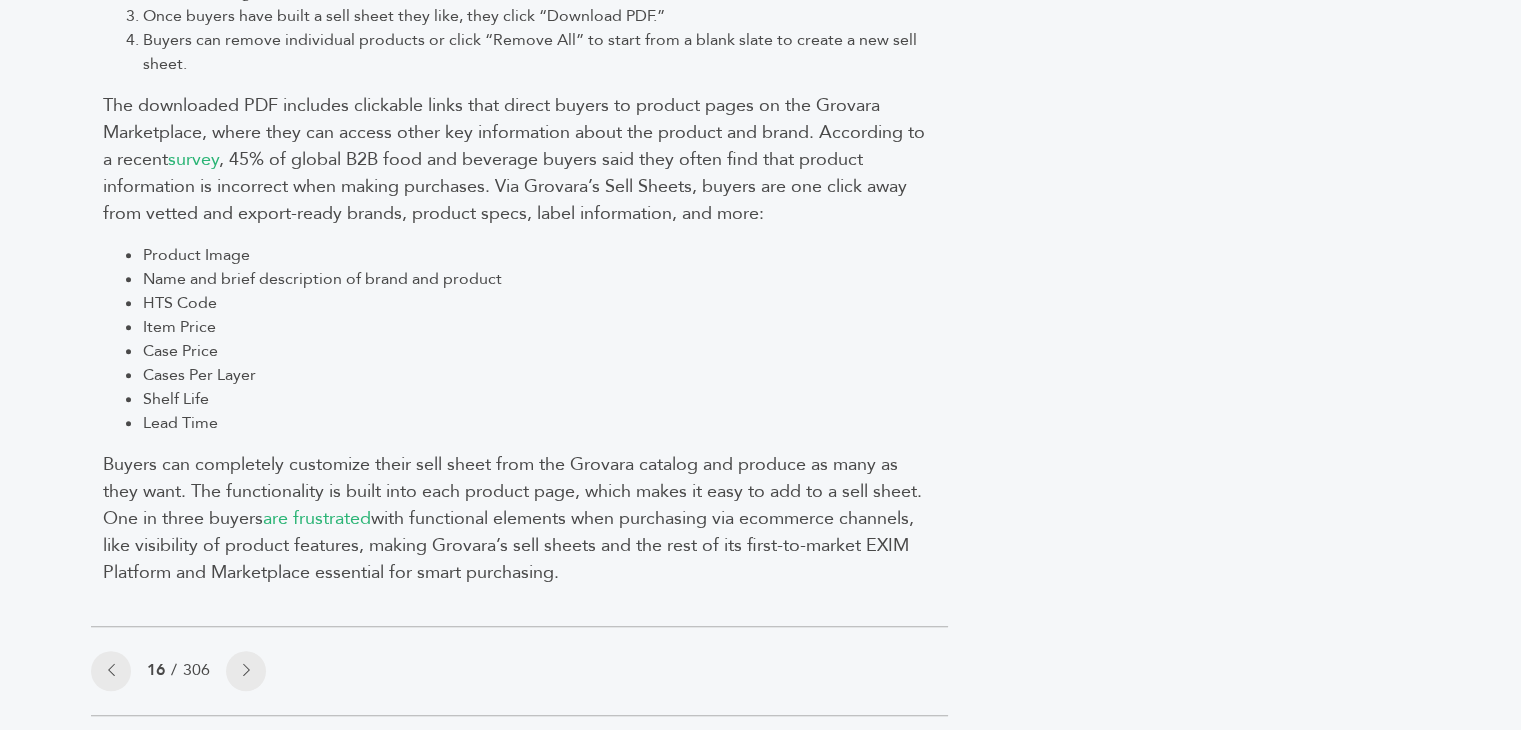 click on "Name and brief description of brand and product" at bounding box center [539, 279] 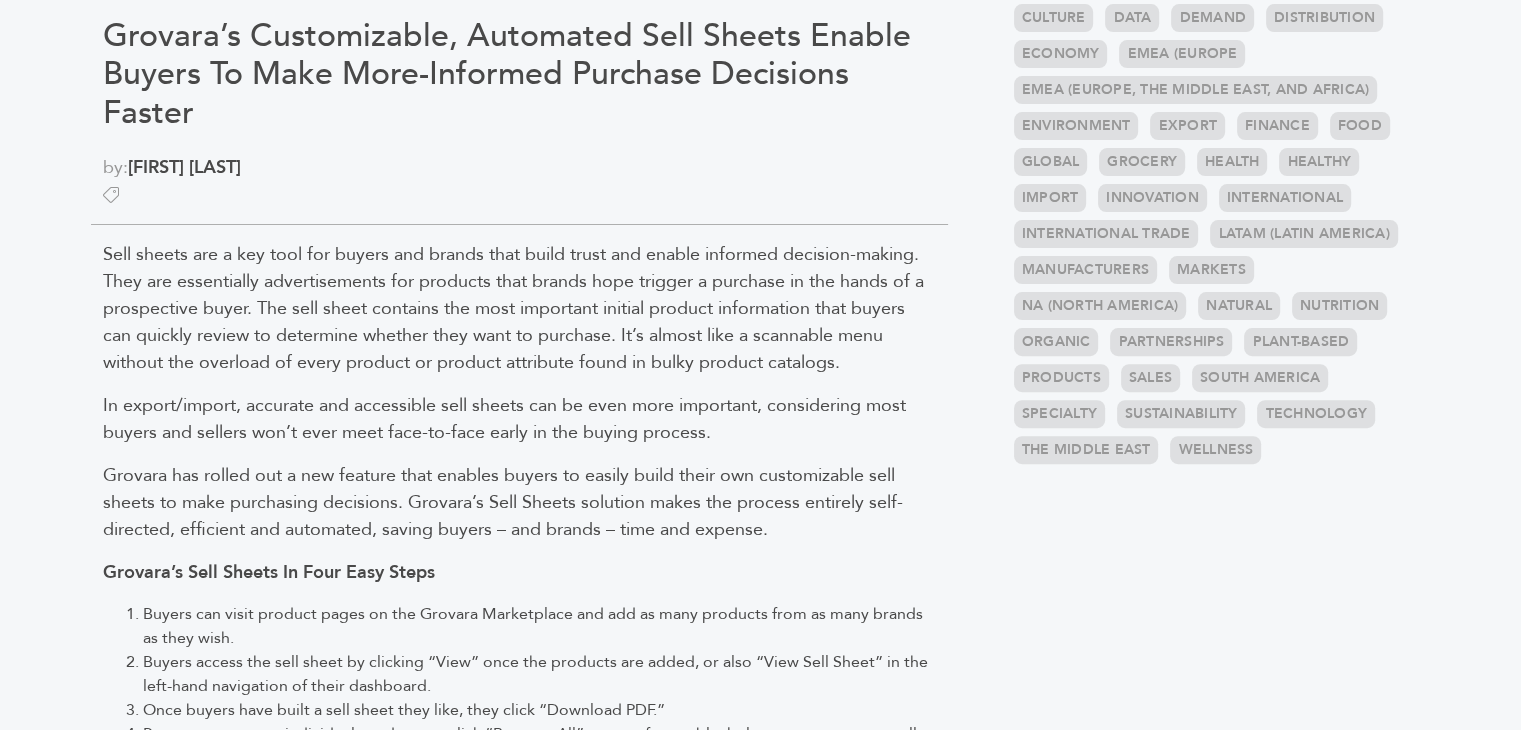 scroll, scrollTop: 581, scrollLeft: 0, axis: vertical 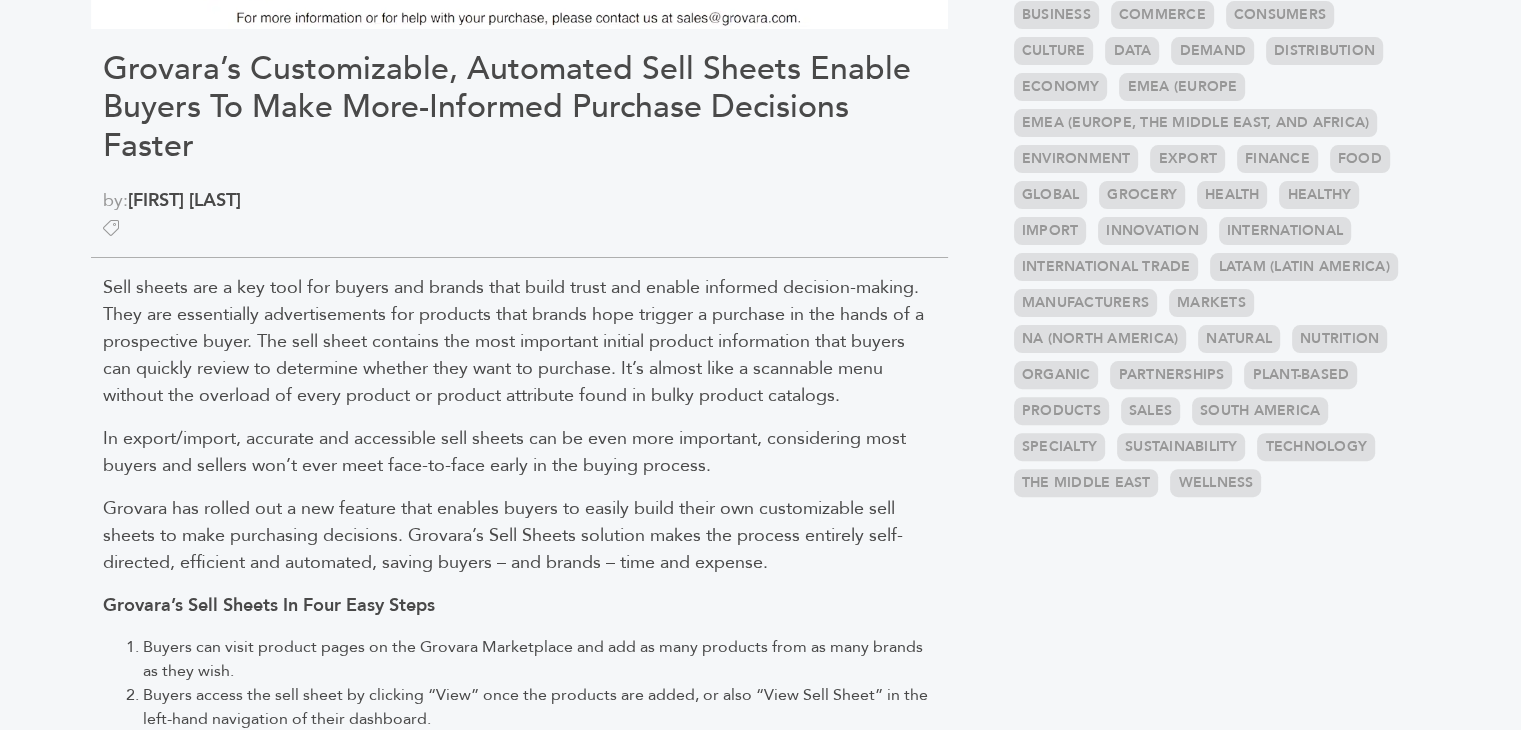drag, startPoint x: 569, startPoint y: 565, endPoint x: 103, endPoint y: 277, distance: 547.81384 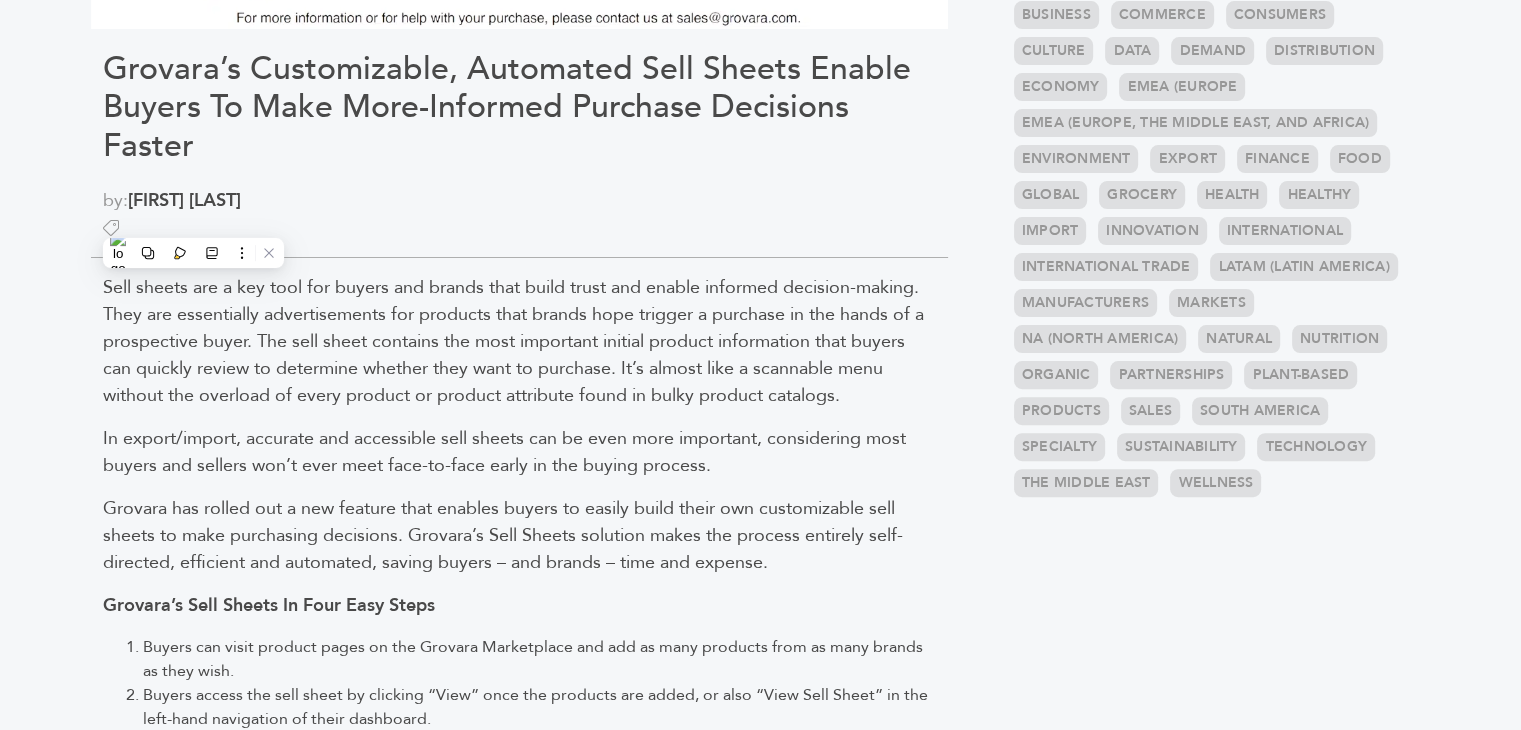 copy on "Sell sheets are a key tool for buyers and brands that build trust and enable informed decision-making. They are essentially advertisements for products that brands hope trigger a purchase in the hands of a prospective buyer. The sell sheet contains the most important initial product information that buyers can quickly review to determine whether they want to purchase. It’s almost like a scannable menu without the overload of every product or product attribute found in bulky product catalogs.
In export/import, accurate and accessible sell sheets can be even more important, considering most buyers and sellers won’t ever meet face-to-face early in the buying process.
Grovara has rolled out a new feature that enables buyers to easily build their own customizable sell sheets to make purchasing decisions. Grovara’s Sell Sheets solution makes the process entirely self-directed, efficient and automated, saving buyers – and brands – time and expense.
Grovara’s Sell Sheets In Four Easy Steps
Buyers can vis..." 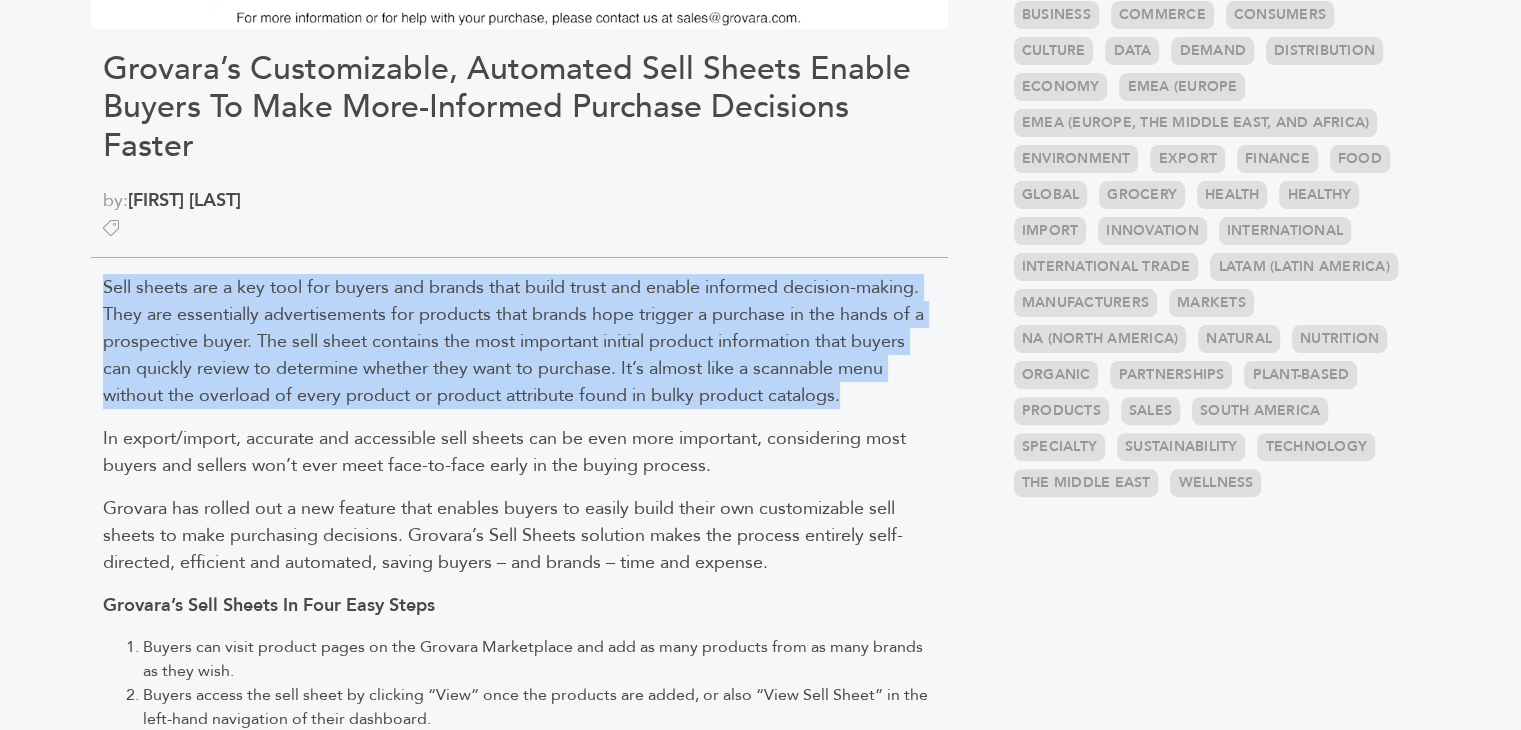 drag, startPoint x: 97, startPoint y: 283, endPoint x: 852, endPoint y: 389, distance: 762.4047 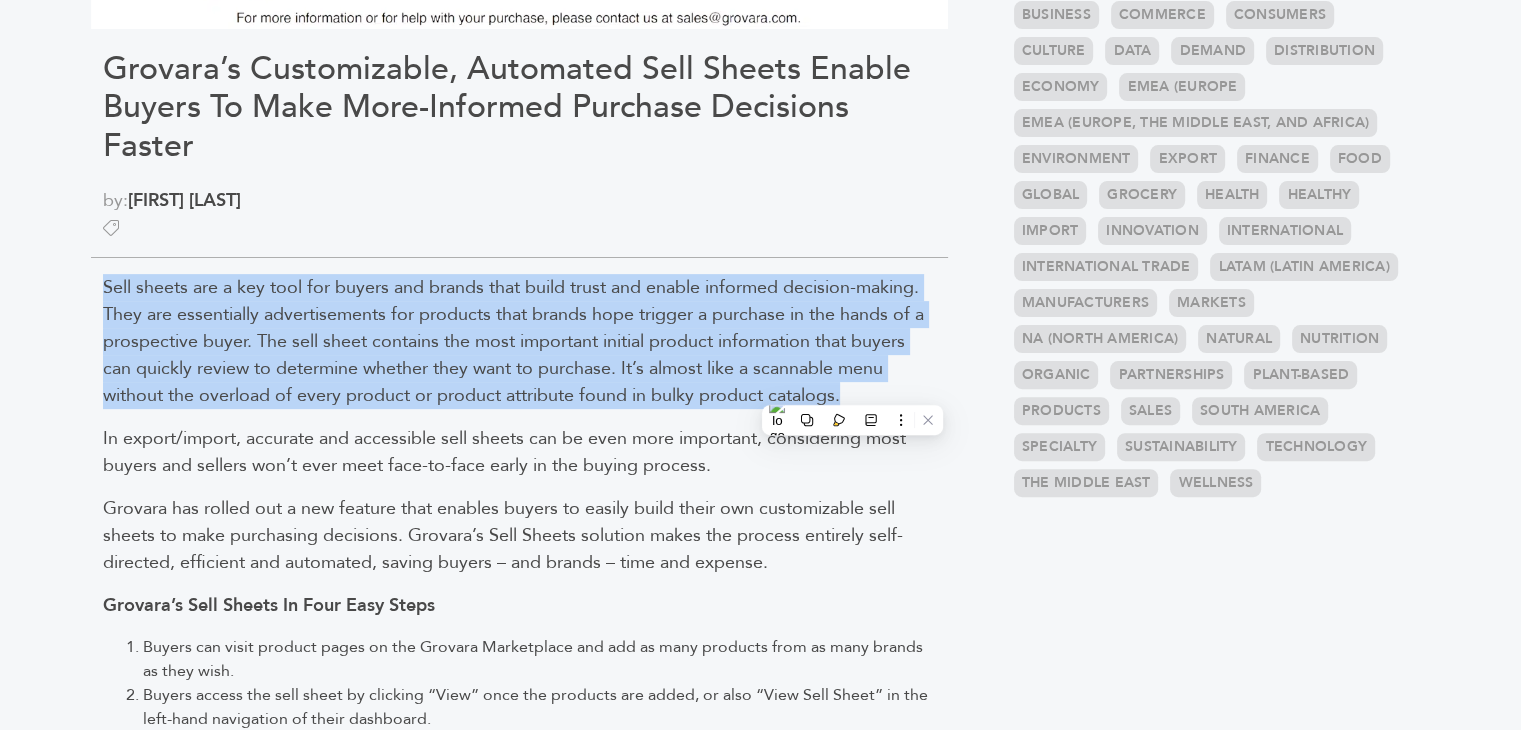 click on "Sell sheets are a key tool for buyers and brands that build trust and enable informed decision-making. They are essentially advertisements for products that brands hope trigger a purchase in the hands of a prospective buyer. The sell sheet contains the most important initial product information that buyers can quickly review to determine whether they want to purchase. It’s almost like a scannable menu without the overload of every product or product attribute found in bulky product catalogs." at bounding box center [513, 341] 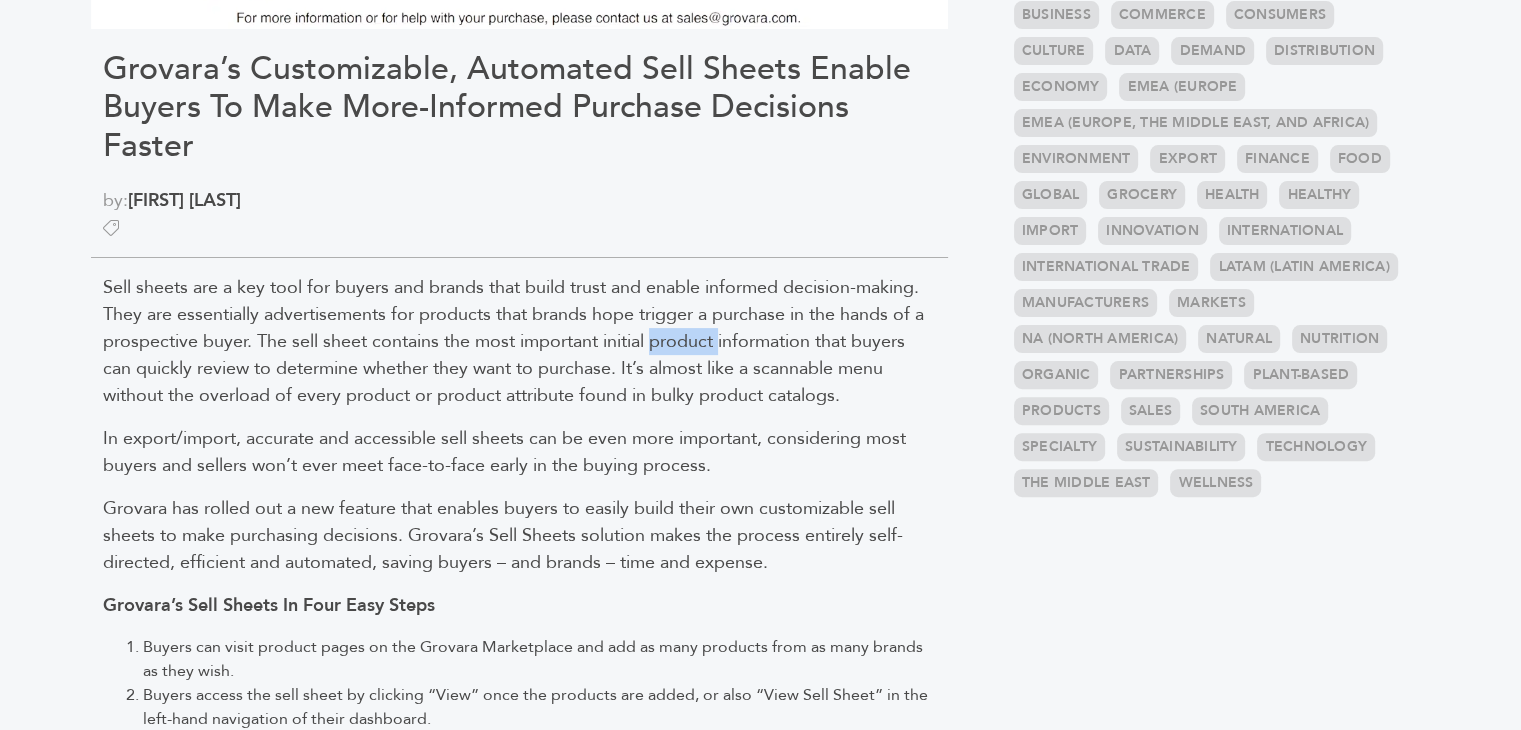 click on "Sell sheets are a key tool for buyers and brands that build trust and enable informed decision-making. They are essentially advertisements for products that brands hope trigger a purchase in the hands of a prospective buyer. The sell sheet contains the most important initial product information that buyers can quickly review to determine whether they want to purchase. It’s almost like a scannable menu without the overload of every product or product attribute found in bulky product catalogs." at bounding box center [513, 341] 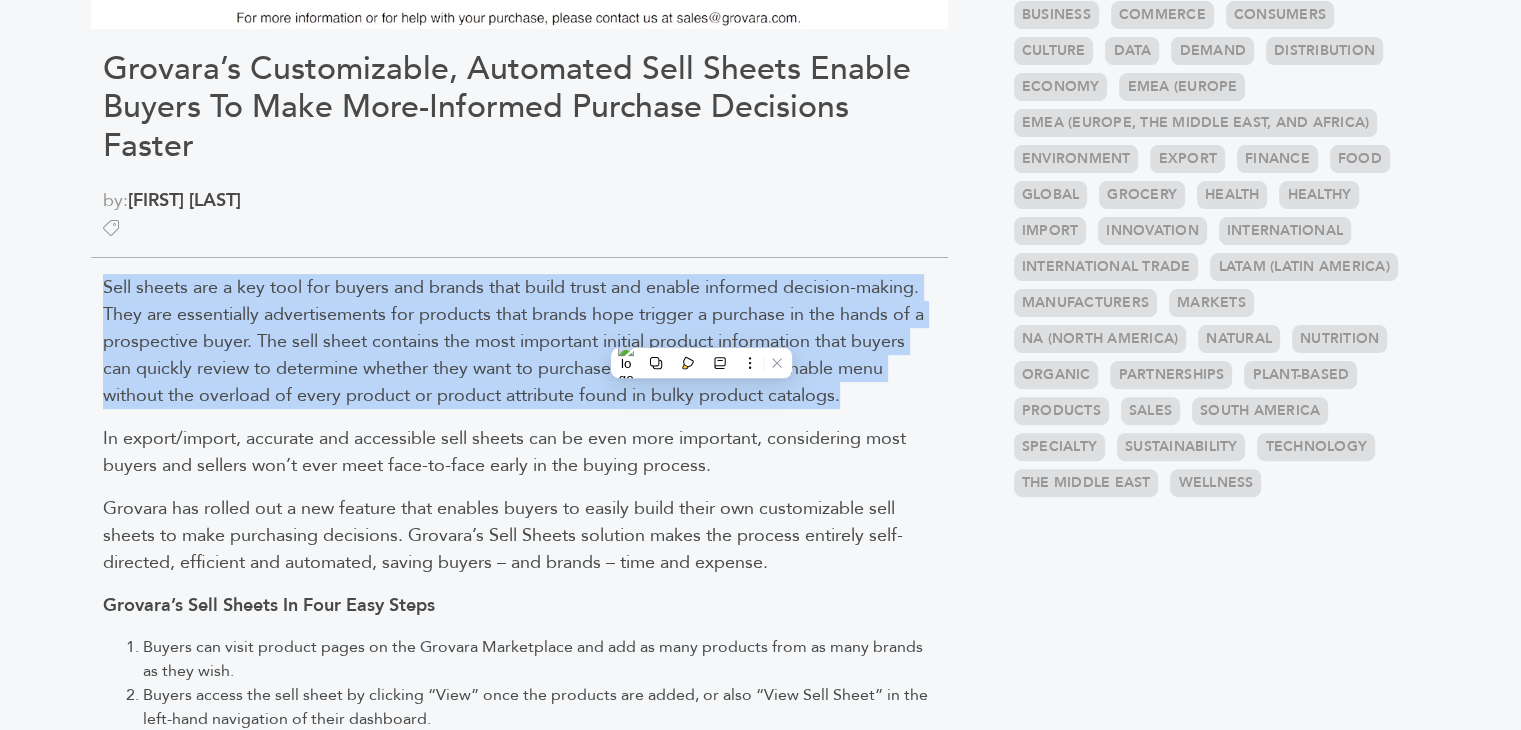 click on "Sell sheets are a key tool for buyers and brands that build trust and enable informed decision-making. They are essentially advertisements for products that brands hope trigger a purchase in the hands of a prospective buyer. The sell sheet contains the most important initial product information that buyers can quickly review to determine whether they want to purchase. It’s almost like a scannable menu without the overload of every product or product attribute found in bulky product catalogs." at bounding box center (513, 341) 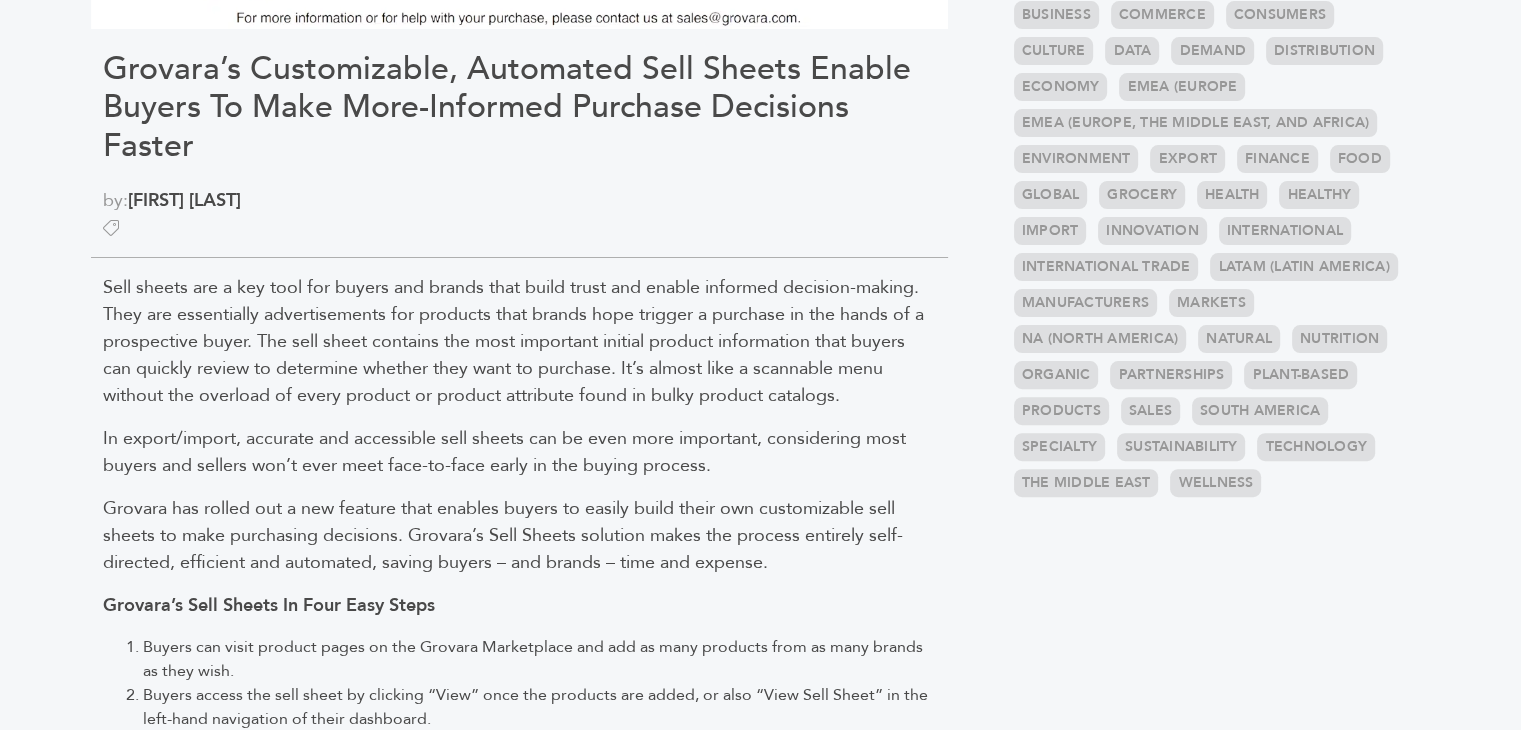drag, startPoint x: 887, startPoint y: 299, endPoint x: 915, endPoint y: 173, distance: 129.07362 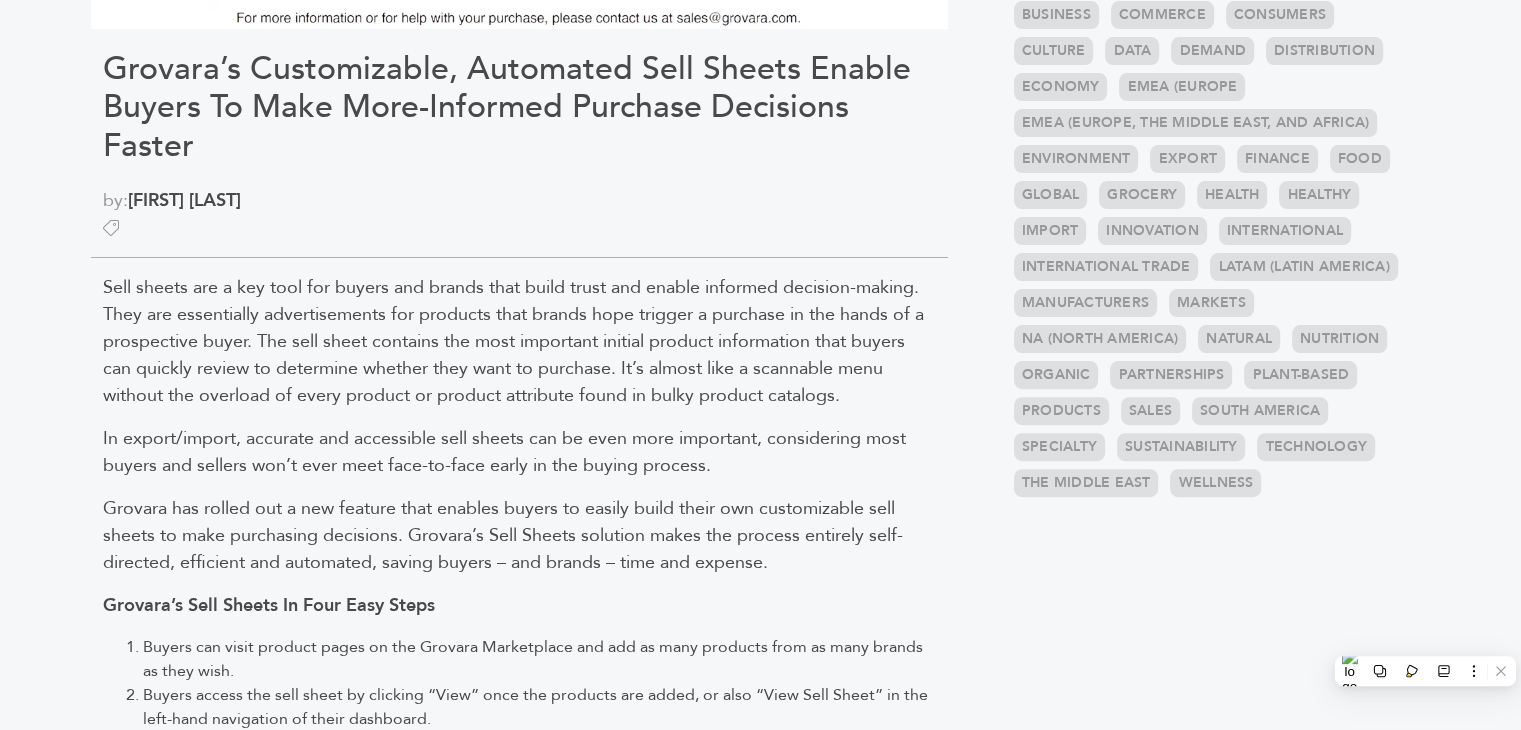 click on "LOGIN
REGISTER
I'm a  Buyer
I'm a  Brand
Shop
GrovaraPro
Help News" at bounding box center (760, 753) 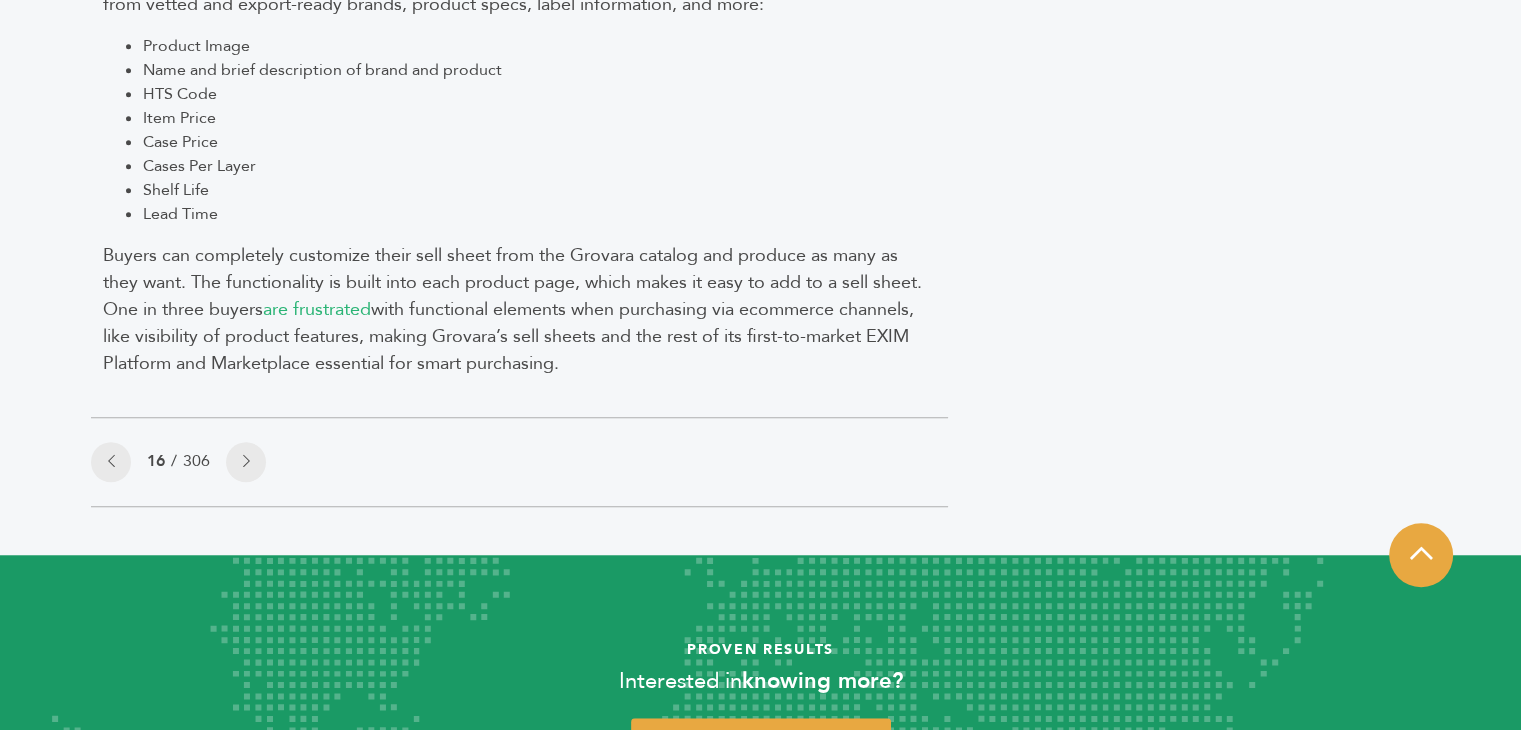 scroll, scrollTop: 1505, scrollLeft: 0, axis: vertical 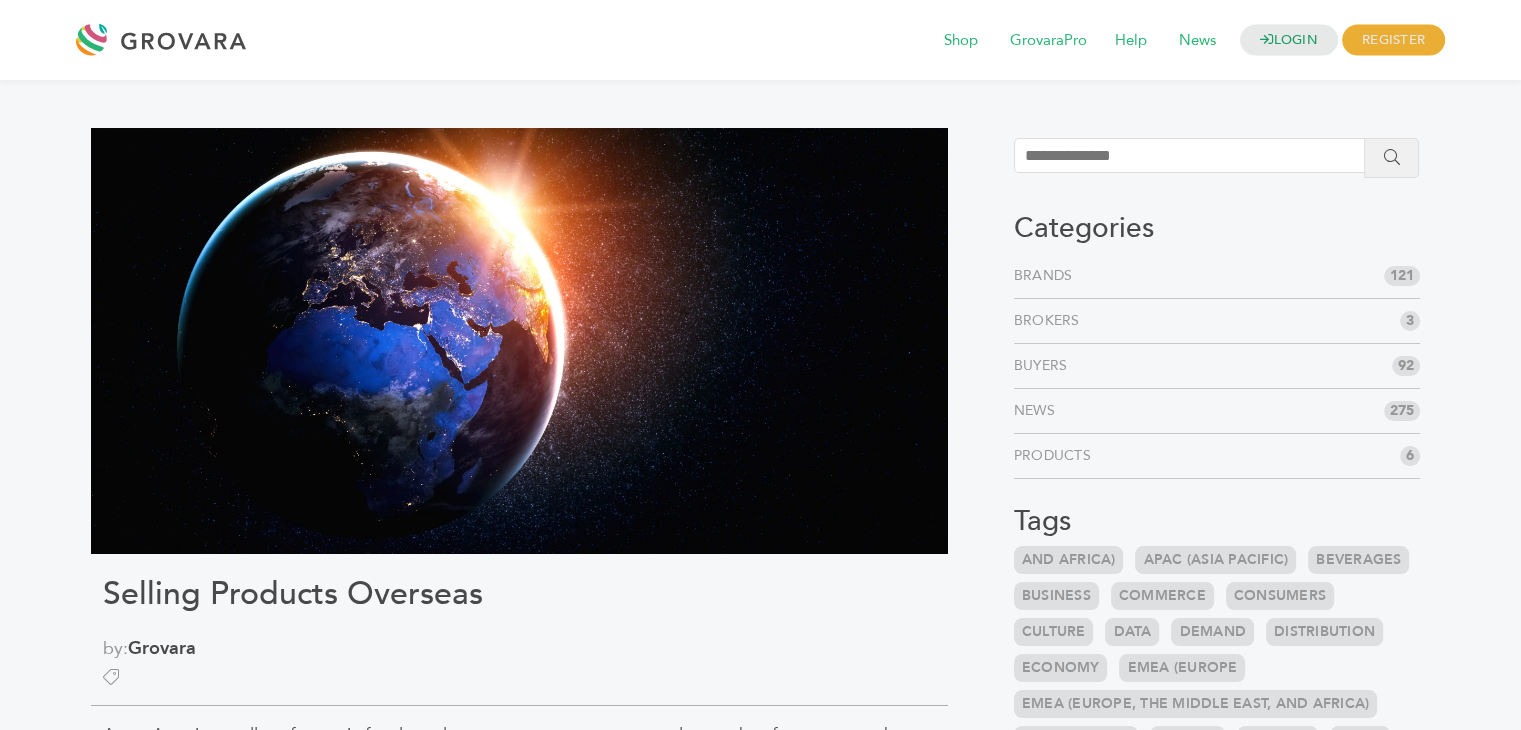 click on "Selling Products Overseas" at bounding box center [519, 594] 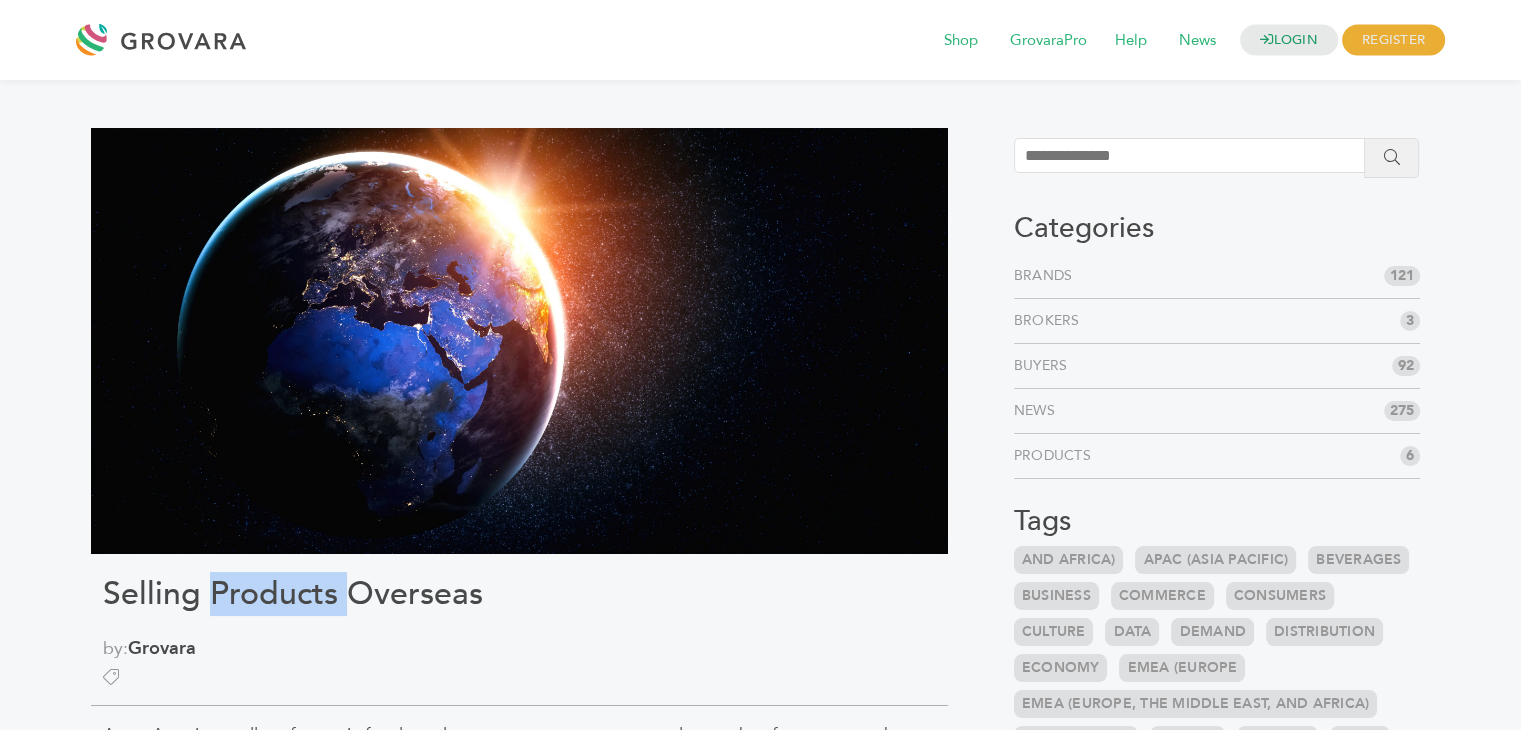 click on "Selling Products Overseas" at bounding box center (519, 594) 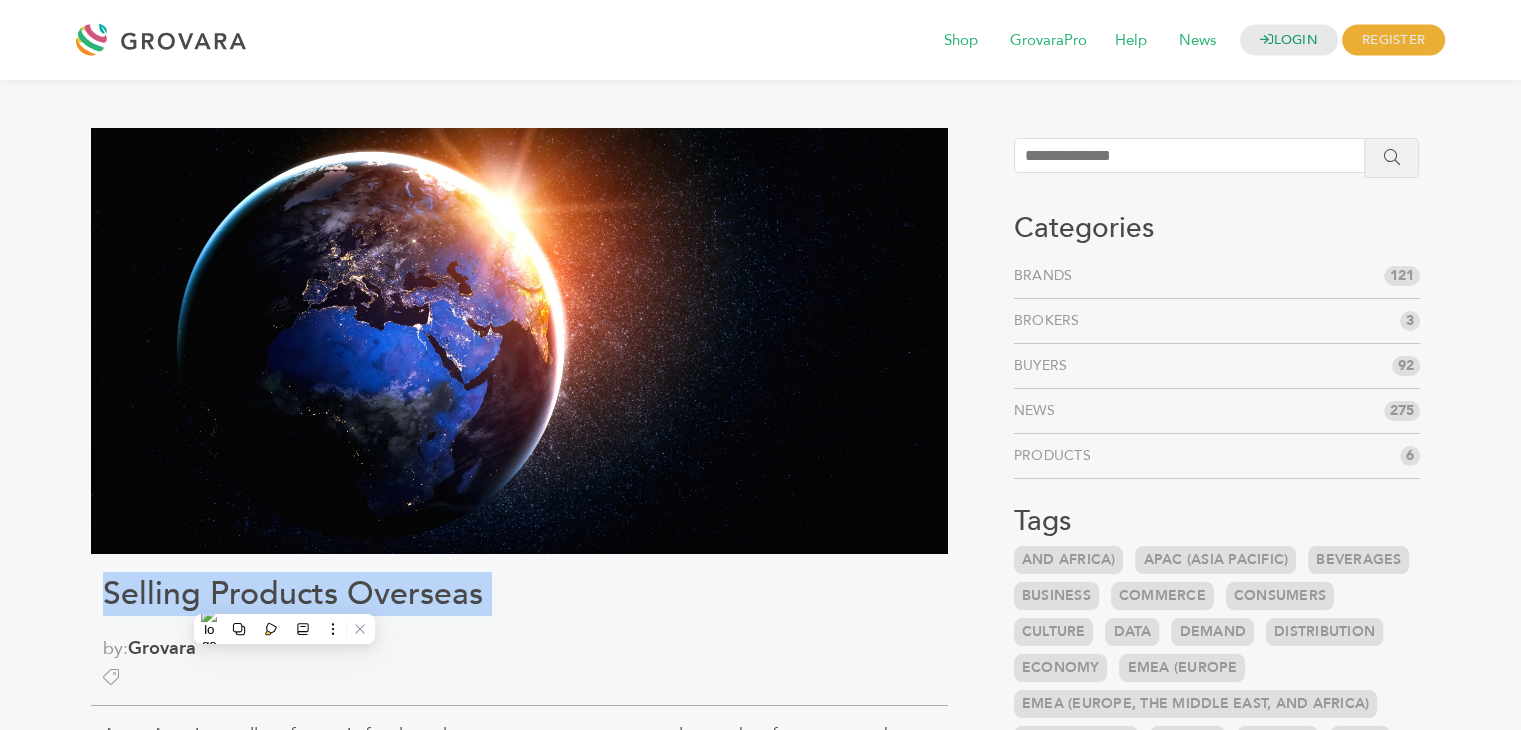 click on "Selling Products Overseas" at bounding box center [519, 594] 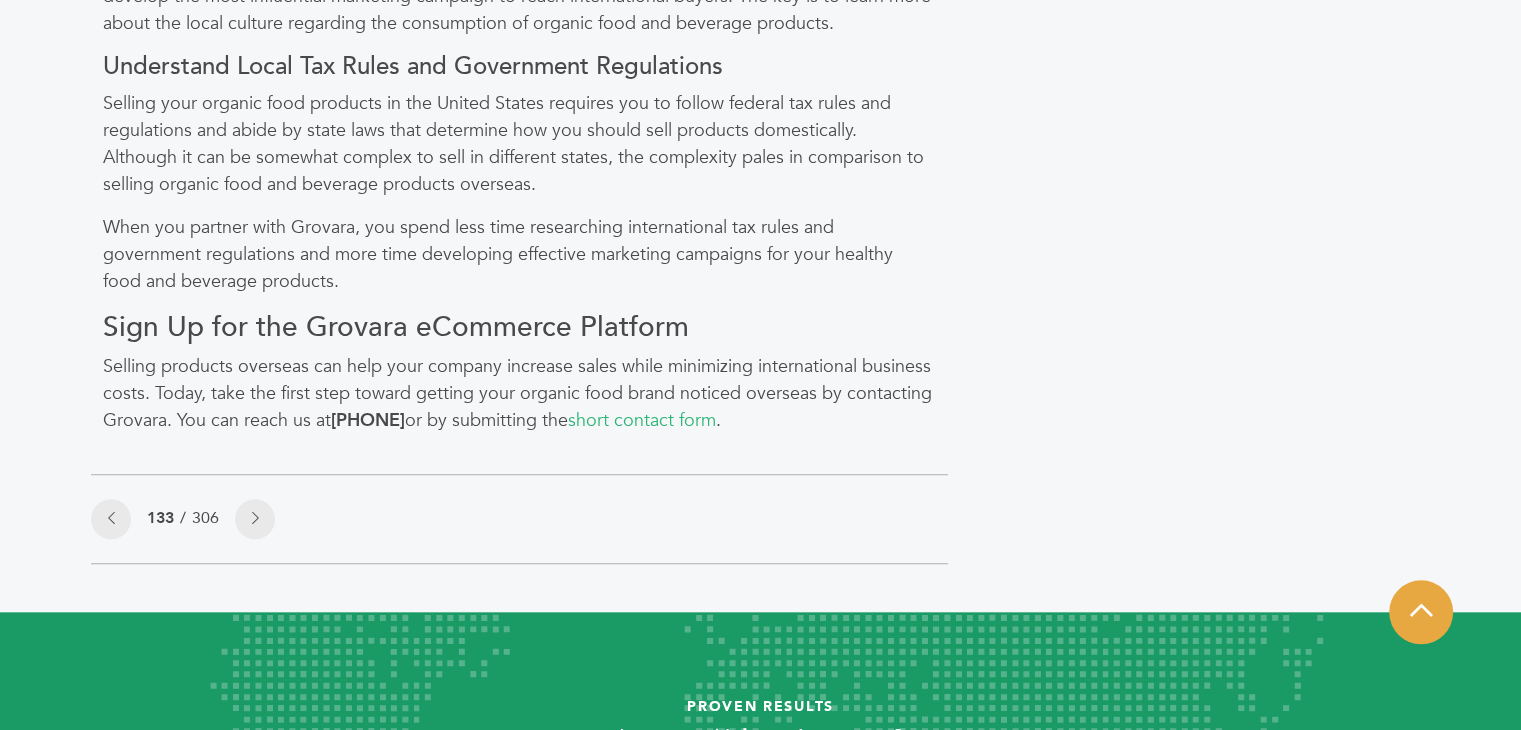 scroll, scrollTop: 229, scrollLeft: 0, axis: vertical 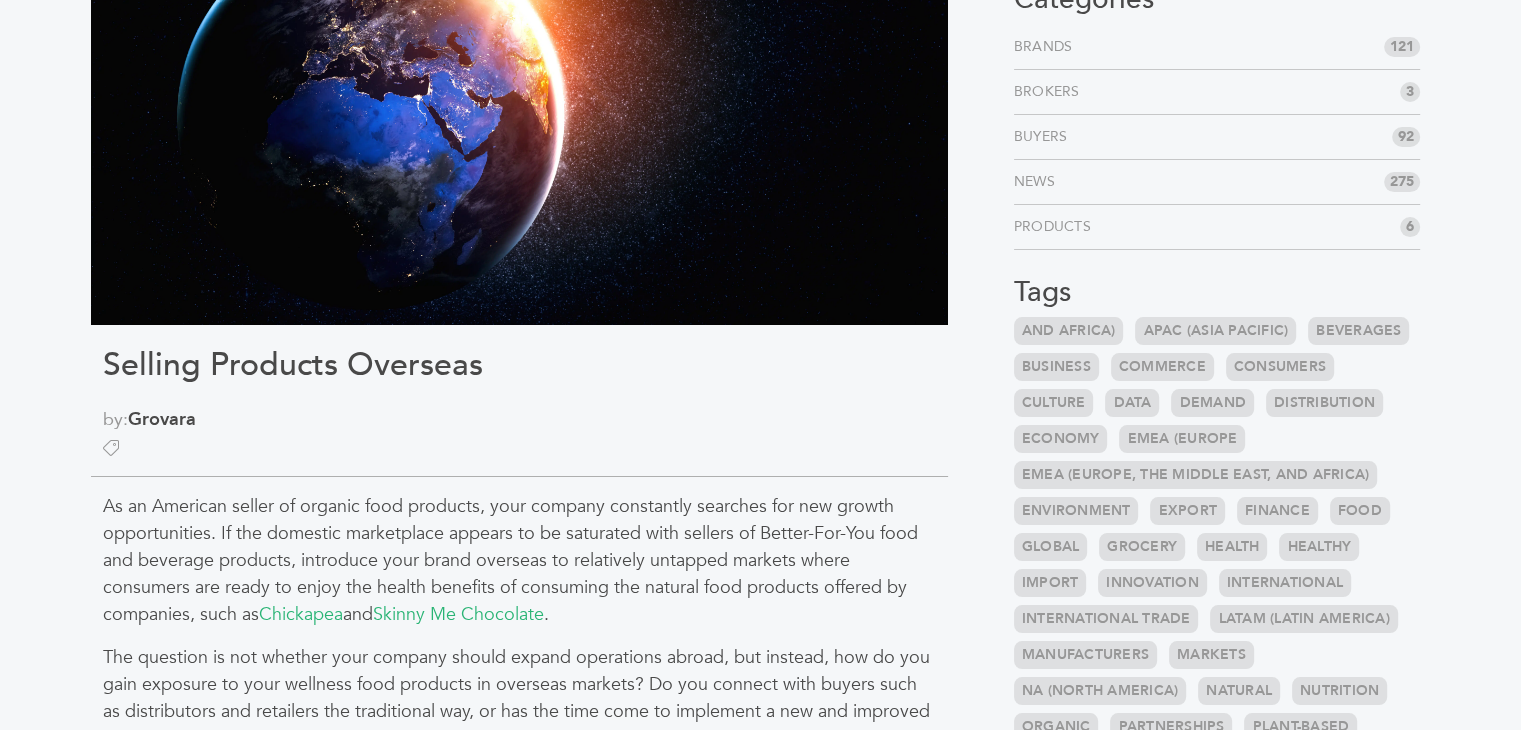 click on "by:  Grovara" at bounding box center [519, 419] 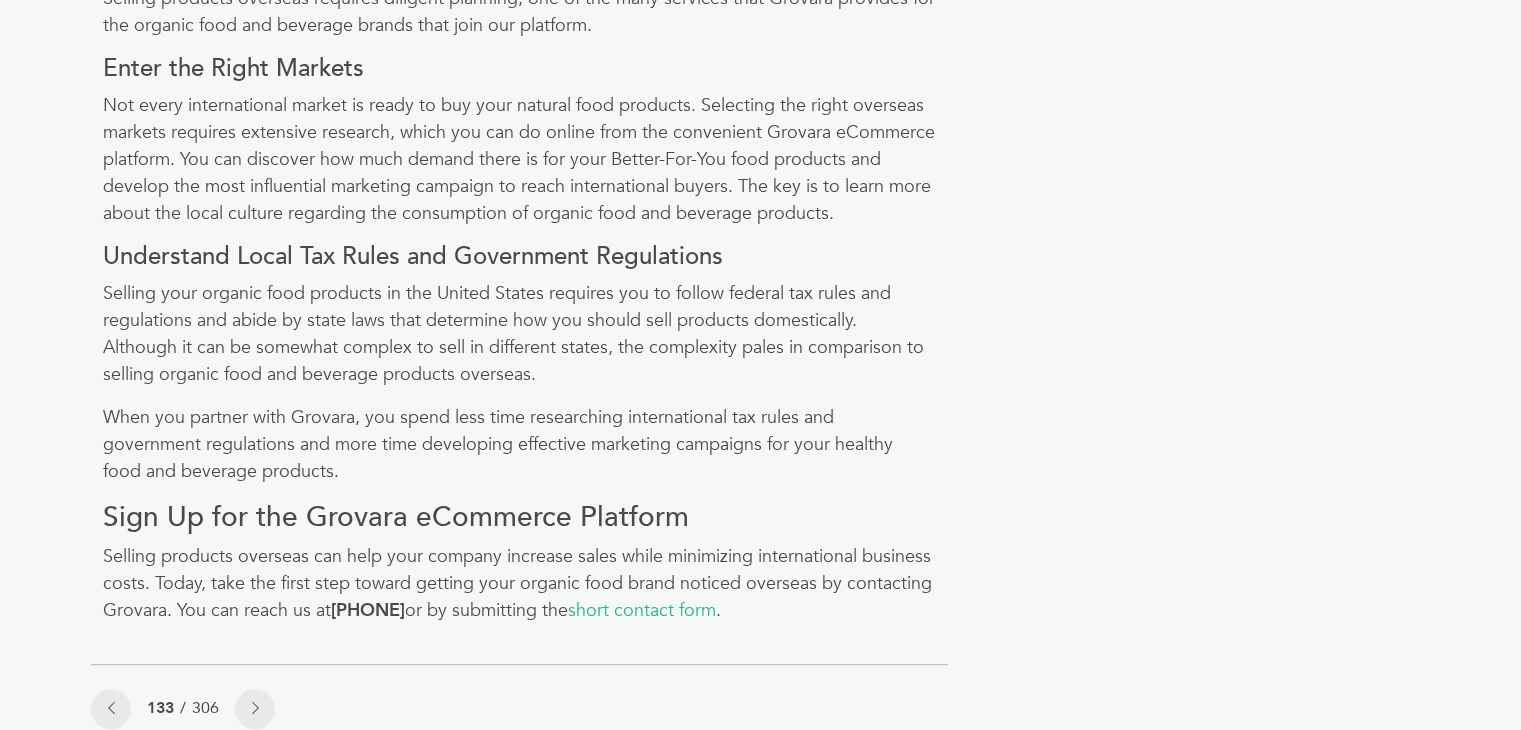 scroll, scrollTop: 1821, scrollLeft: 0, axis: vertical 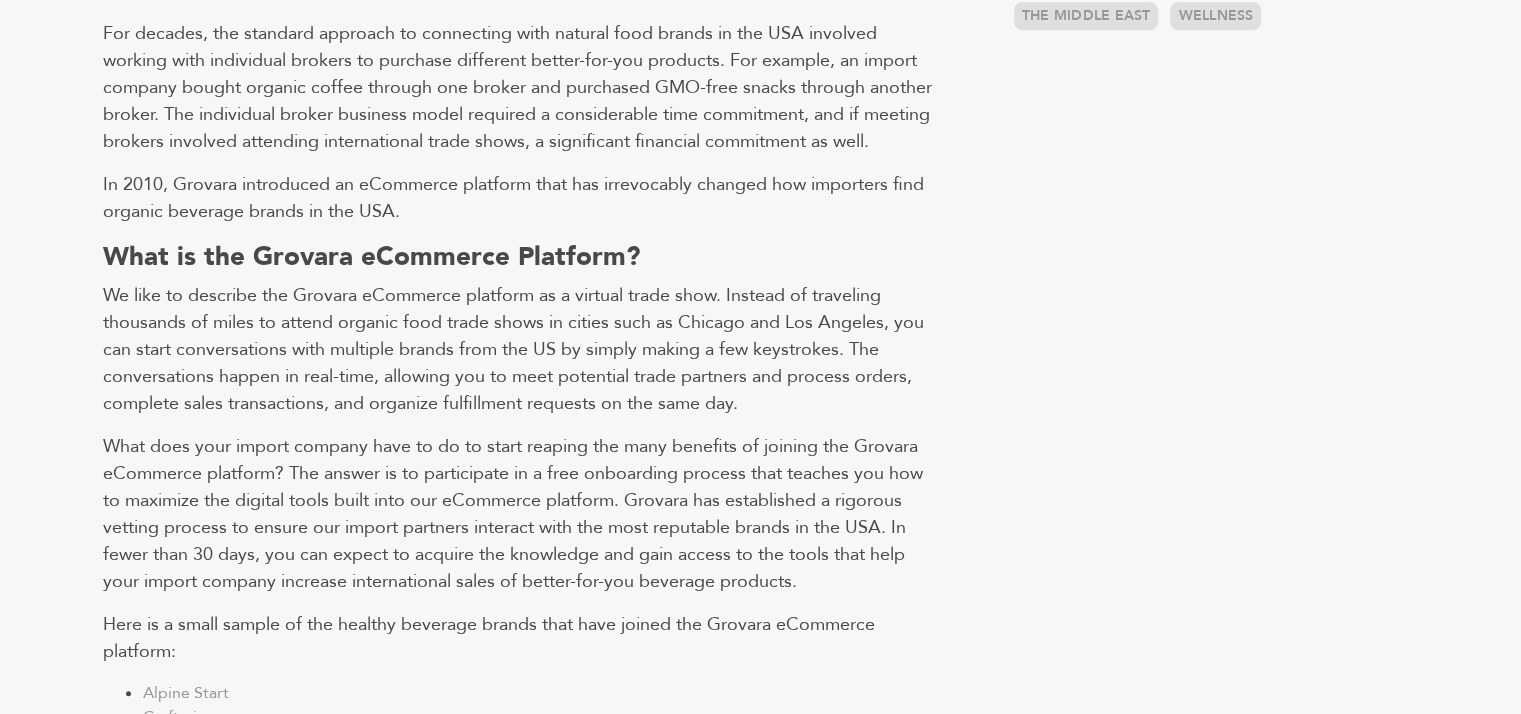 drag, startPoint x: 1506, startPoint y: 1, endPoint x: 1032, endPoint y: 339, distance: 582.16833 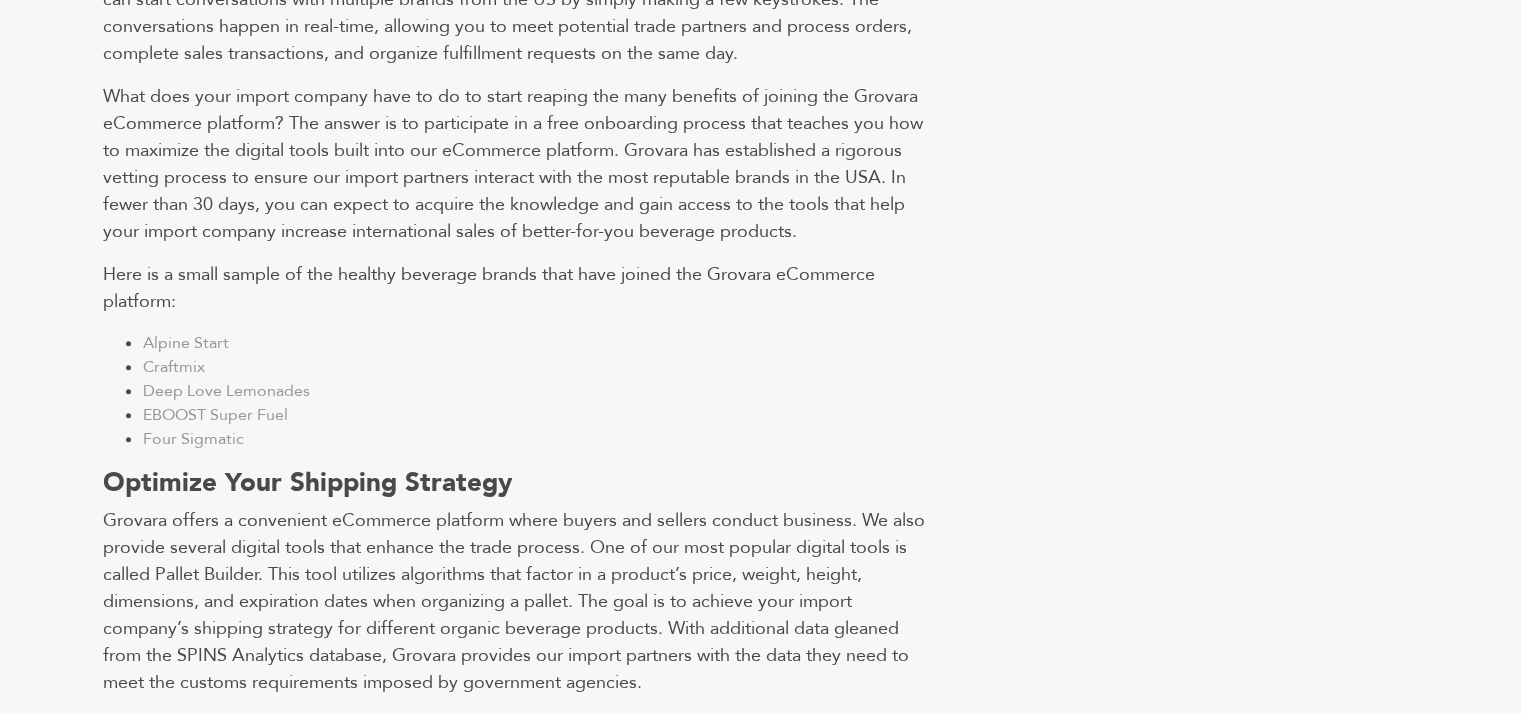scroll, scrollTop: 1477, scrollLeft: 0, axis: vertical 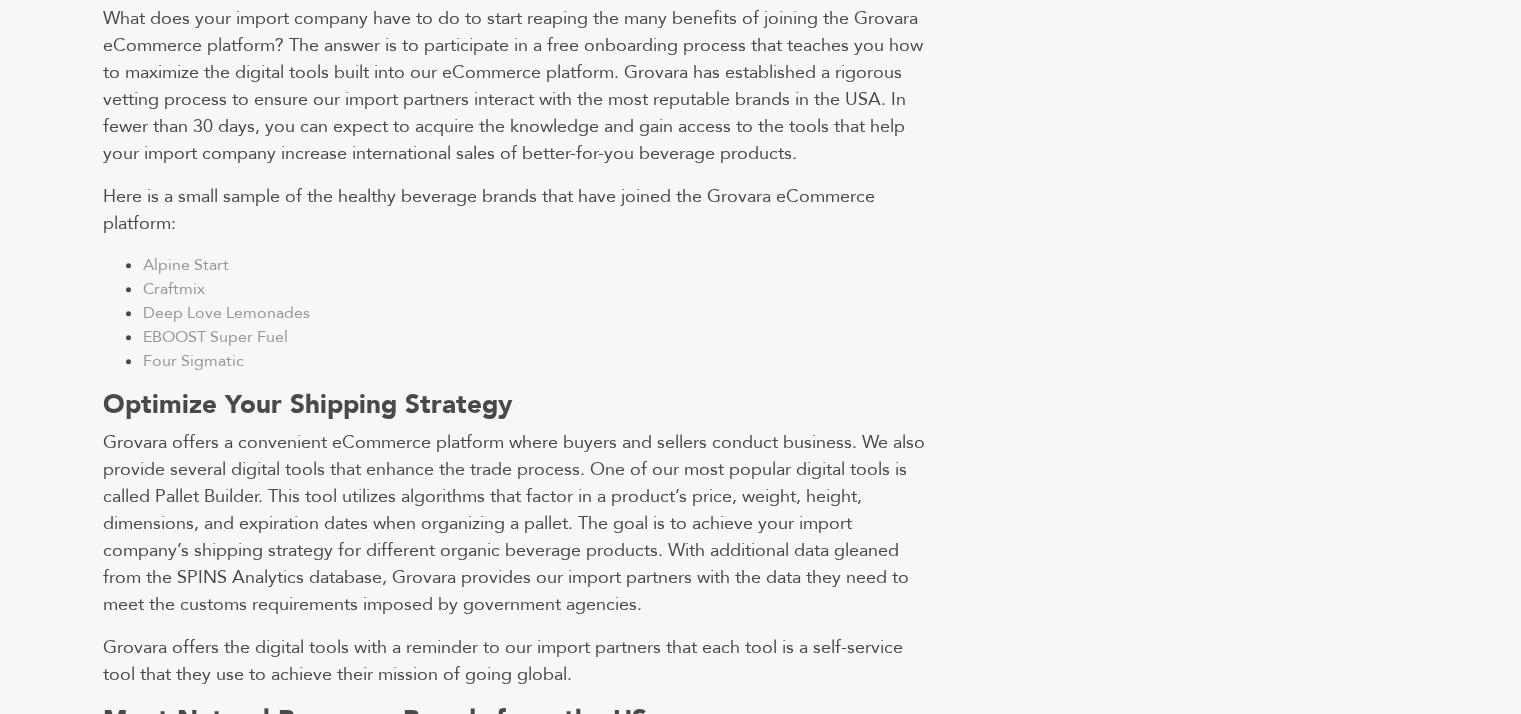 drag, startPoint x: 1412, startPoint y: 438, endPoint x: 1428, endPoint y: 459, distance: 26.400757 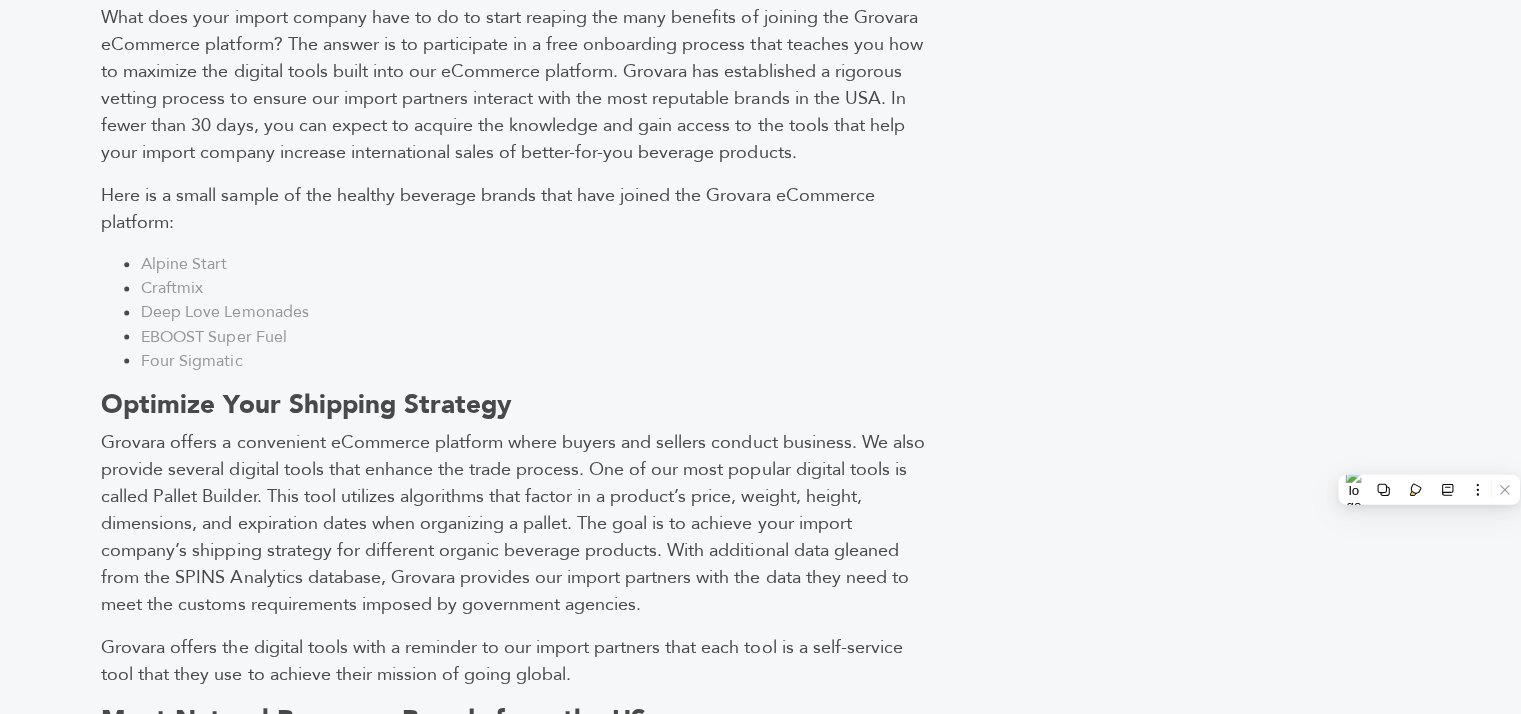 scroll, scrollTop: 1476, scrollLeft: 0, axis: vertical 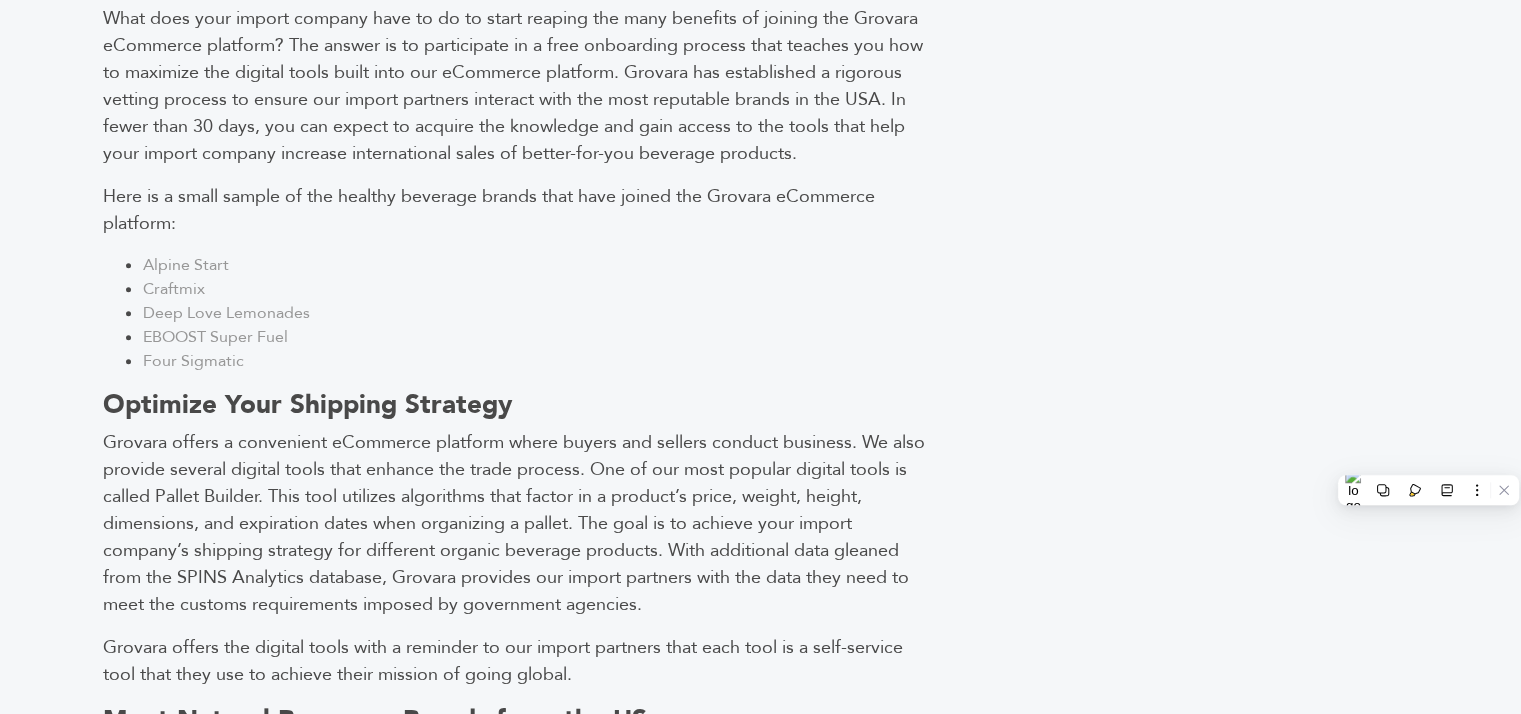 click on "Categories
Brands 121
Brokers 3
Buyers 92
News 275
6" at bounding box center [1217, -145] 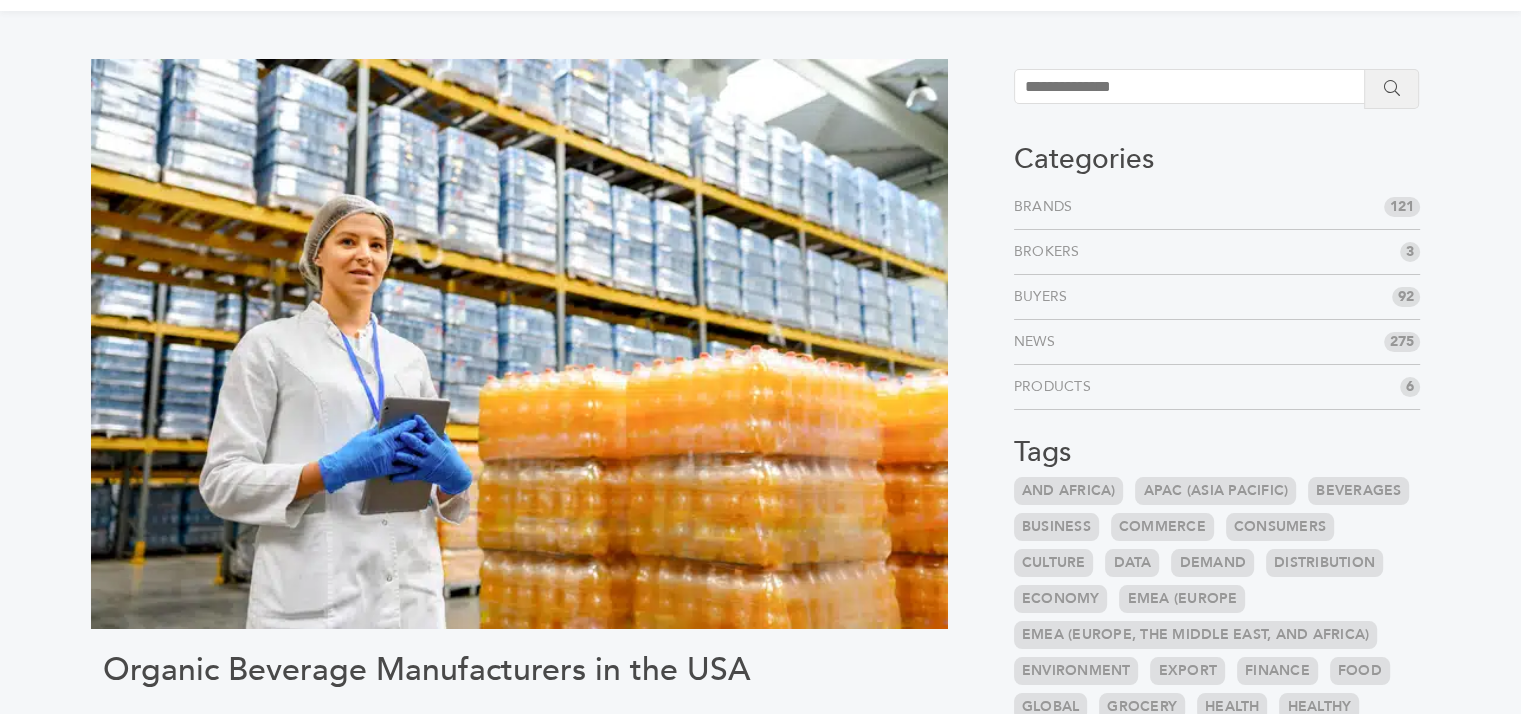 scroll, scrollTop: 1236, scrollLeft: 0, axis: vertical 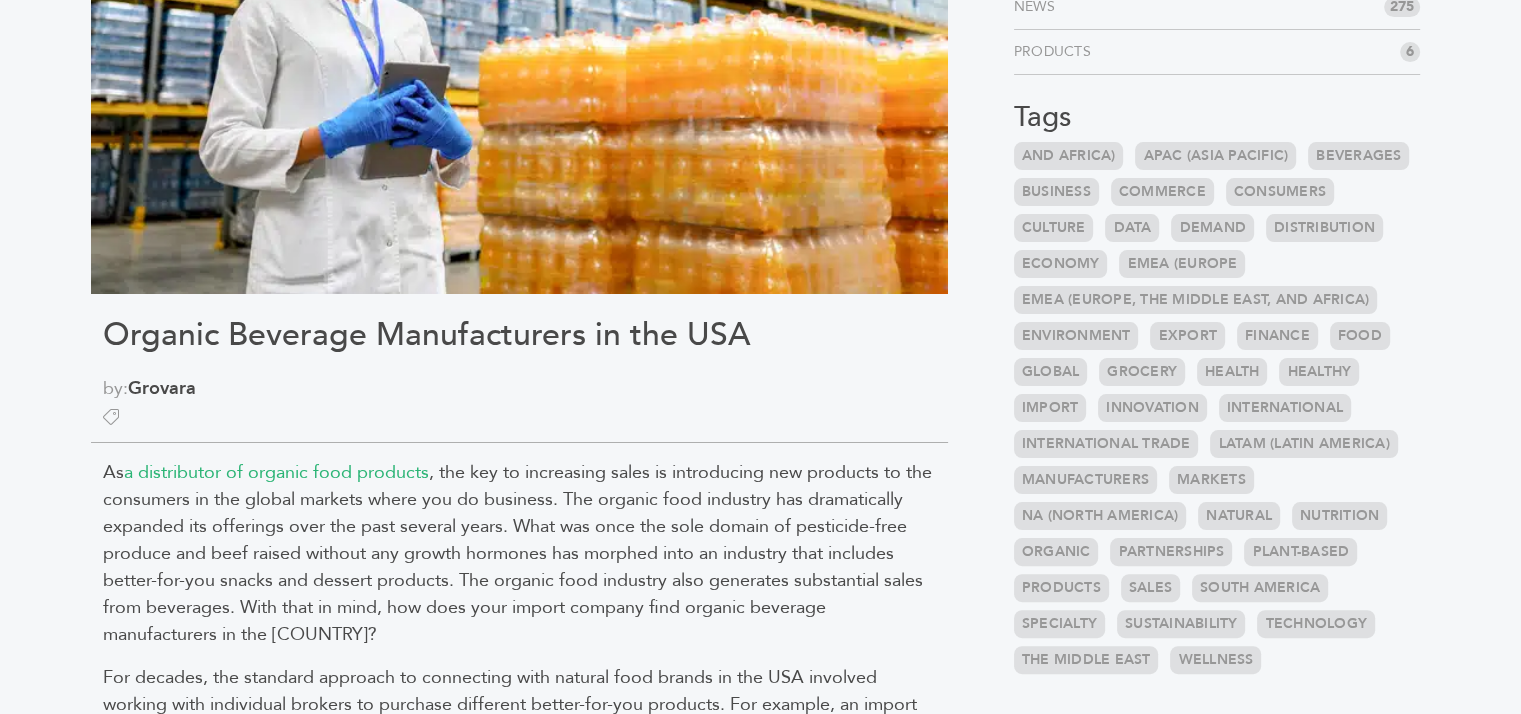 click on "EMEA (Europe" at bounding box center (1182, 264) 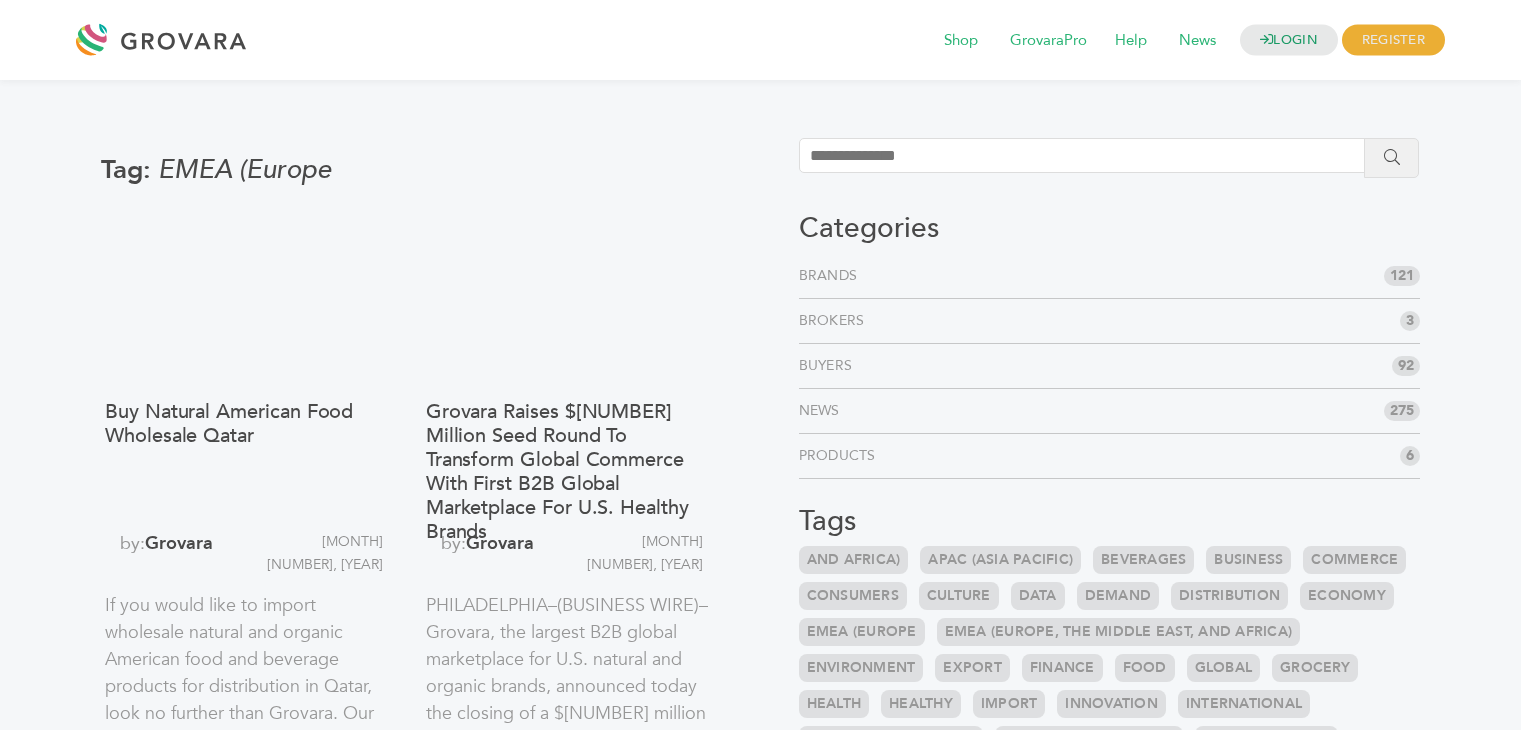 scroll, scrollTop: 0, scrollLeft: 0, axis: both 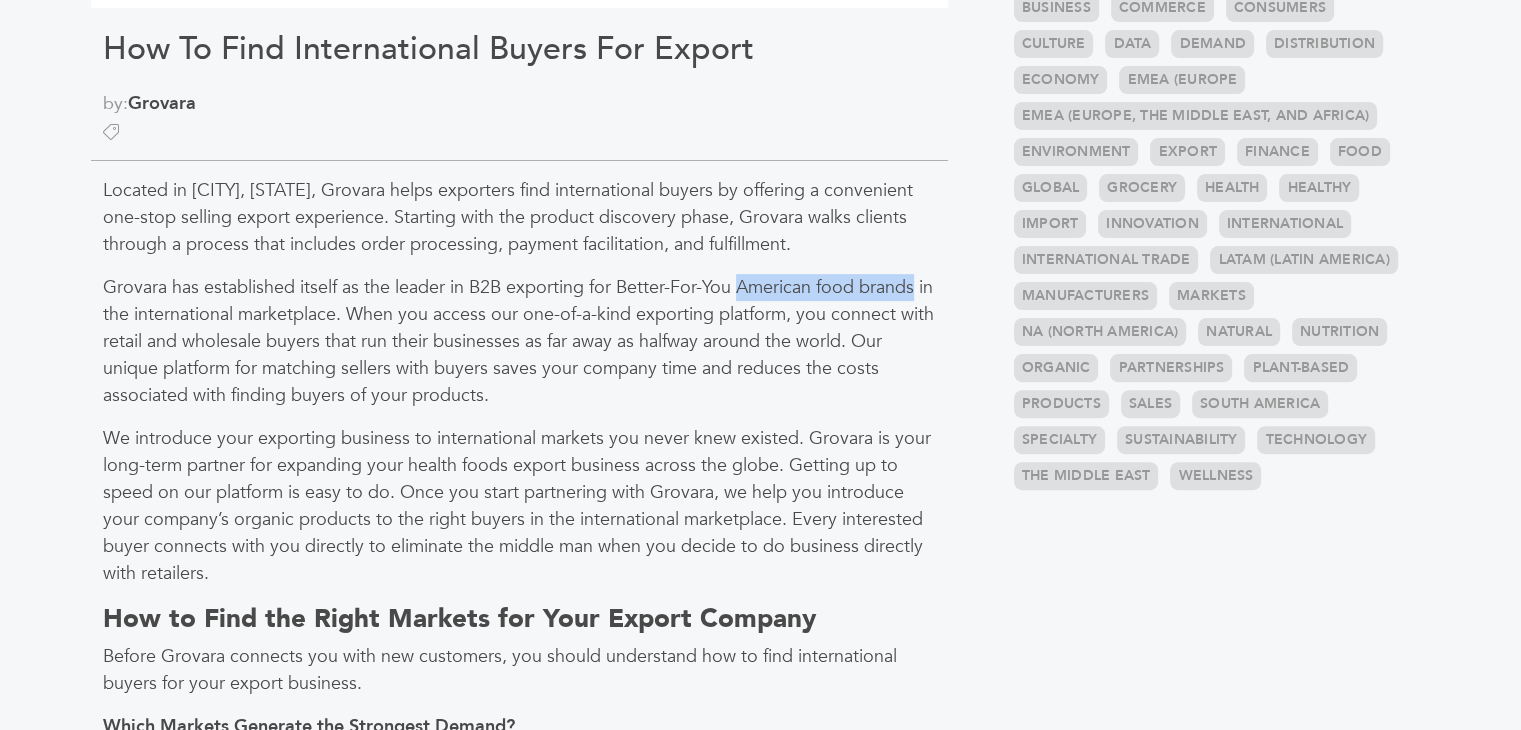 drag, startPoint x: 738, startPoint y: 288, endPoint x: 922, endPoint y: 284, distance: 184.04347 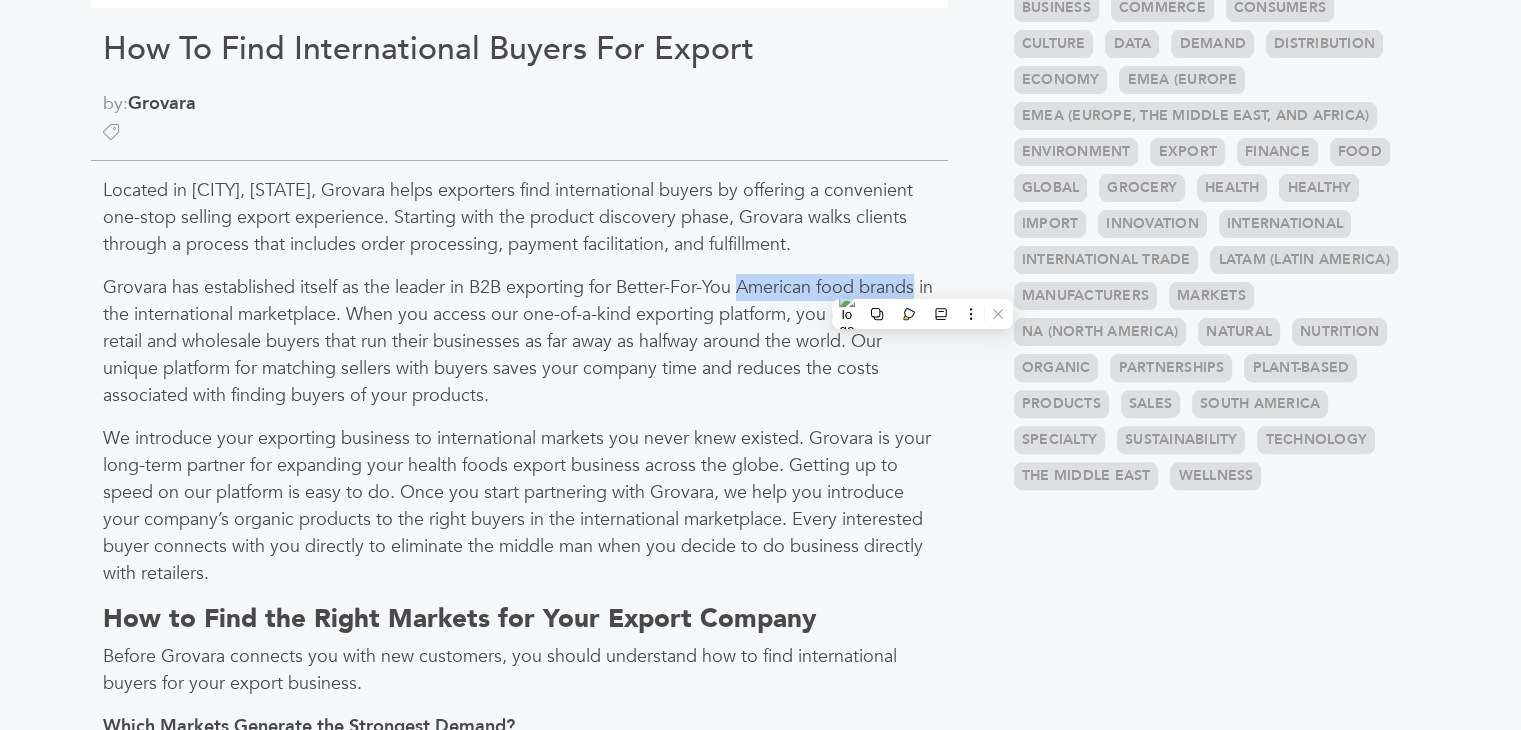 copy on "American food brands" 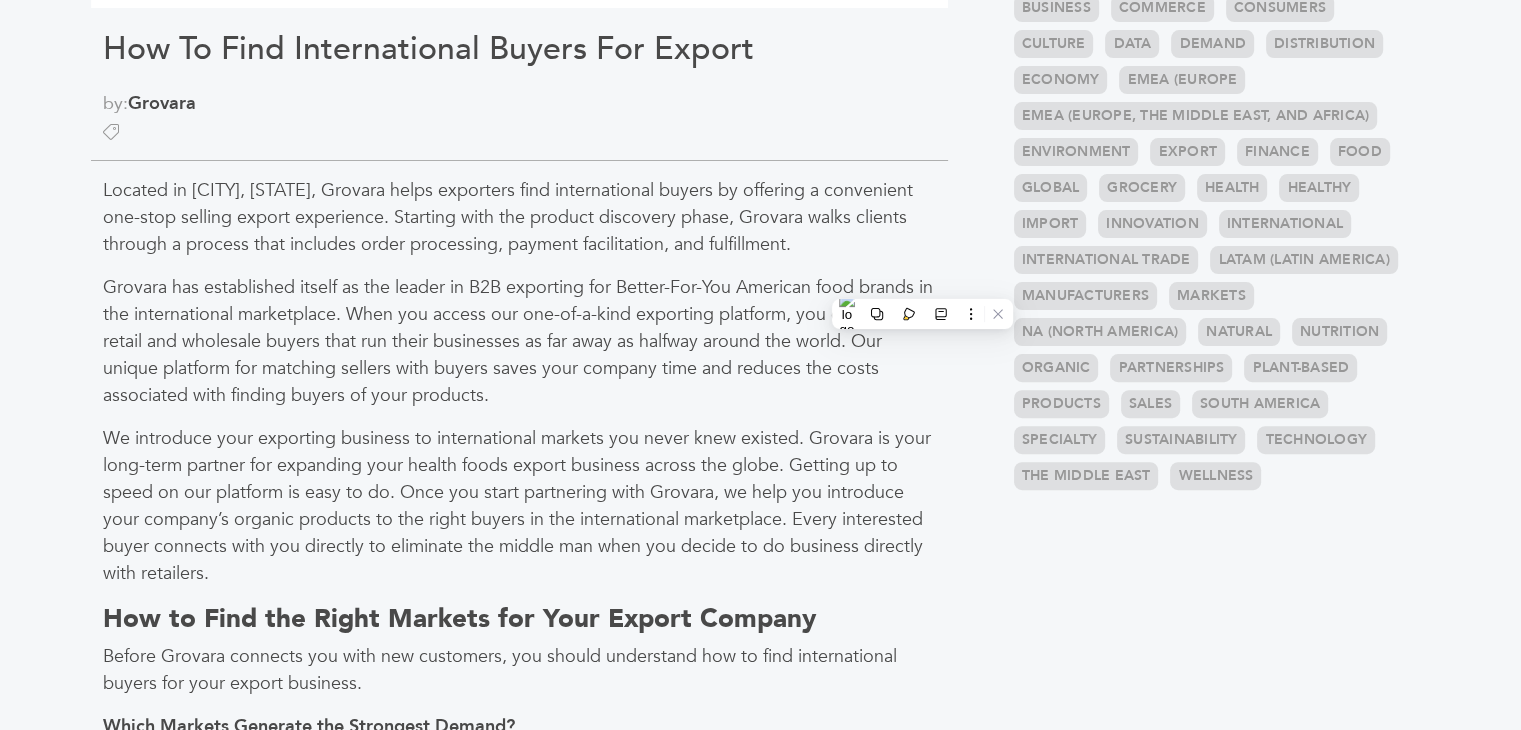 click on "We introduce your exporting business to international markets you never knew existed. Grovara is your long-term partner for expanding your health foods export business across the globe. Getting up to speed on our platform is easy to do. Once you start partnering with Grovara, we help you introduce your company’s organic products to the right buyers in the international marketplace. Every interested buyer connects with you directly to eliminate the middle man when you decide to do business directly with retailers." at bounding box center (519, 506) 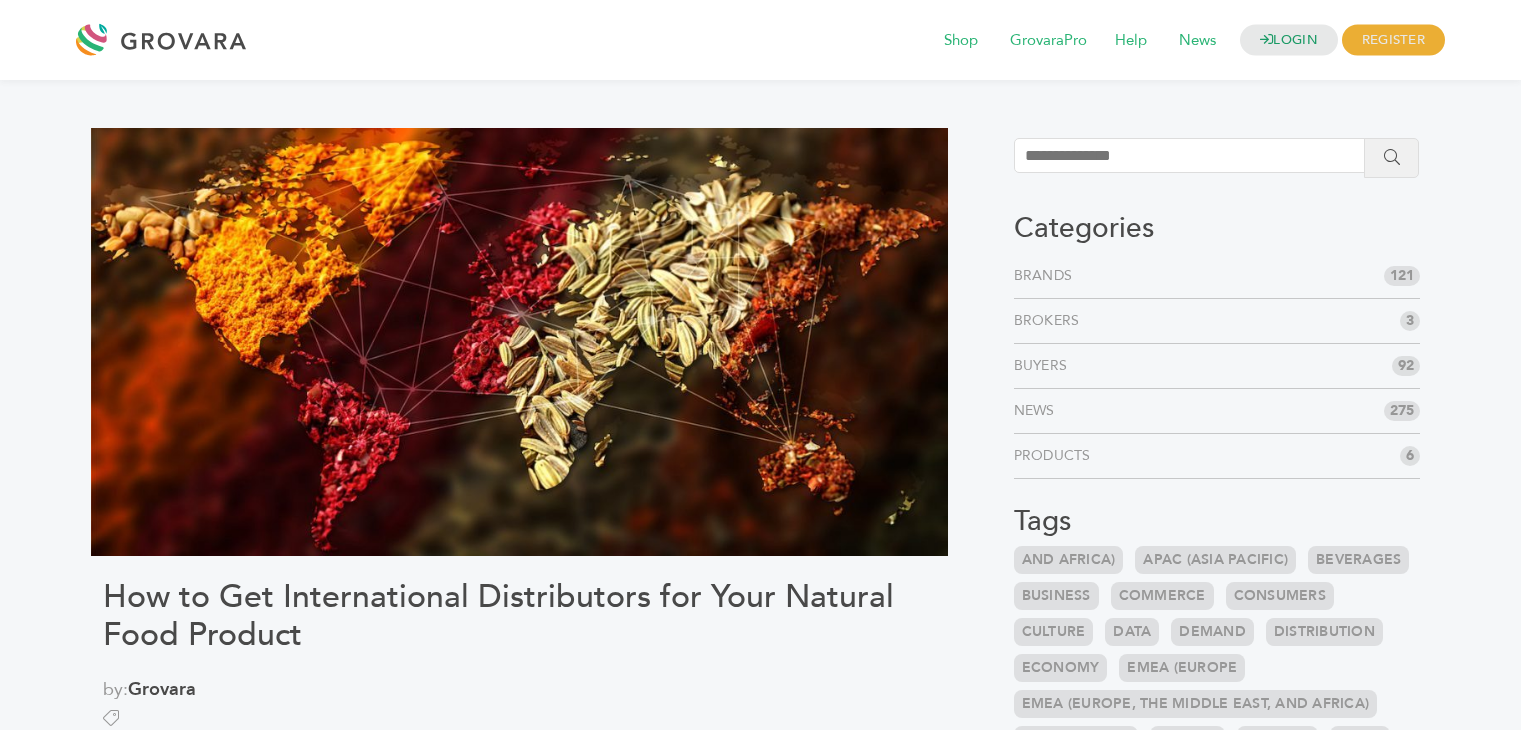 scroll, scrollTop: 0, scrollLeft: 0, axis: both 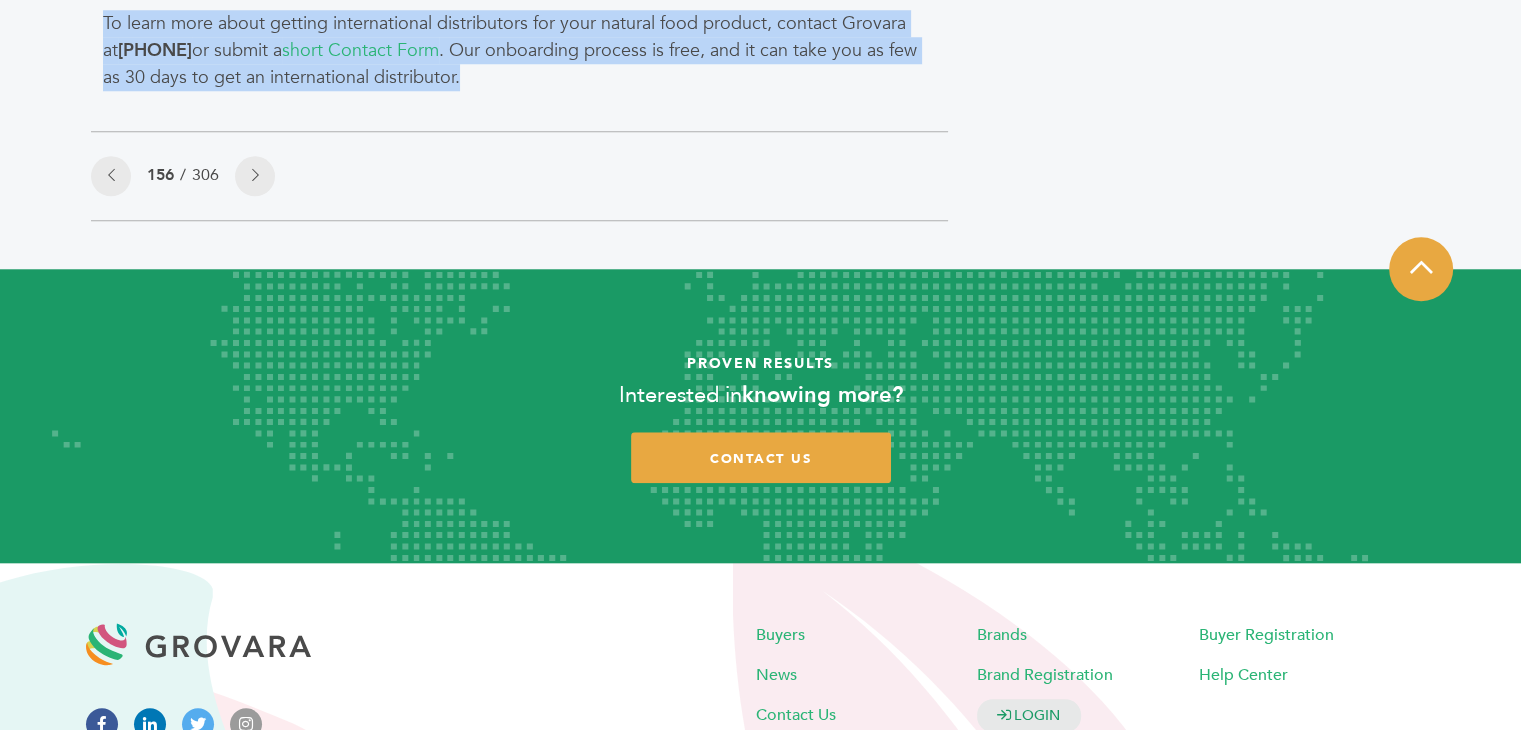drag, startPoint x: 99, startPoint y: 139, endPoint x: 588, endPoint y: 94, distance: 491.0662 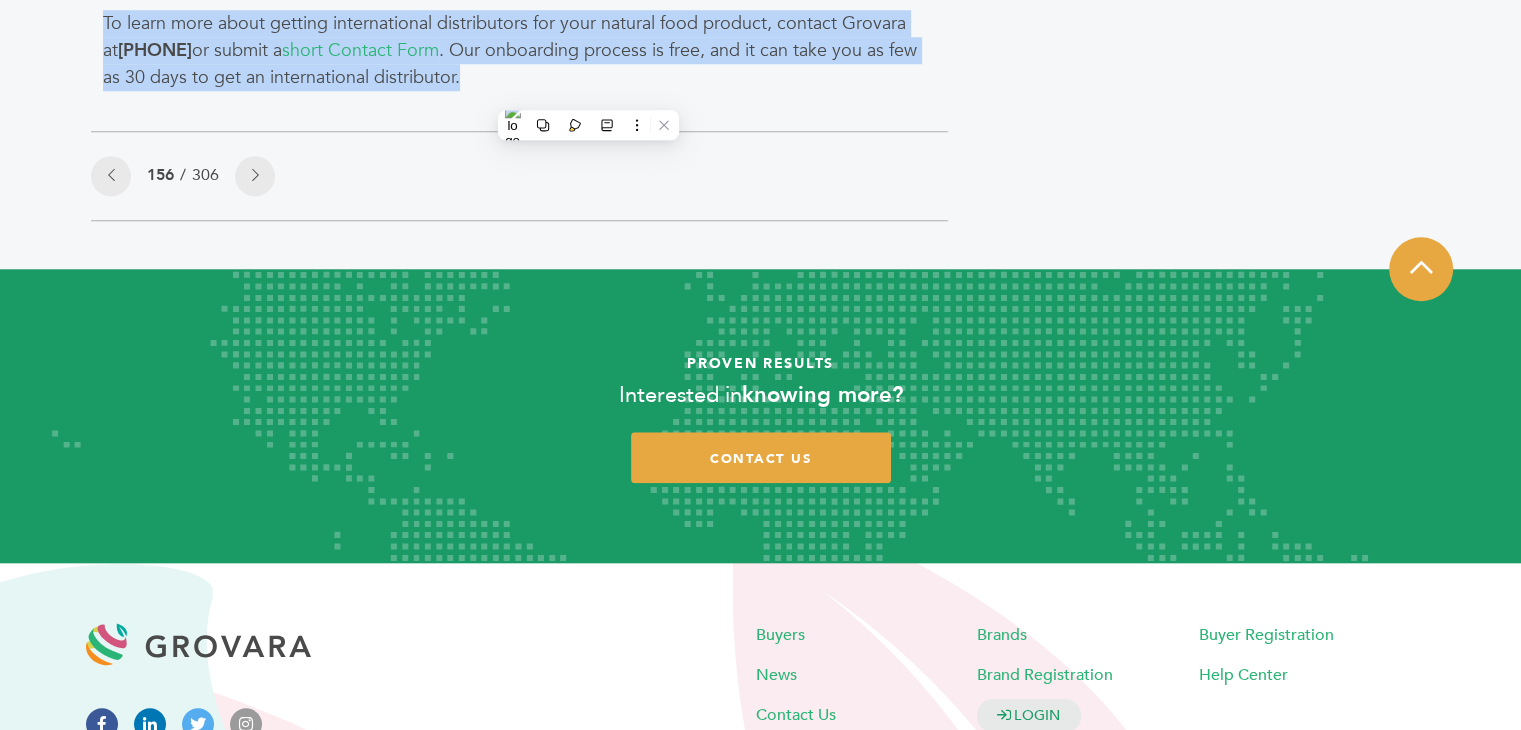 copy on "What is the easiest way to get international distributors for your natural food product? The answer is by signing up for access to the  revolutionary eCommerce platform offered by Grovara .
Traditionally, the process of finding the right international distributors has taken considerable time and costs exporters a substantial amount of money. First, exporters had to conduct extensive research to find the right global distributor for their unique product. The global distributor must possess a detailed understanding of a nation’s customs procedures and the laws that regulate imports. Second, part of the research process involves determining which countries are home to consumers that demand your product. This is especially true for Better-for-You brands that sell organic food and beverage products to global consumers.
Grovara helps sellers of healthy food and beverage products connect with international distributors. Our eCommerce platform acts as a virtual trade show that attracts both global buyers and d..." 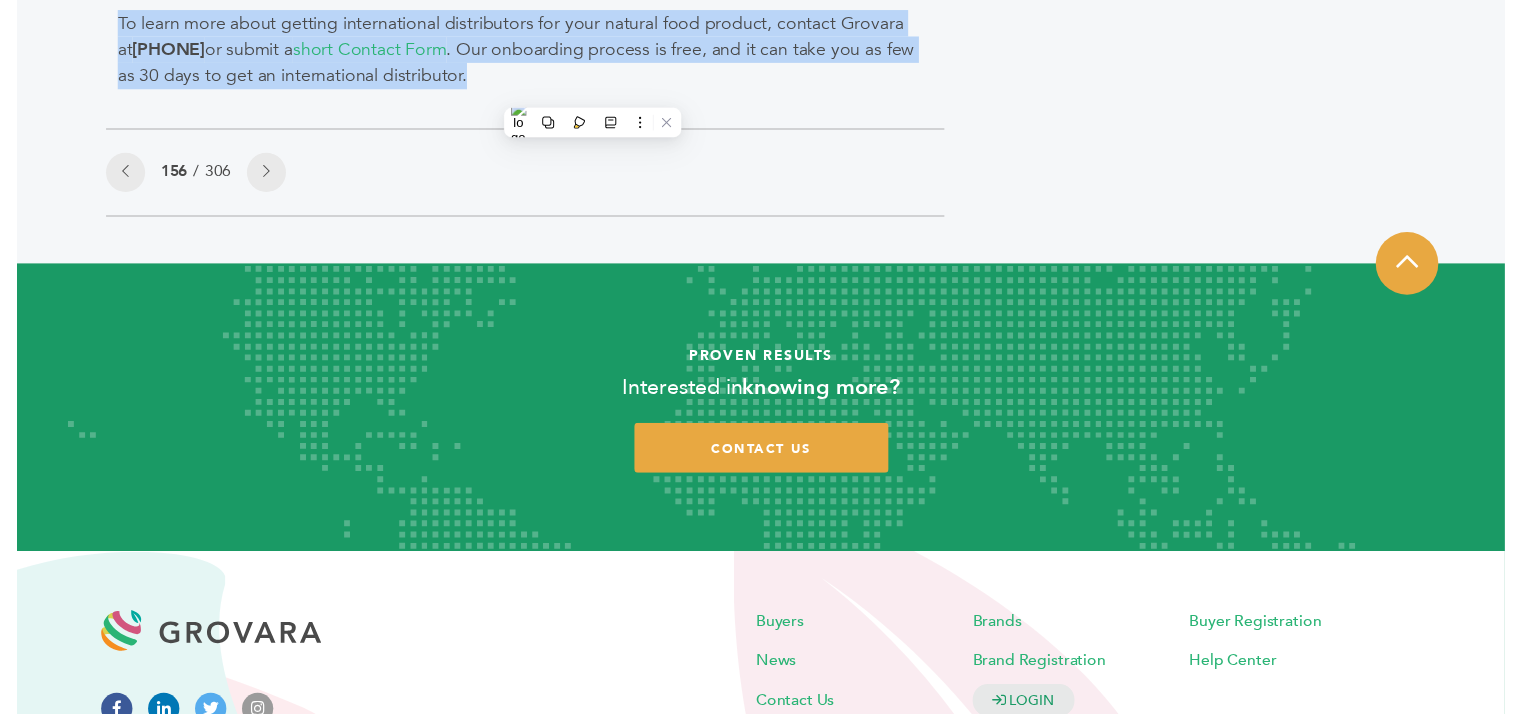 scroll, scrollTop: 1323, scrollLeft: 0, axis: vertical 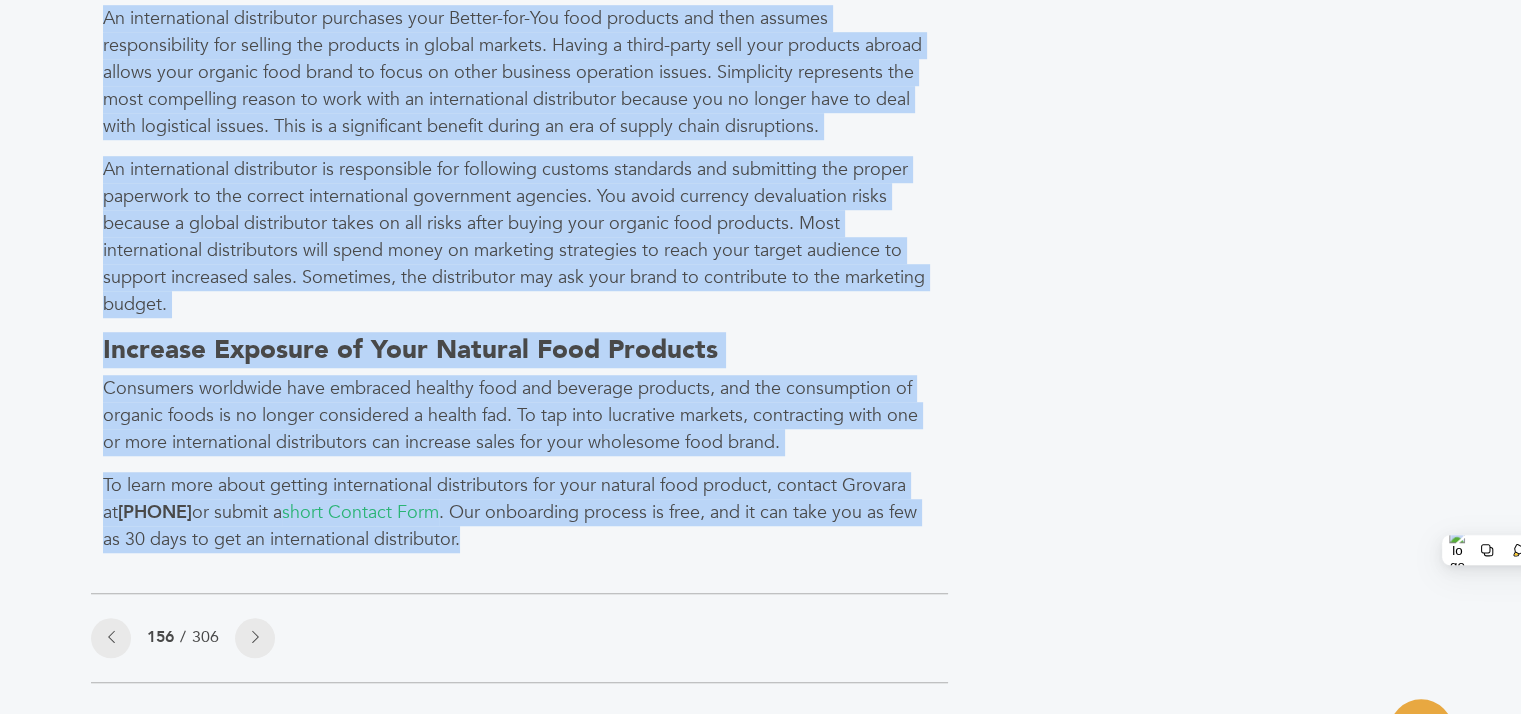 click on "How to Get International Distributors for Your Natural Food Product
by:  Grovara
What is the easiest way to get international distributors for your natural food product? The answer is by signing up for access to the  revolutionary eCommerce platform offered by Grovara .
buyers  to discover new products while  sellers  simplify the order process, complete transactions faster, and ensure fulfillment orders are 100 percent accurate.
Reasons to Work with an International Distributor
156 /" at bounding box center (532, -320) 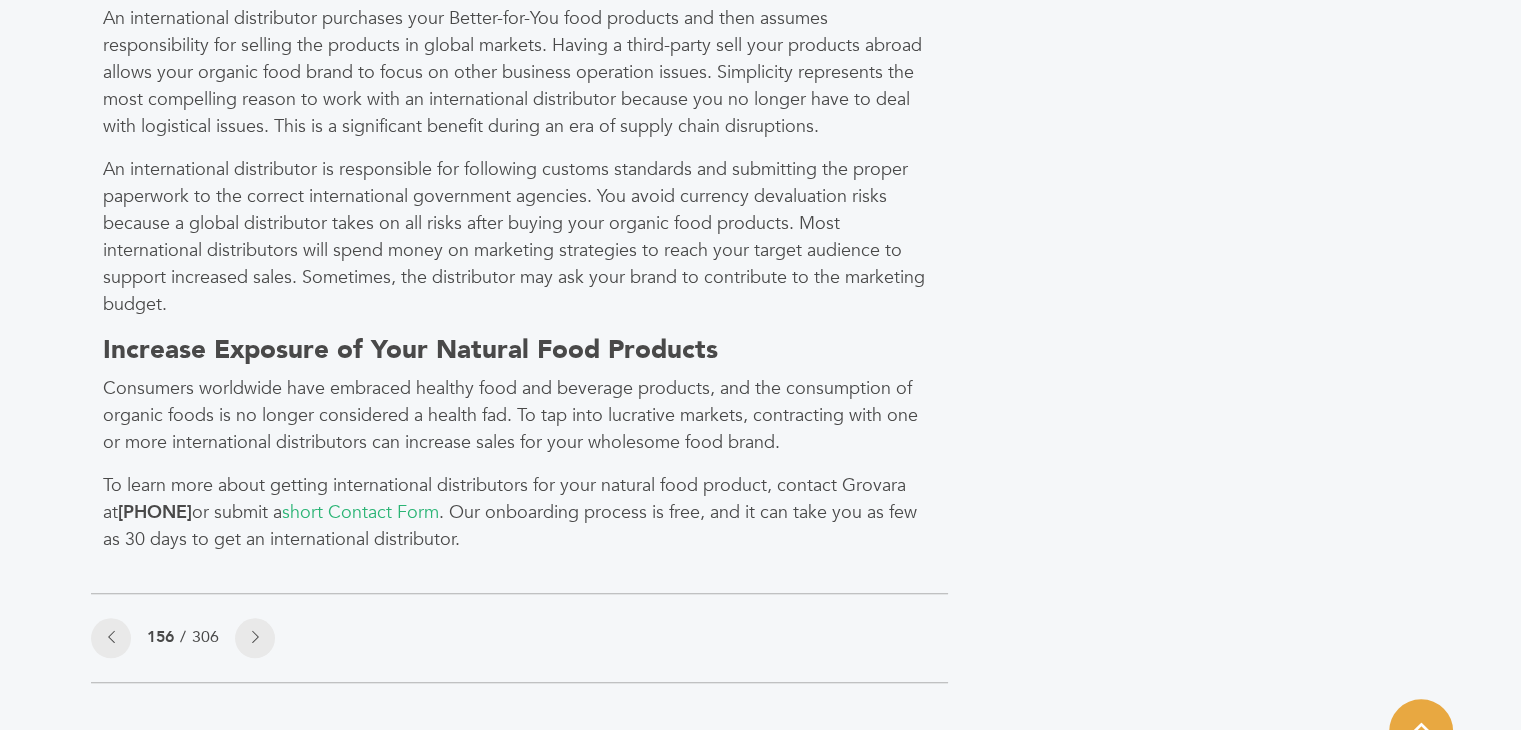 click on "Increase Exposure of Your Natural Food Products" at bounding box center [519, 350] 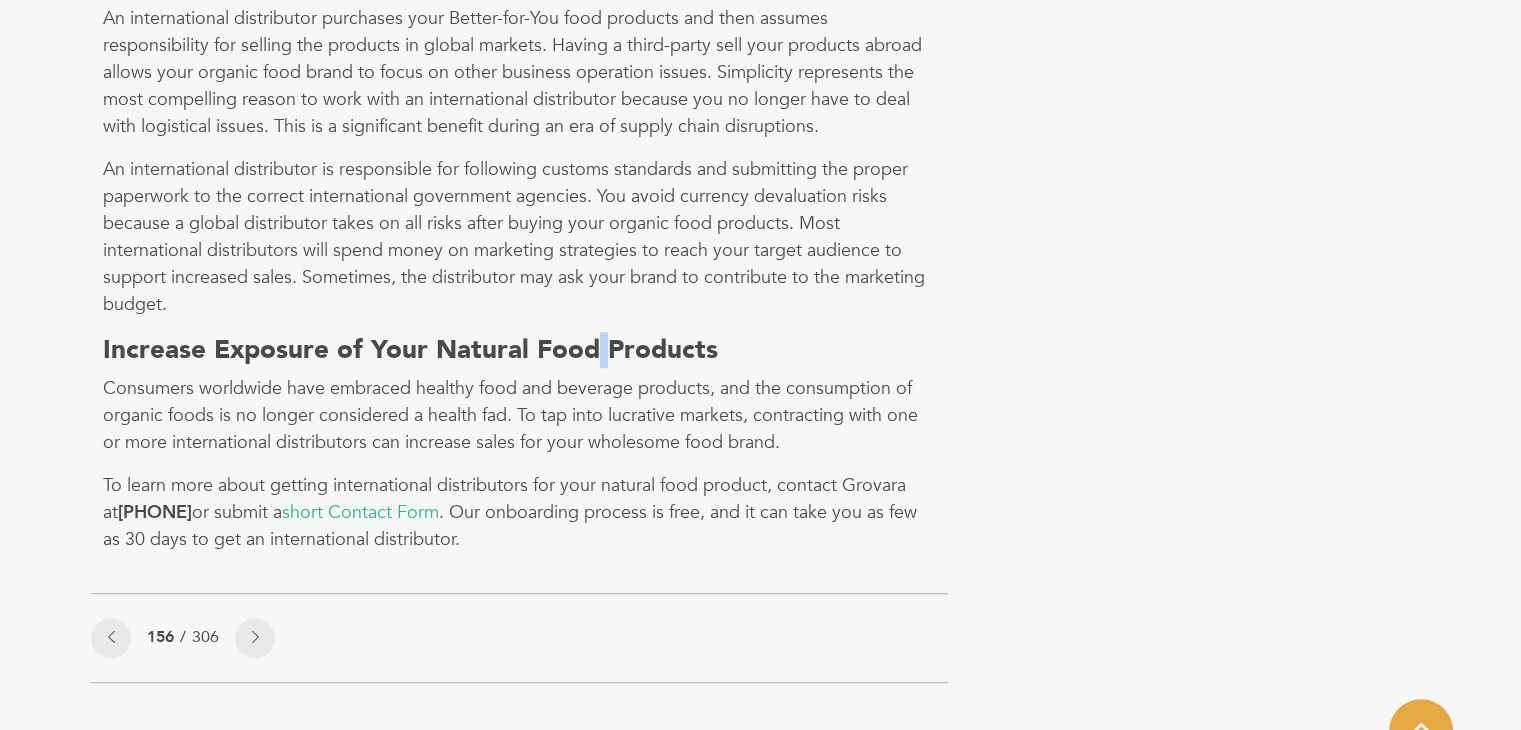 click on "Increase Exposure of Your Natural Food Products" at bounding box center (519, 350) 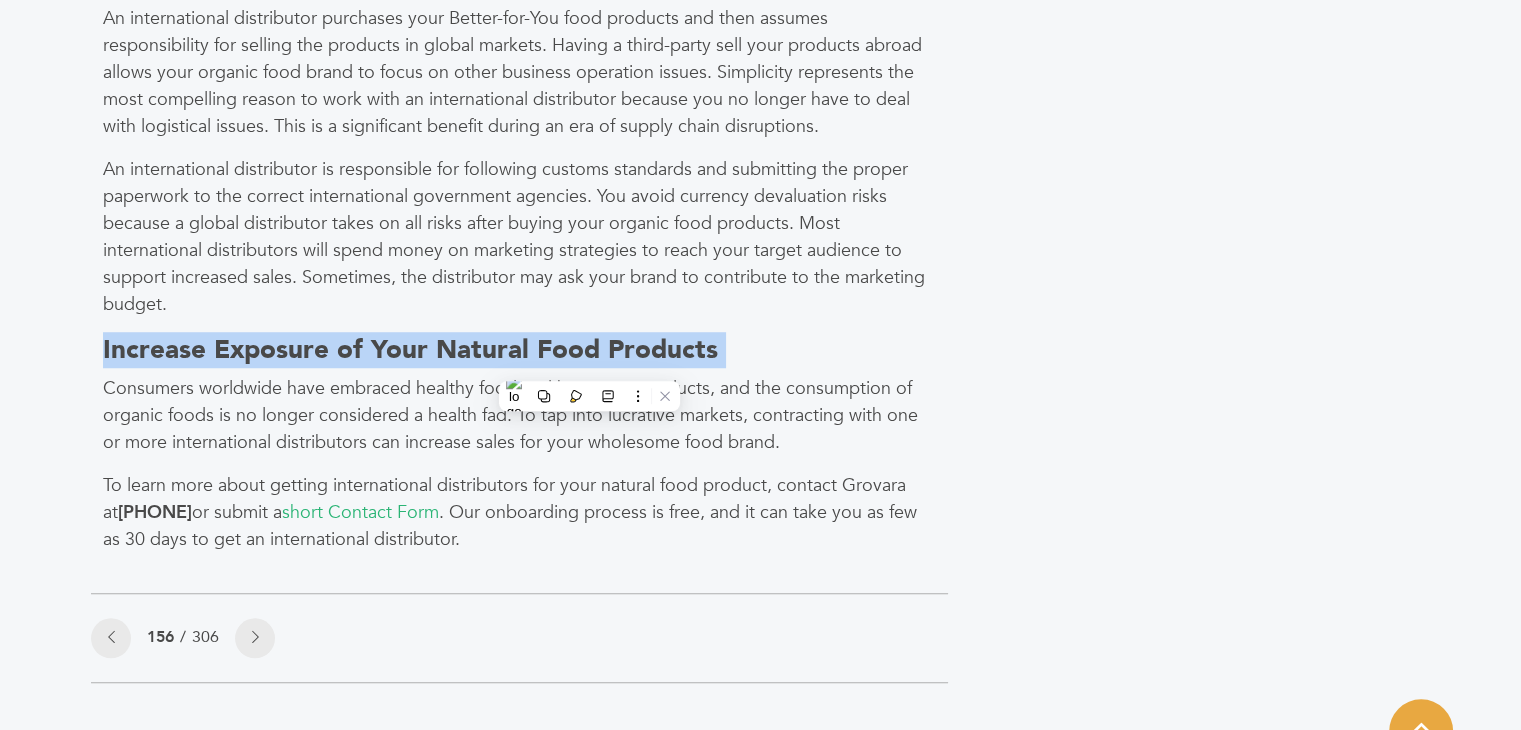 click on "Consumers worldwide have embraced healthy food and beverage products, and the consumption of organic foods is no longer considered a health fad. To tap into lucrative markets, contracting with one or more international distributors can increase sales for your wholesome food brand." at bounding box center [519, 415] 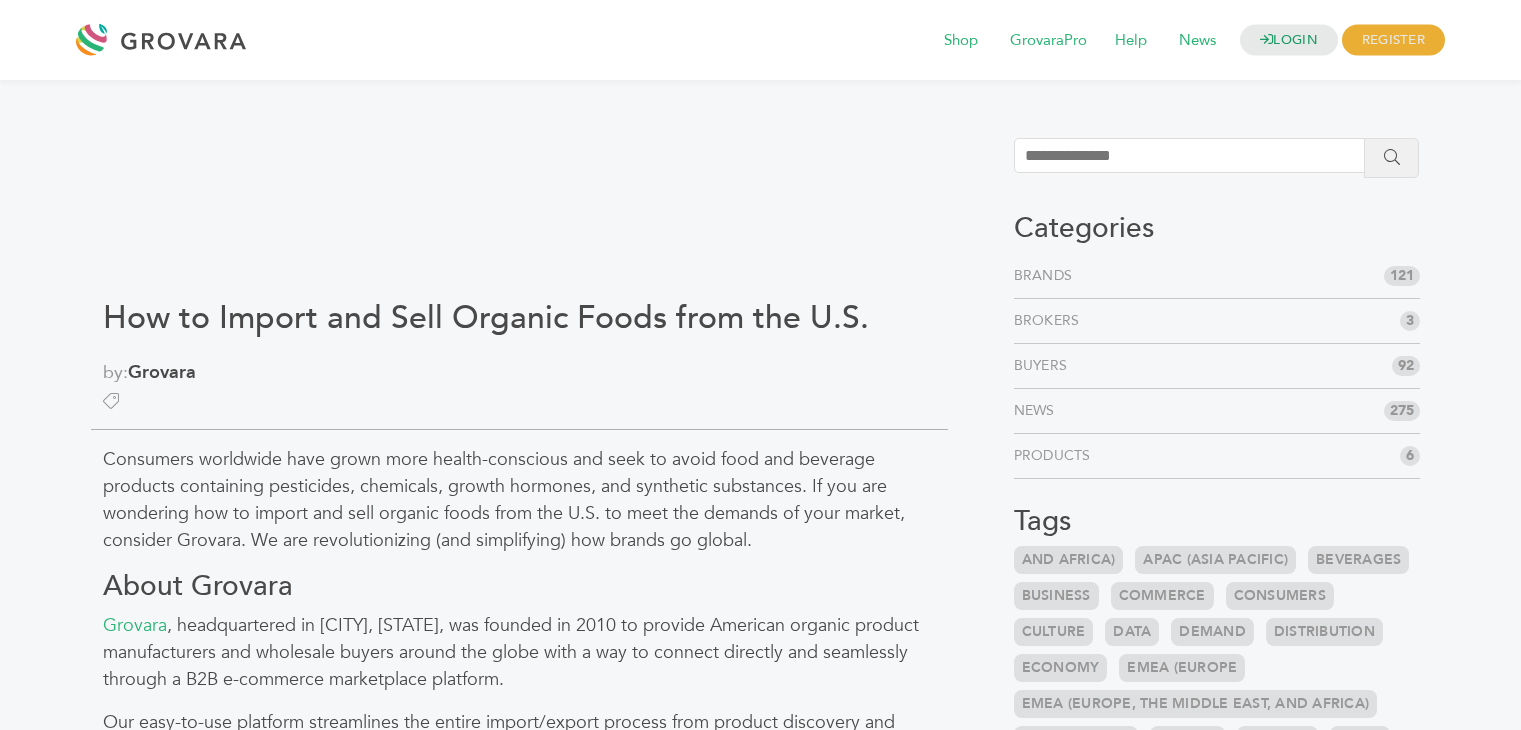 scroll, scrollTop: 0, scrollLeft: 0, axis: both 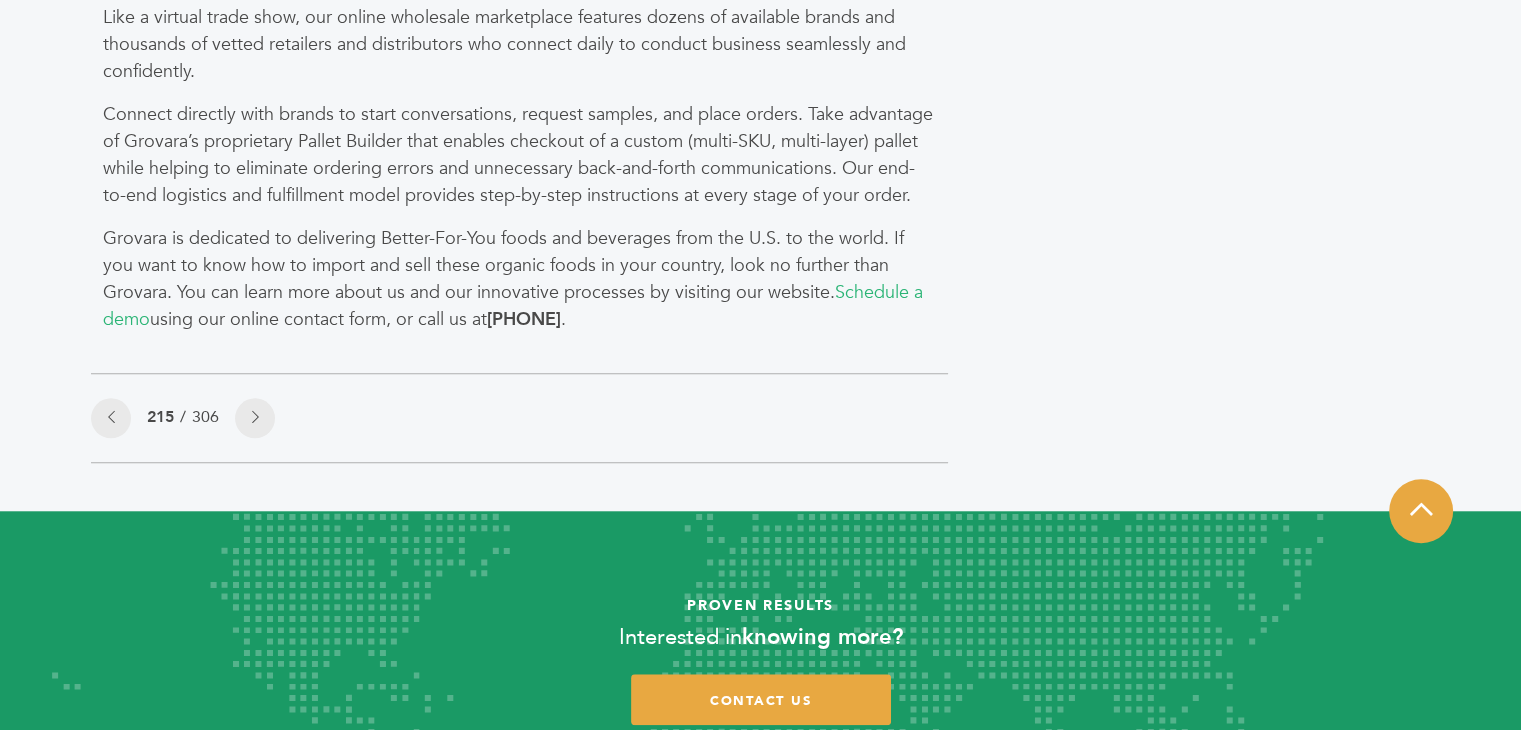 click on "LOGIN
REGISTER
I'm a  Buyer
I'm a  Brand
Shop
GrovaraPro
Help" at bounding box center [760, -300] 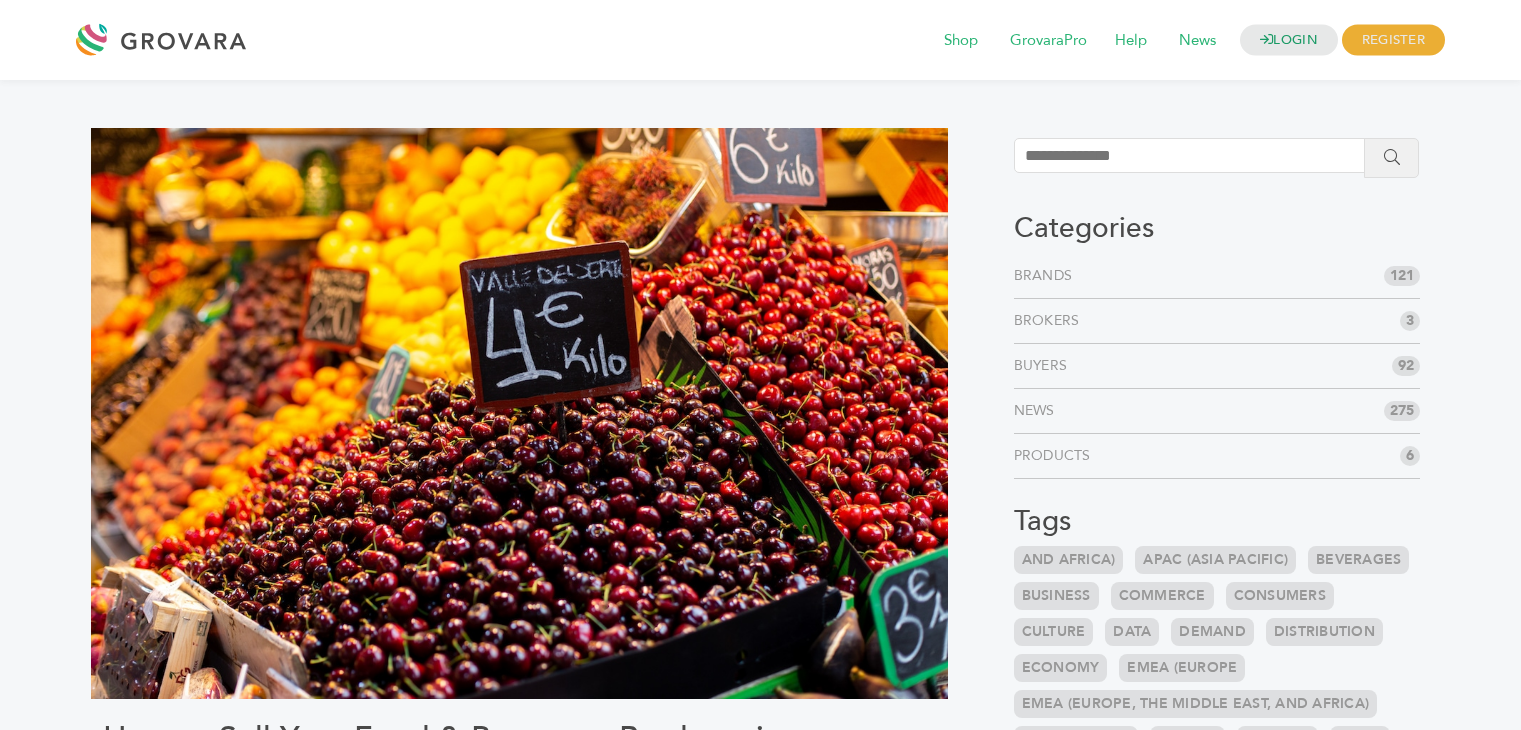 scroll, scrollTop: 0, scrollLeft: 0, axis: both 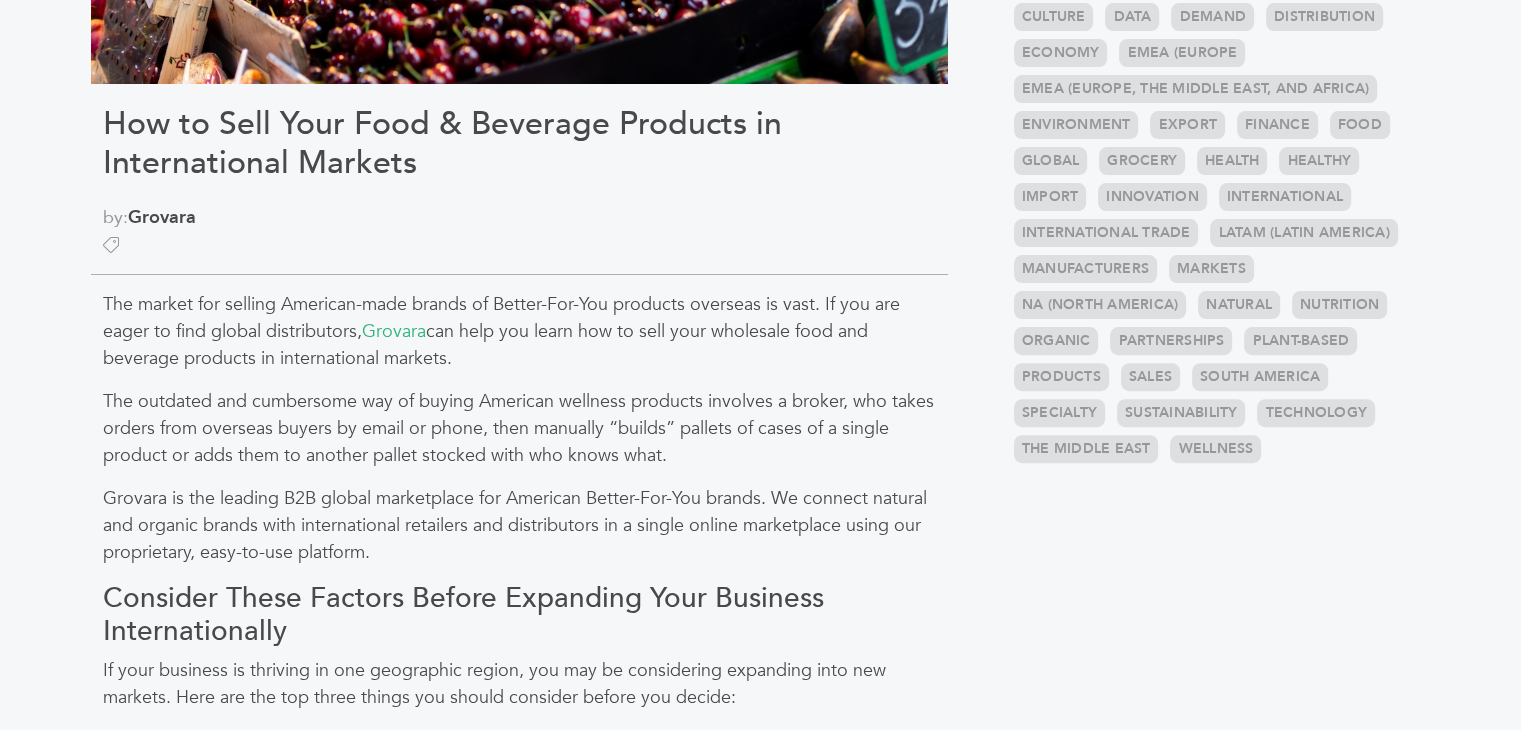 drag, startPoint x: 1484, startPoint y: 408, endPoint x: 1491, endPoint y: 457, distance: 49.497475 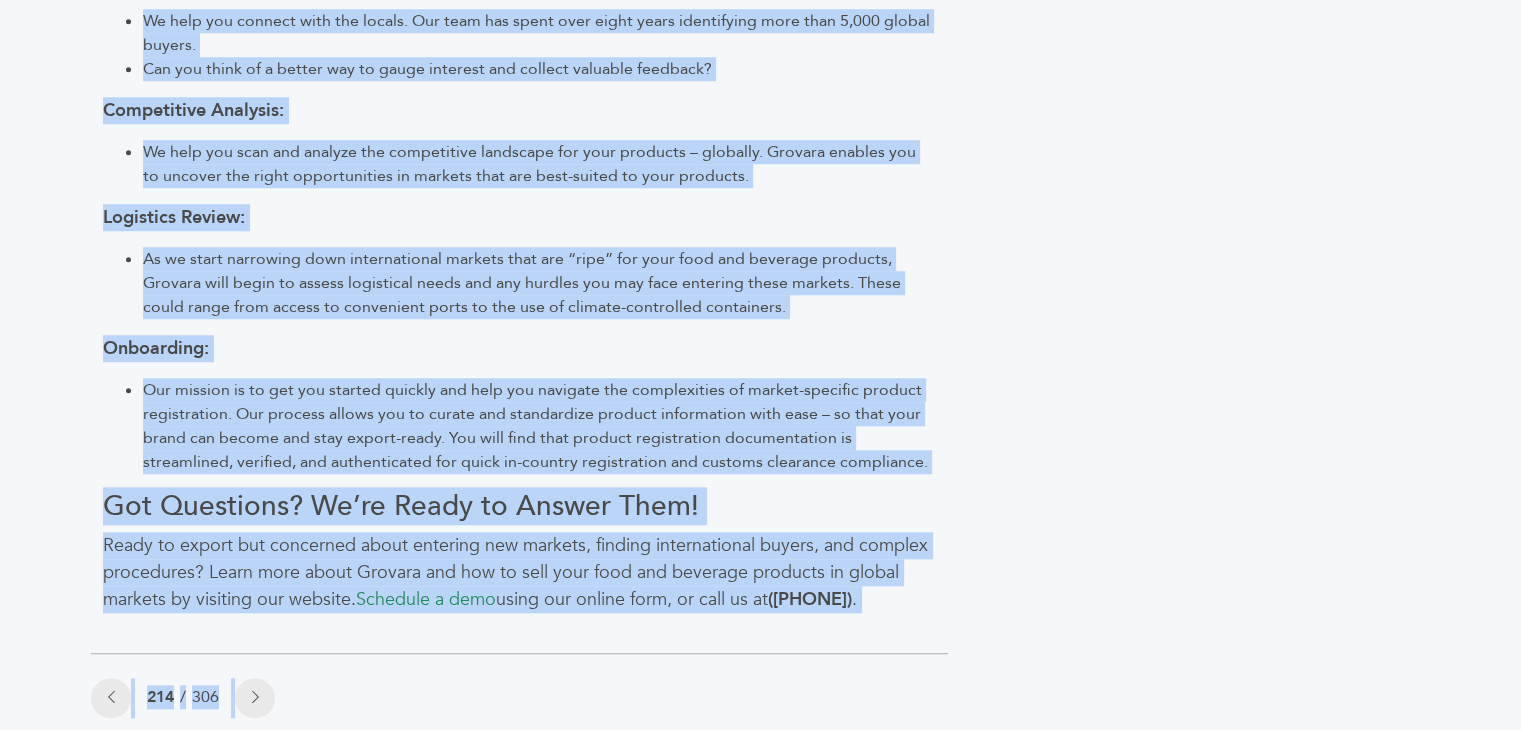 scroll, scrollTop: 1864, scrollLeft: 0, axis: vertical 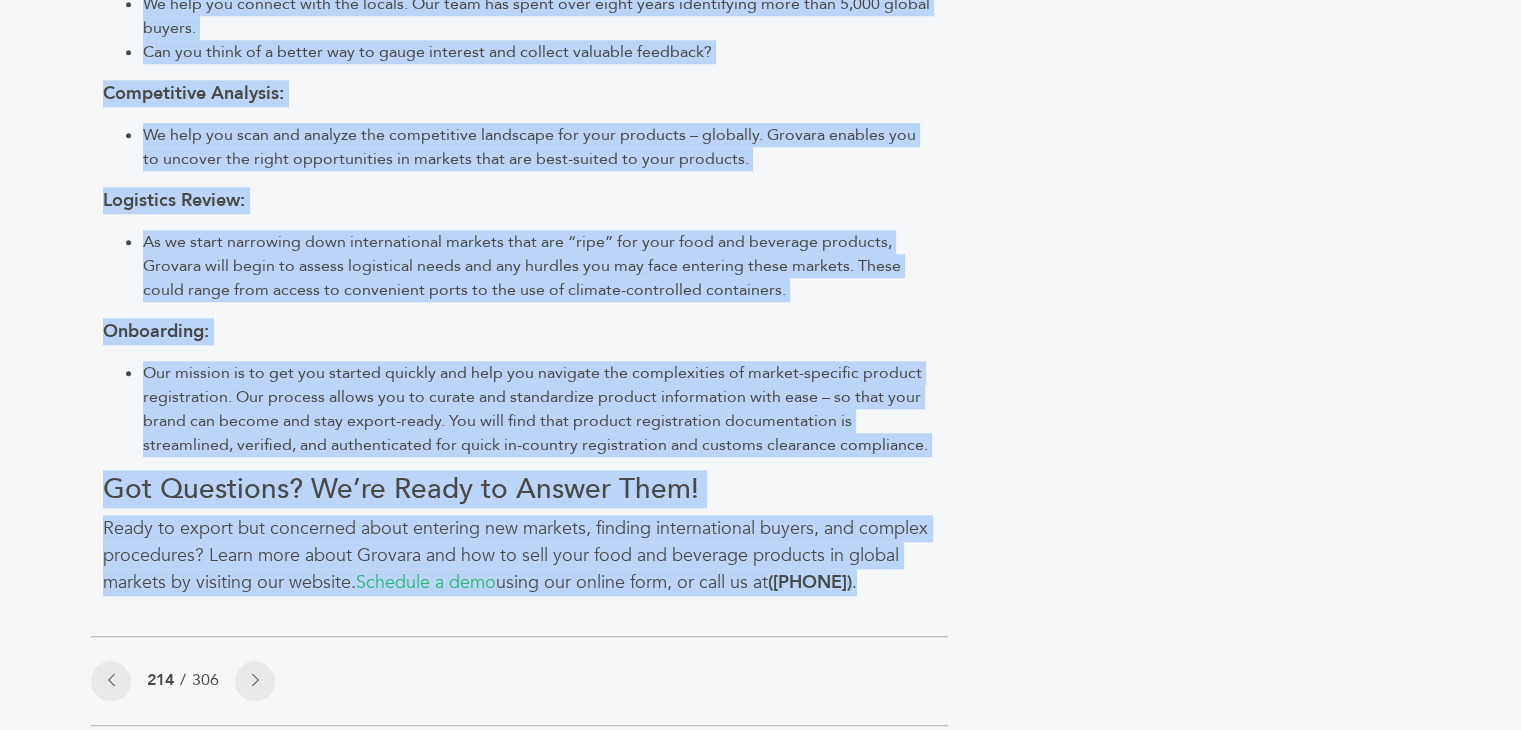 drag, startPoint x: 100, startPoint y: 301, endPoint x: 927, endPoint y: 591, distance: 876.3726 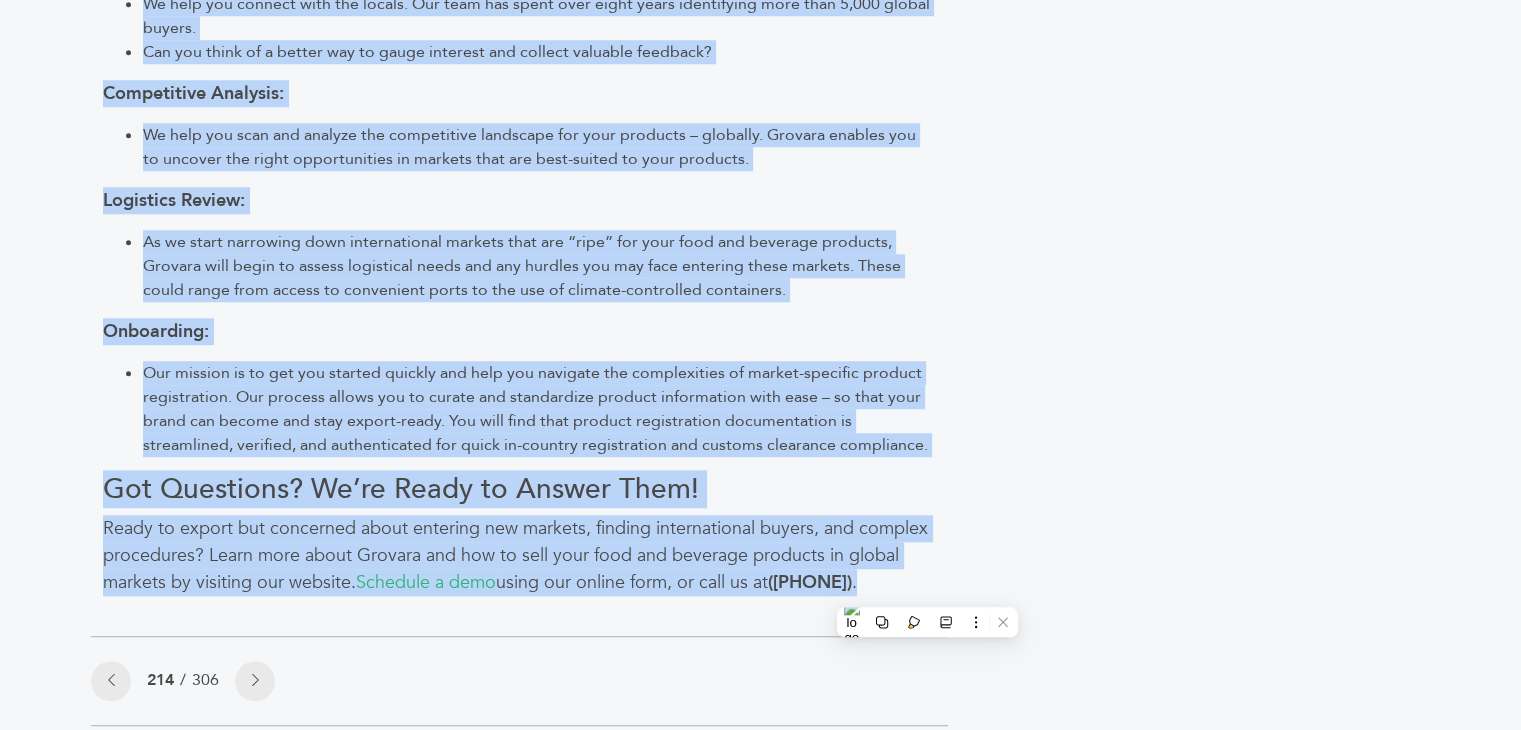 copy on "The market for selling American-made brands of Better-For-You products overseas is vast. If you are eager to find global distributors,  Grovara  can help you learn how to sell your wholesale food and beverage products in international markets.
The outdated and cumbersome way of buying American wellness products involves a broker, who takes orders from overseas buyers by email or phone, then manually “builds” pallets of cases of a single product or adds them to another pallet stocked with who knows what.
Grovara is the leading B2B global marketplace for American Better-For-You brands. We connect natural and organic brands with international retailers and distributors in a single online marketplace using our proprietary, easy-to-use platform.
Consider These Factors Before Expanding Your Business Internationally
If your business is thriving in one geographic region, you may be considering expanding into new markets. Here are the top three things you should consider before you decide:
How does the lo..." 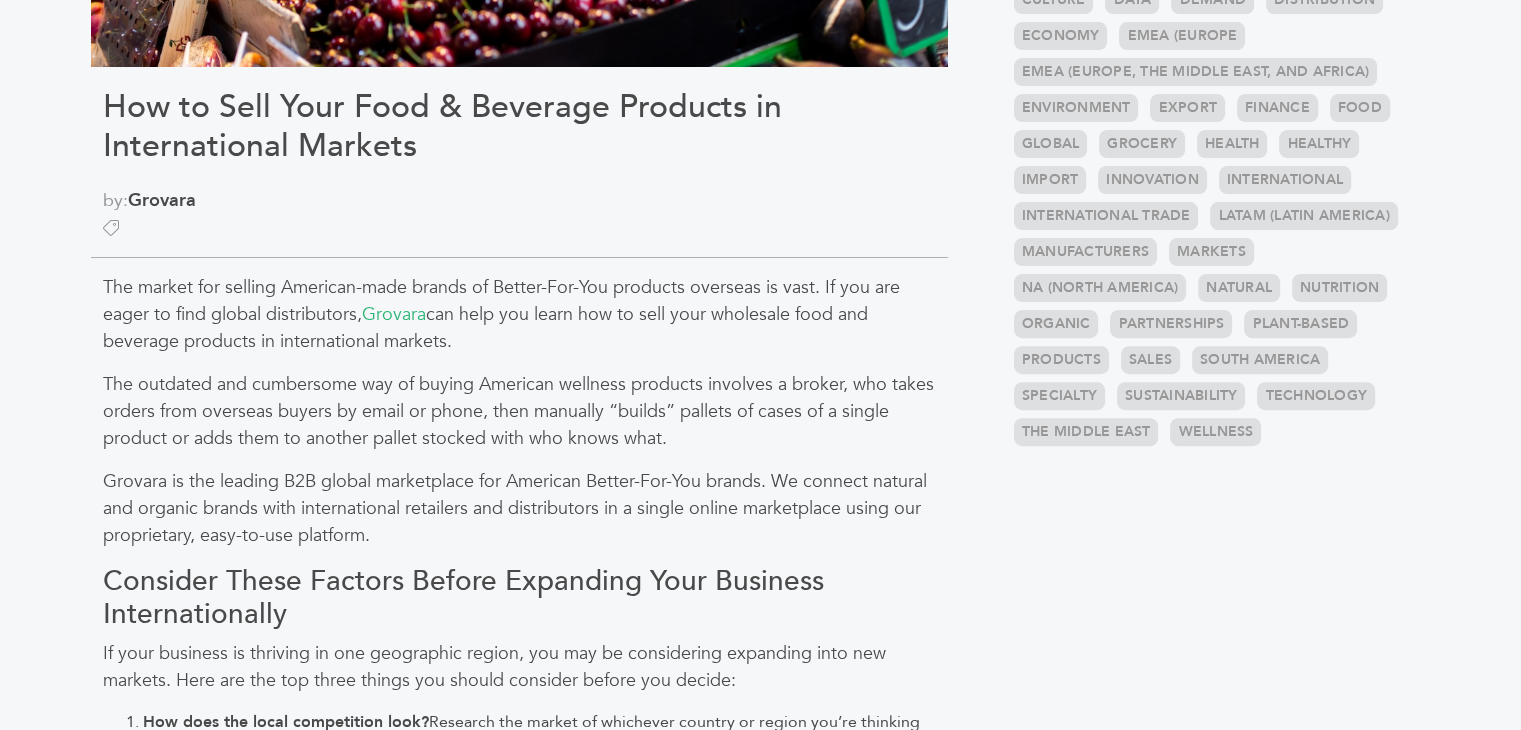 scroll, scrollTop: 598, scrollLeft: 0, axis: vertical 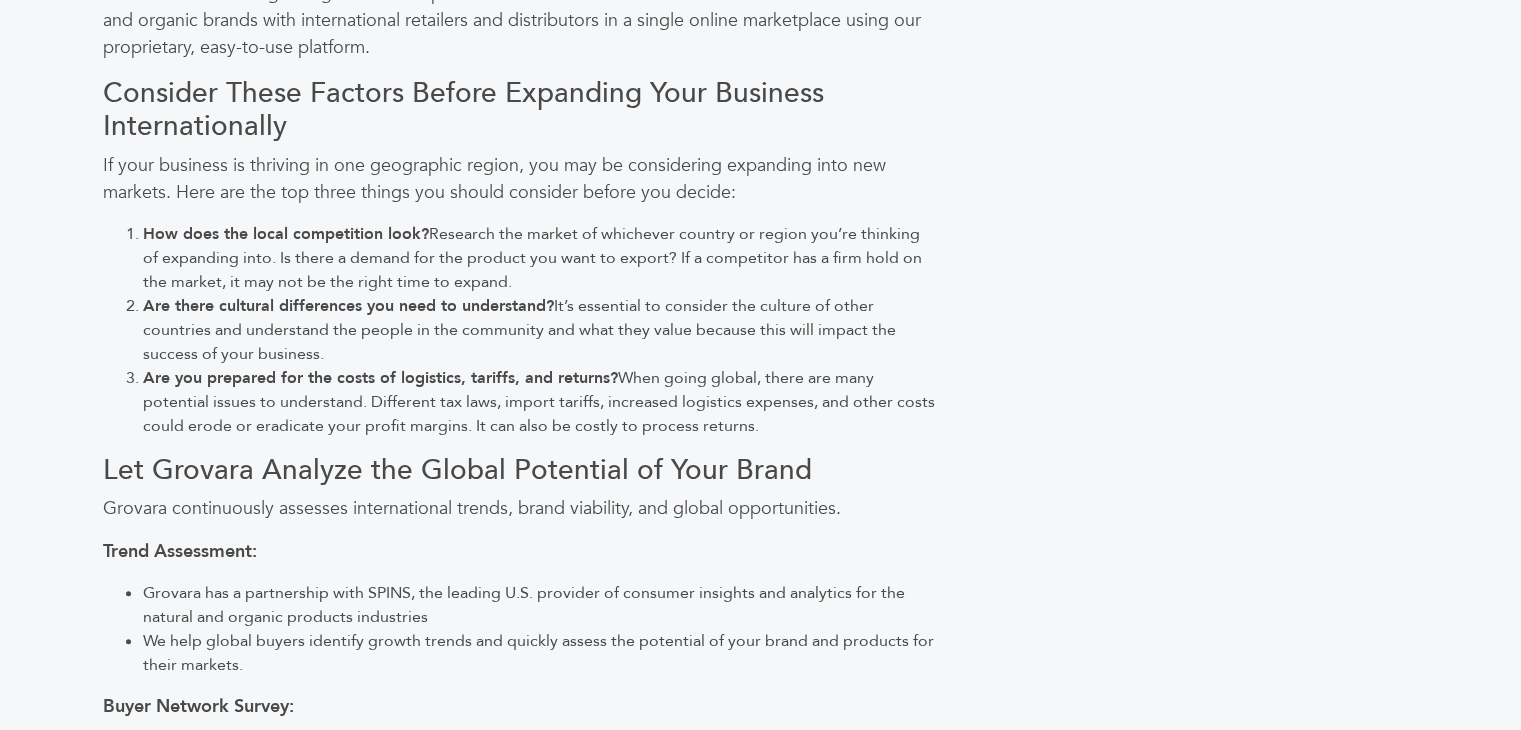 click on "If your business is thriving in one geographic region, you may be considering expanding into new markets. Here are the top three things you should consider before you decide:" at bounding box center [519, 179] 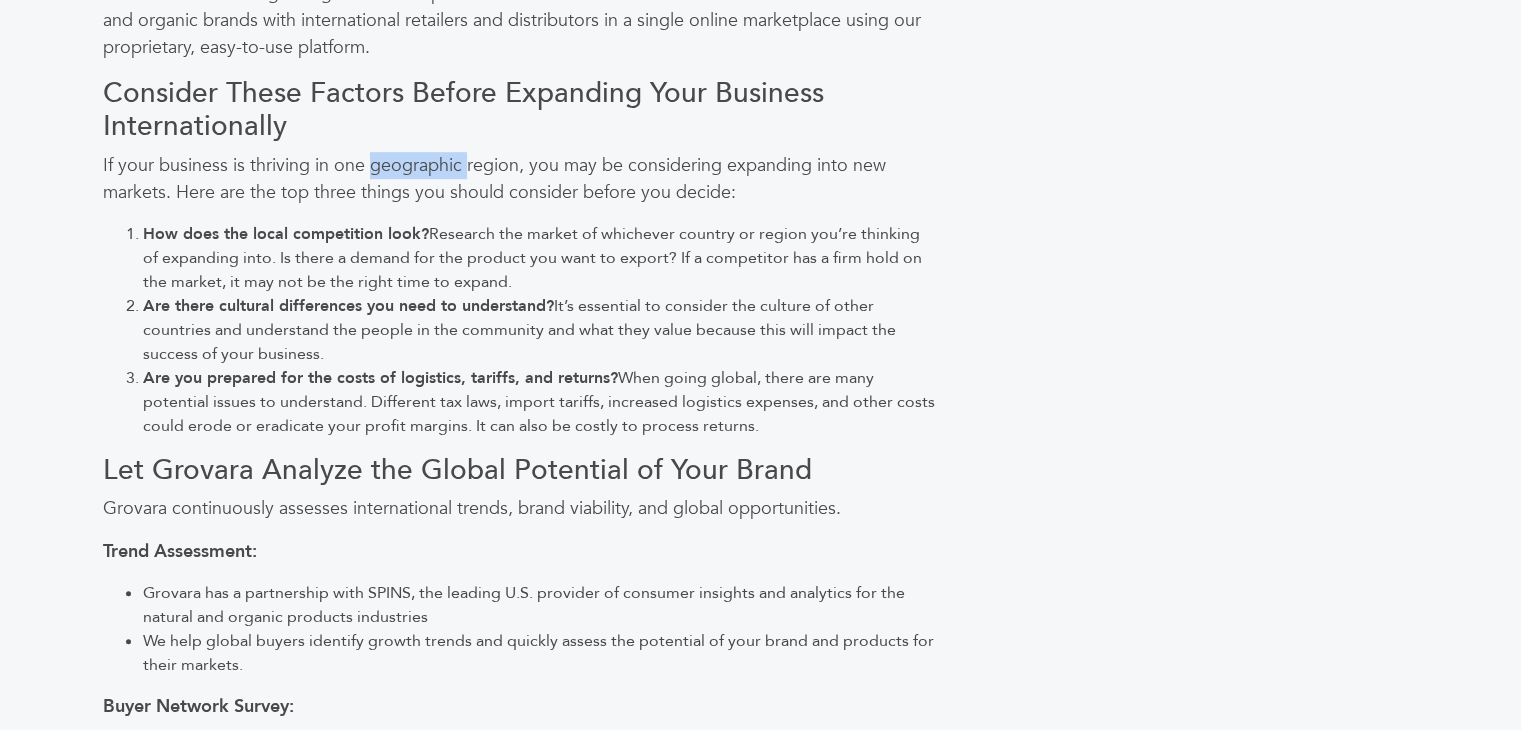 click on "If your business is thriving in one geographic region, you may be considering expanding into new markets. Here are the top three things you should consider before you decide:" at bounding box center (519, 179) 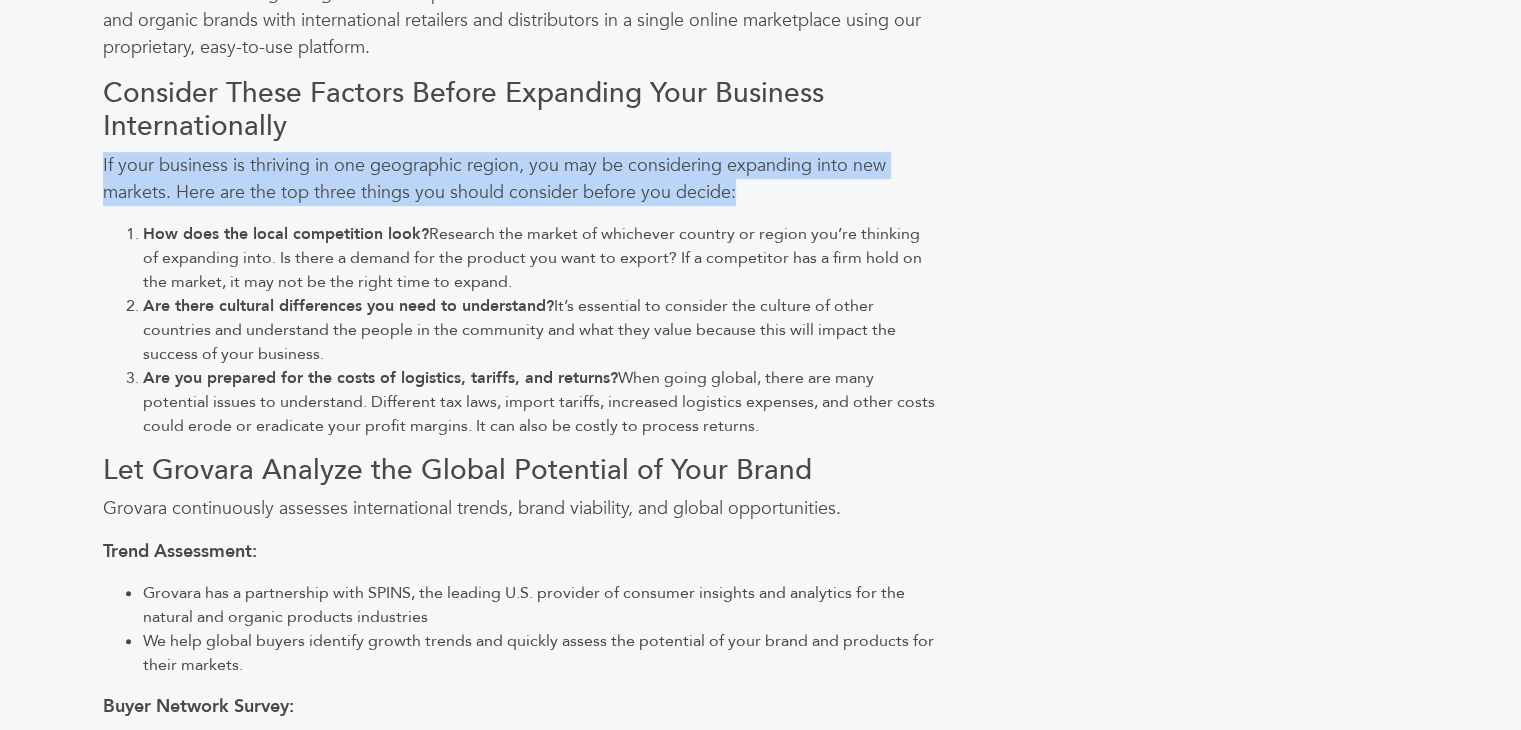 click on "If your business is thriving in one geographic region, you may be considering expanding into new markets. Here are the top three things you should consider before you decide:" at bounding box center [519, 179] 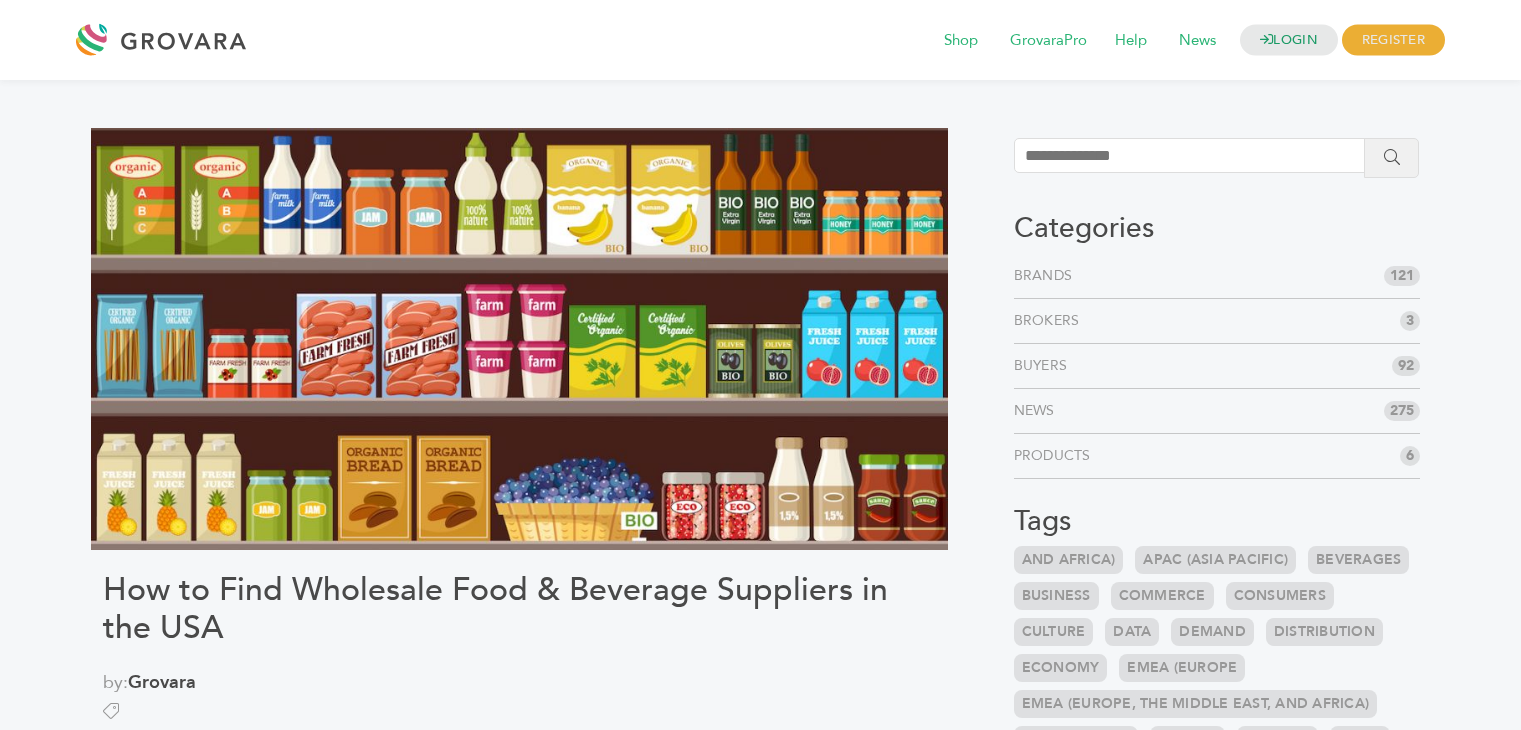 scroll, scrollTop: 0, scrollLeft: 0, axis: both 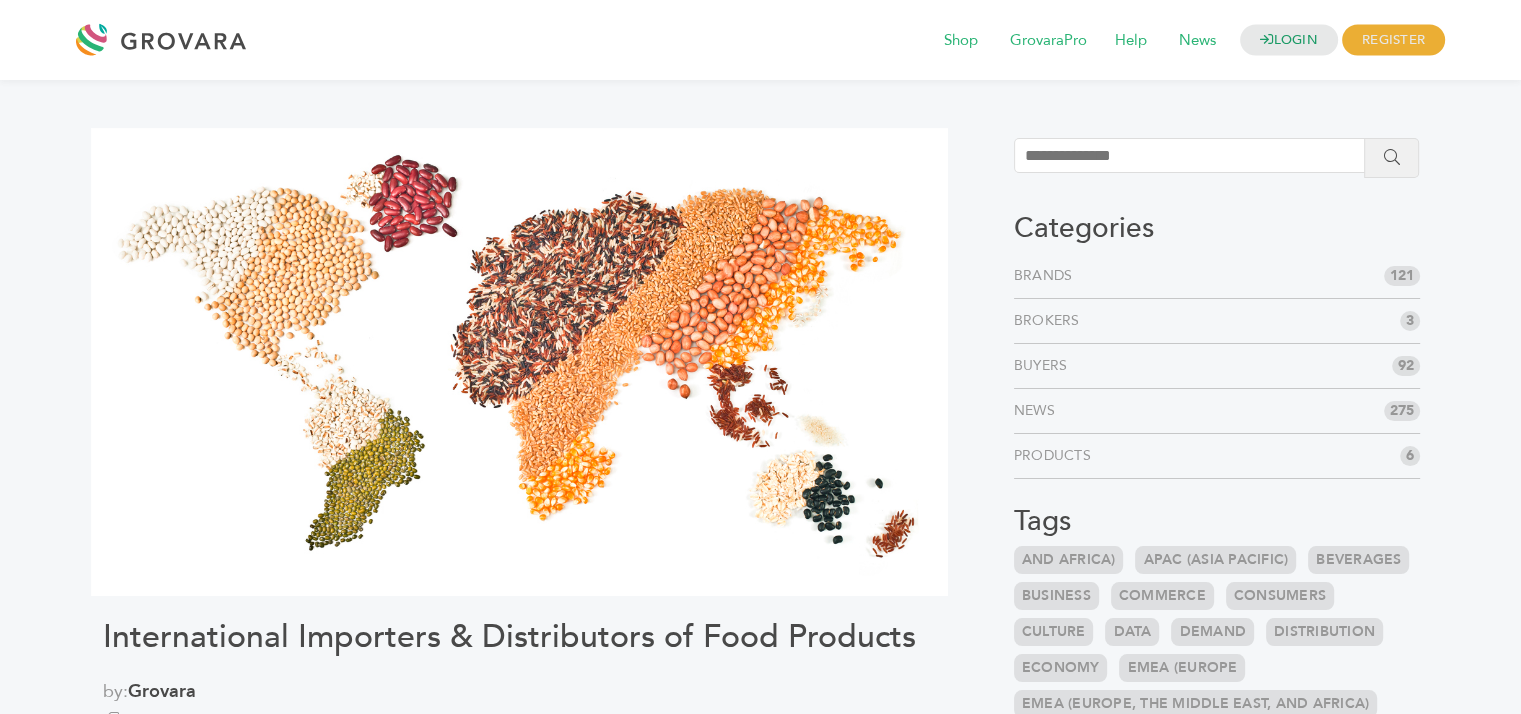 click on "Categories
Brands 121
Brokers 3
Buyers 92
News 275
6" at bounding box center (1217, 615) 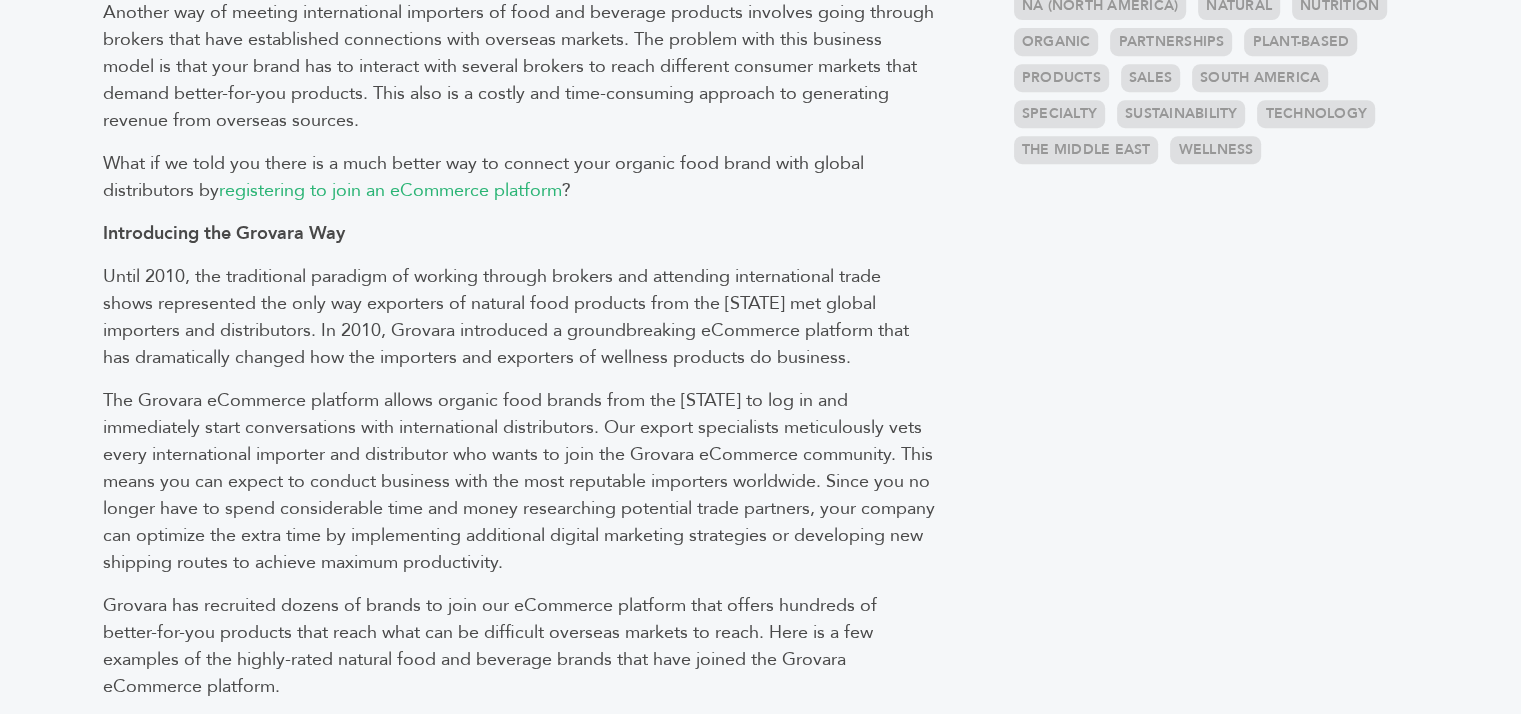 scroll, scrollTop: 636, scrollLeft: 0, axis: vertical 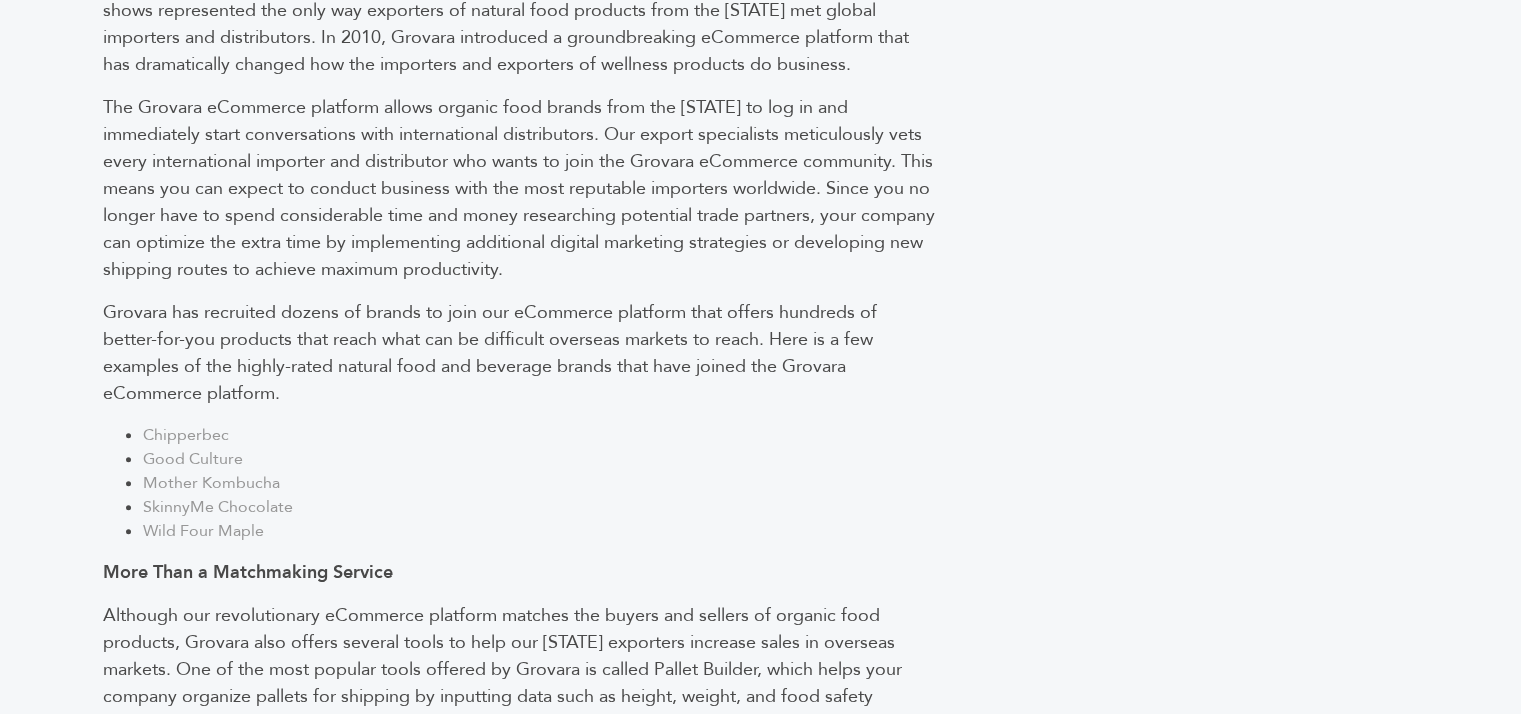 drag, startPoint x: 1132, startPoint y: 292, endPoint x: 1164, endPoint y: 292, distance: 32 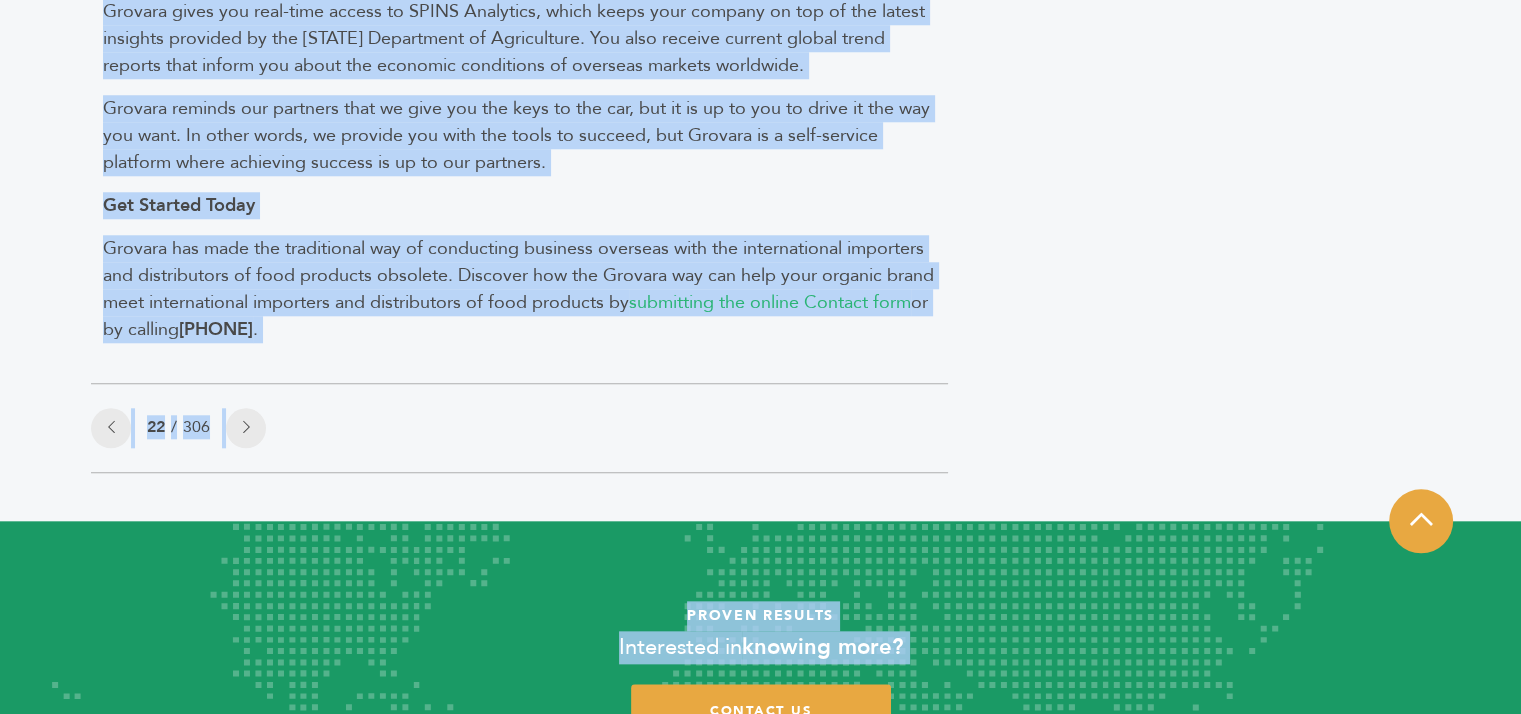 scroll, scrollTop: 2258, scrollLeft: 0, axis: vertical 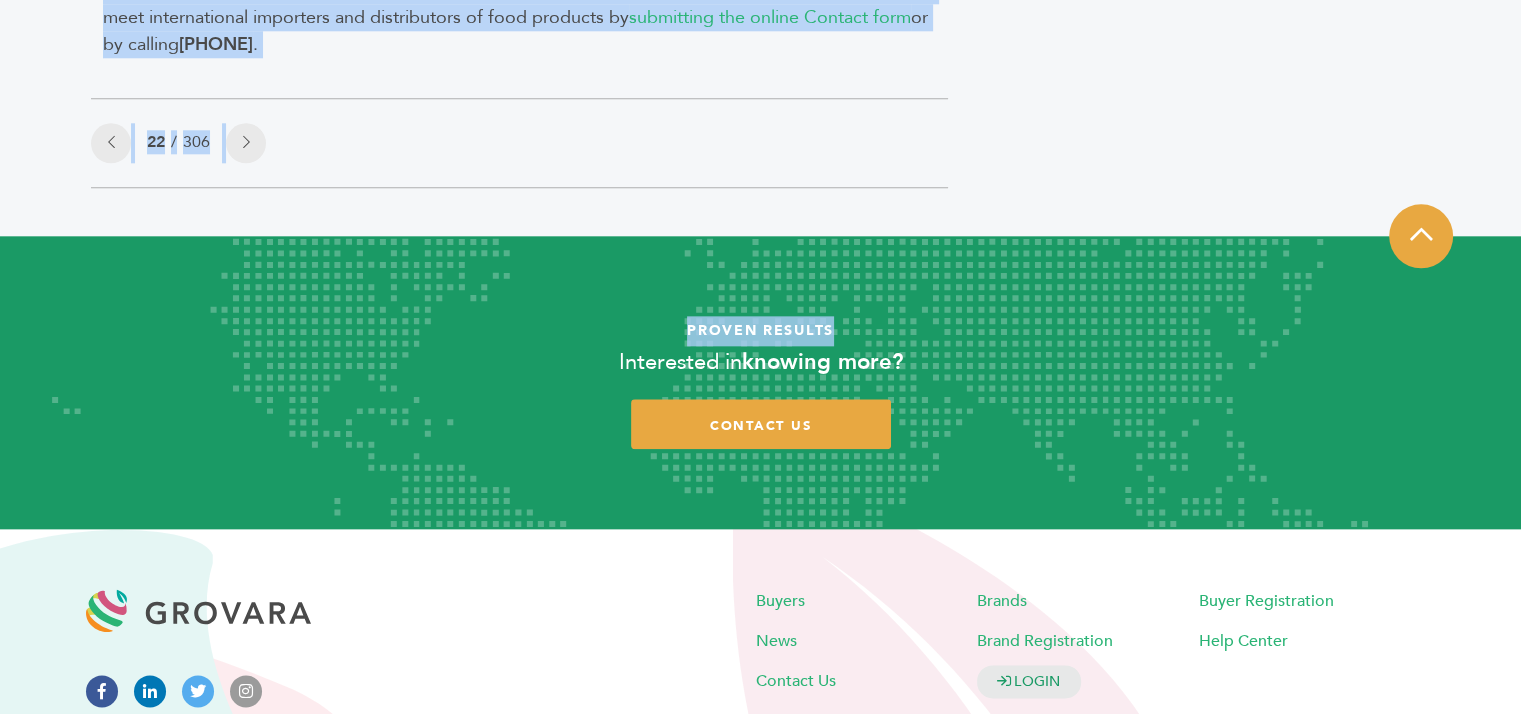 drag, startPoint x: 0, startPoint y: 88, endPoint x: 504, endPoint y: 322, distance: 555.67255 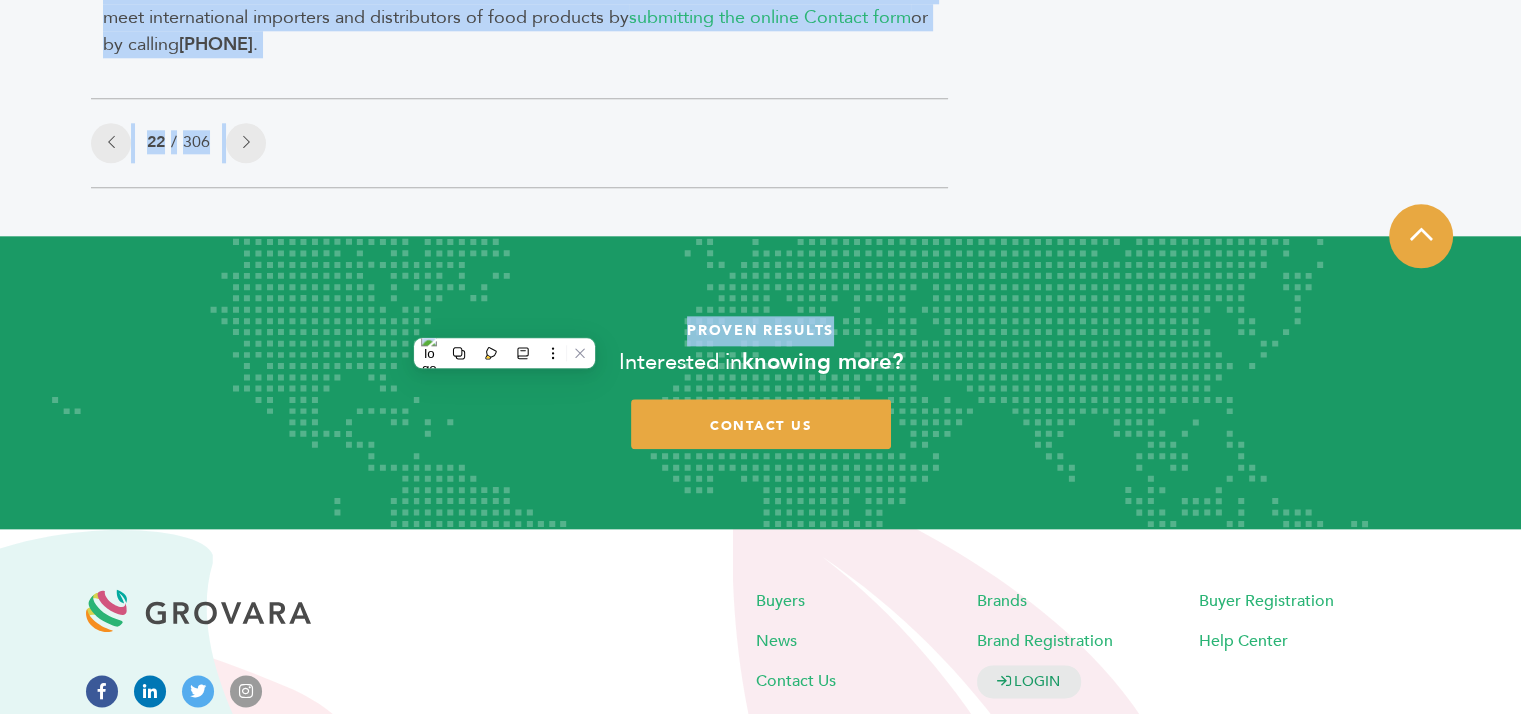 click on "International Importers & Distributors of Food Products
by:  Grovara
Are you tired of traveling thousands of miles to introduce your brand to international importers and distributors of food products? Between long flights and restless nights on top of uncomfortable beds, traveling overseas can take a lot out of you. Even if you remain in the US to interact with international importers and distributors at trade shows, you spend considerable time and money just getting your organic food products recognized.
registering to join an eCommerce platform ?" at bounding box center (519, -1028) 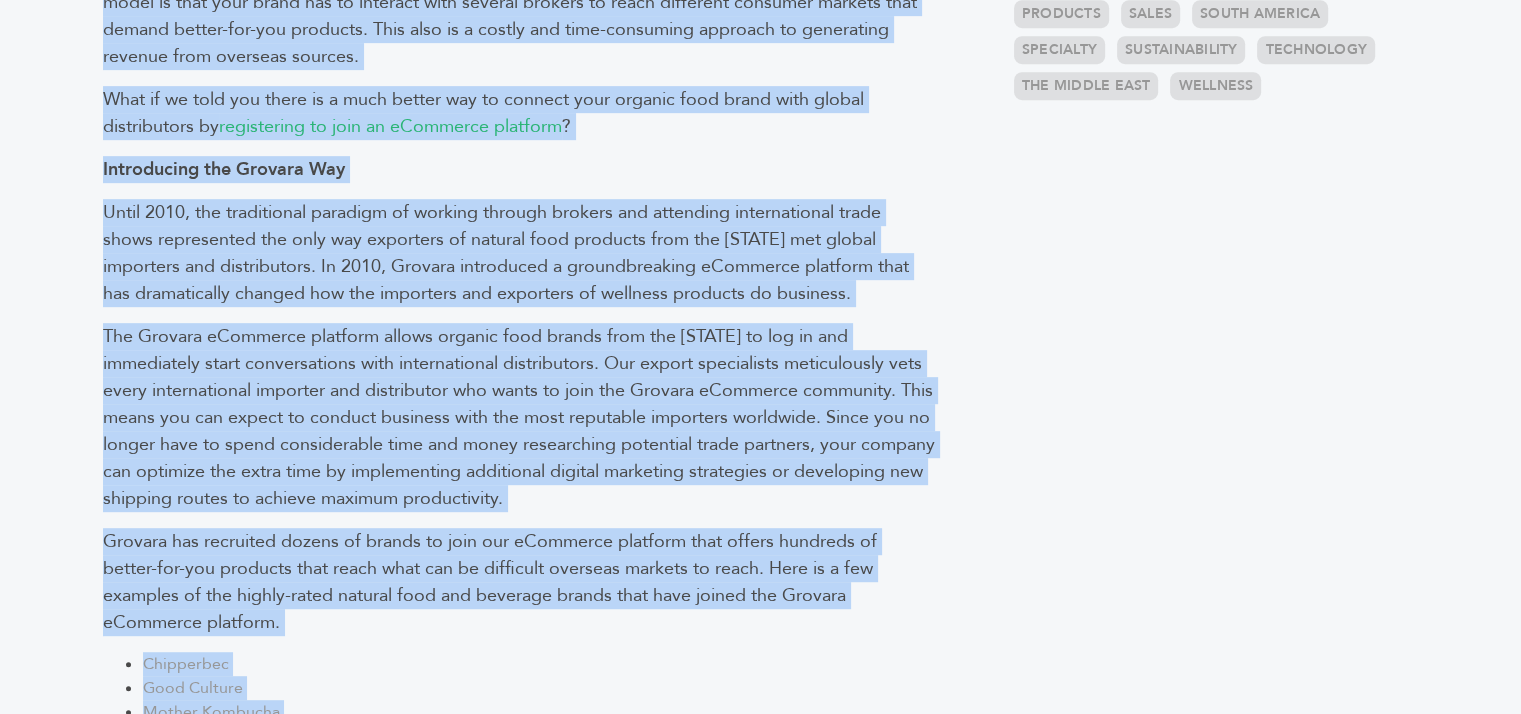 scroll, scrollTop: 748, scrollLeft: 0, axis: vertical 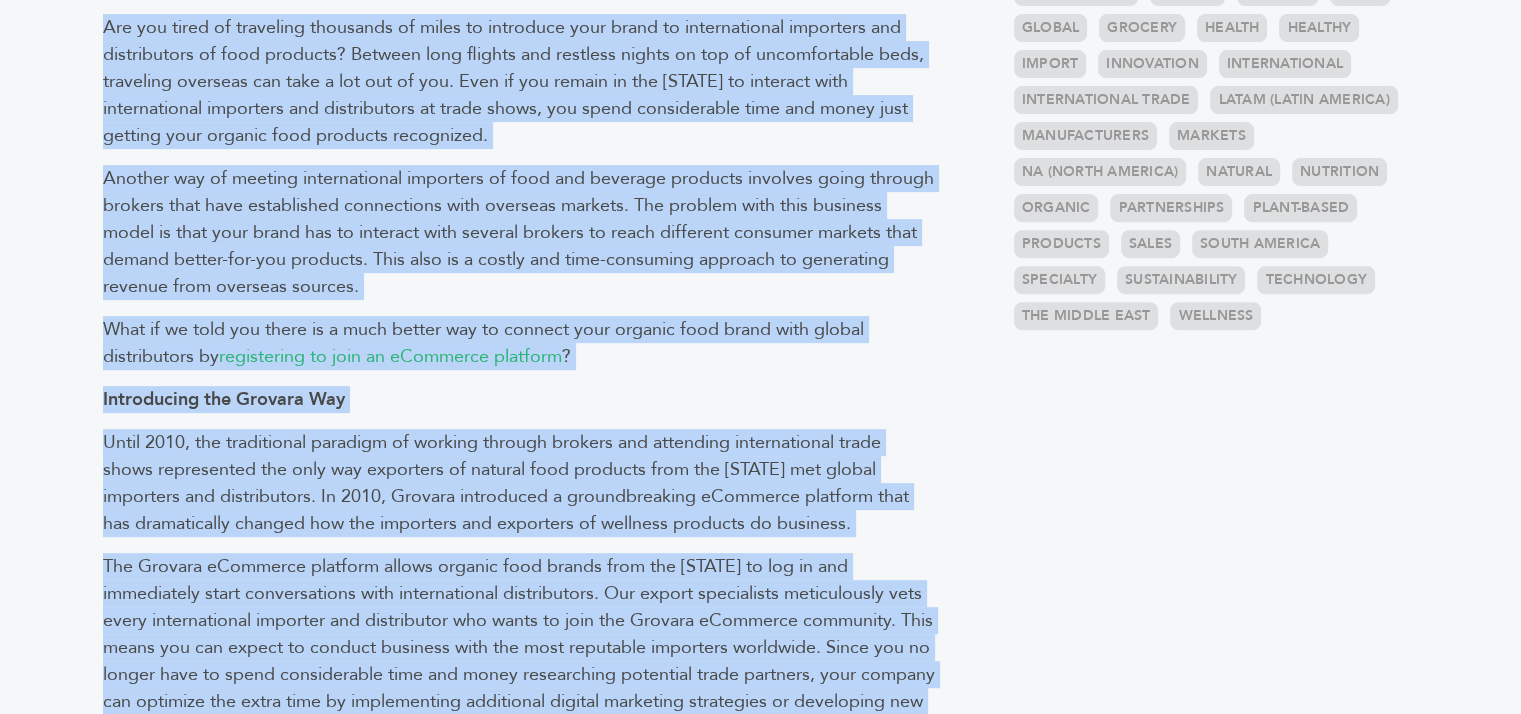 drag, startPoint x: 486, startPoint y: 205, endPoint x: 0, endPoint y: 557, distance: 600.0833 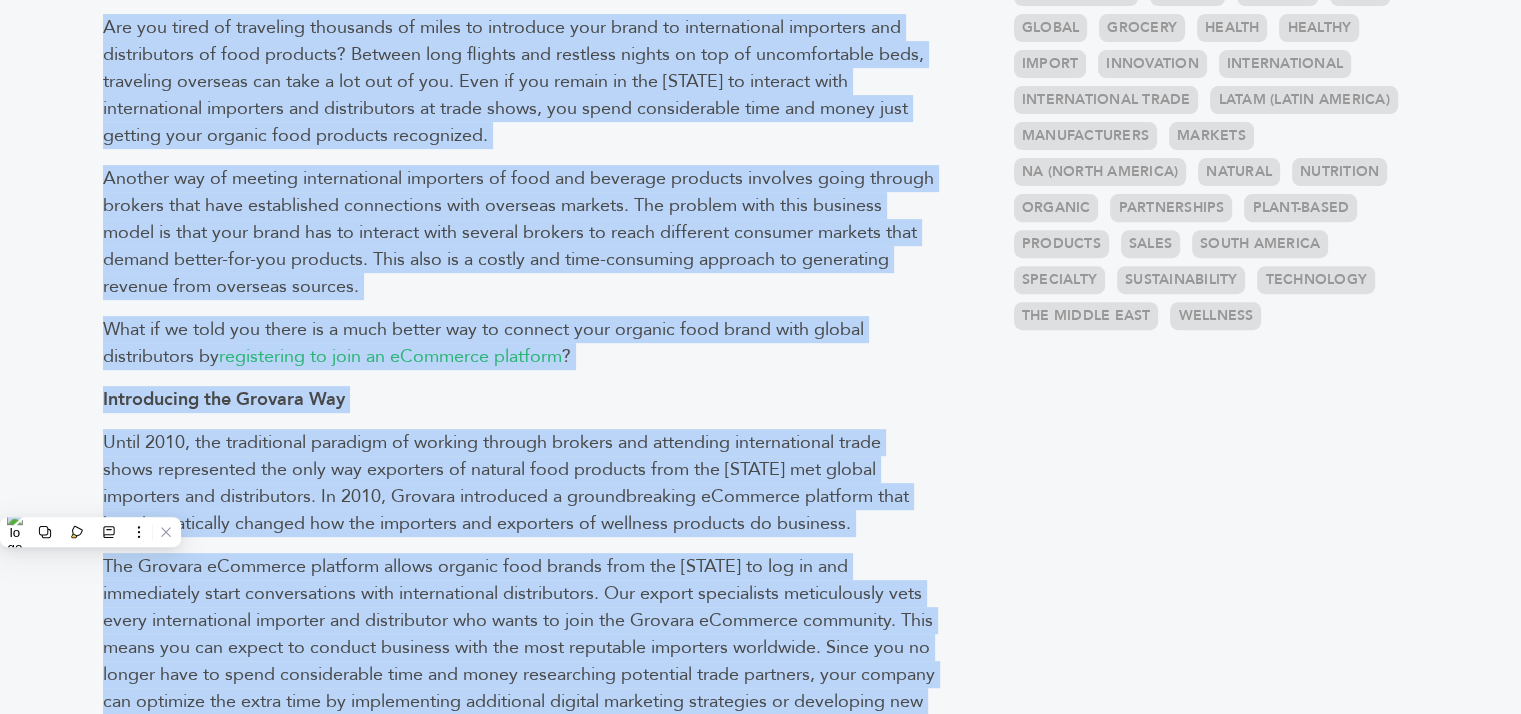 copy on "Are you tired of traveling thousands of miles to introduce your brand to international importers and distributors of food products? Between long flights and restless nights on top of uncomfortable beds, traveling overseas can take a lot out of you. Even if you remain in the US to interact with international importers and distributors at trade shows, you spend considerable time and money just getting your organic food products recognized.
Another way of meeting international importers of food and beverage products involves going through brokers that have established connections with overseas markets. The problem with this business model is that your brand has to interact with several brokers to reach different consumer markets that demand better-for-you products. This also is a costly and time-consuming approach to generating revenue from overseas sources.
What if we told you there is a much better way to connect your organic food brand with global distributors by  registering to join an eCommerce platf..." 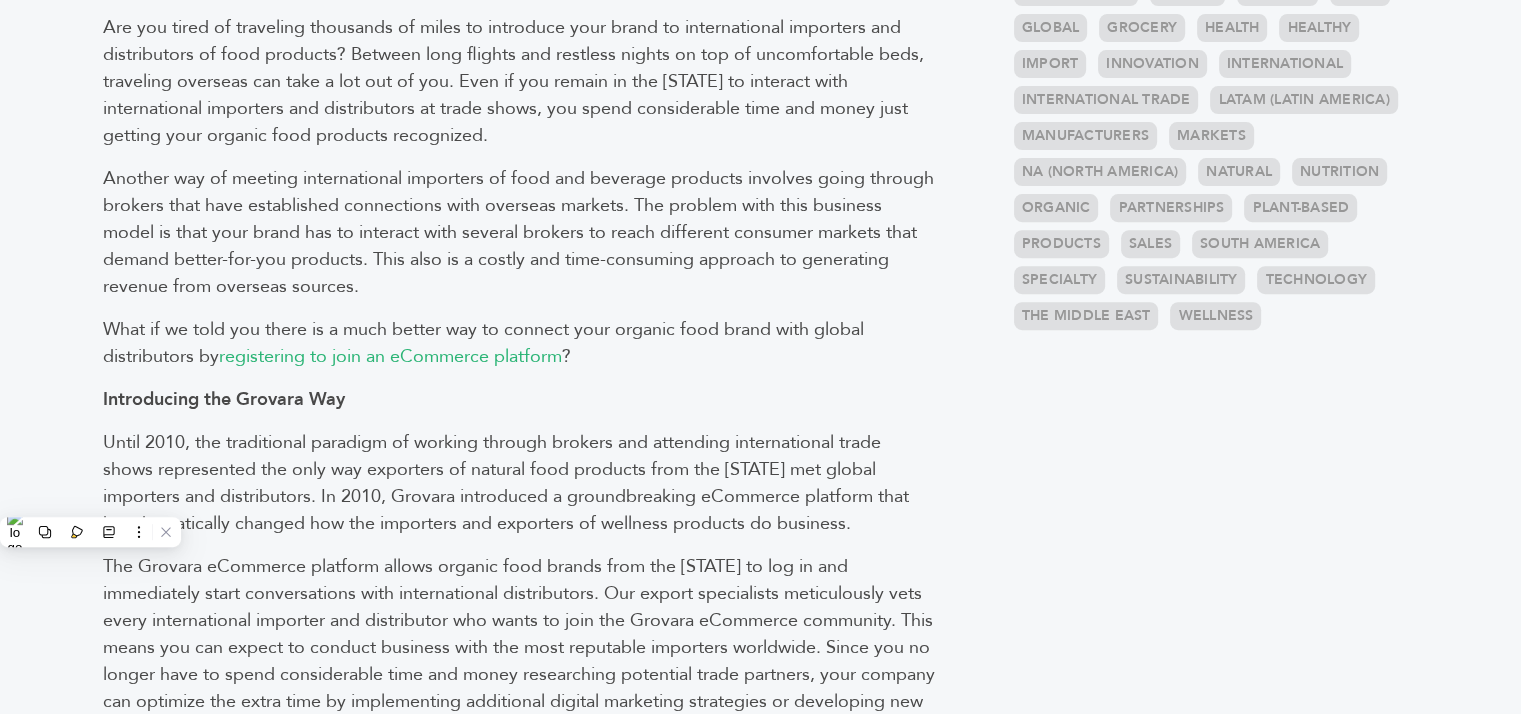 click on "Categories
Brands 121
Brokers 3
Buyers 92
News 275
6" at bounding box center [1217, 563] 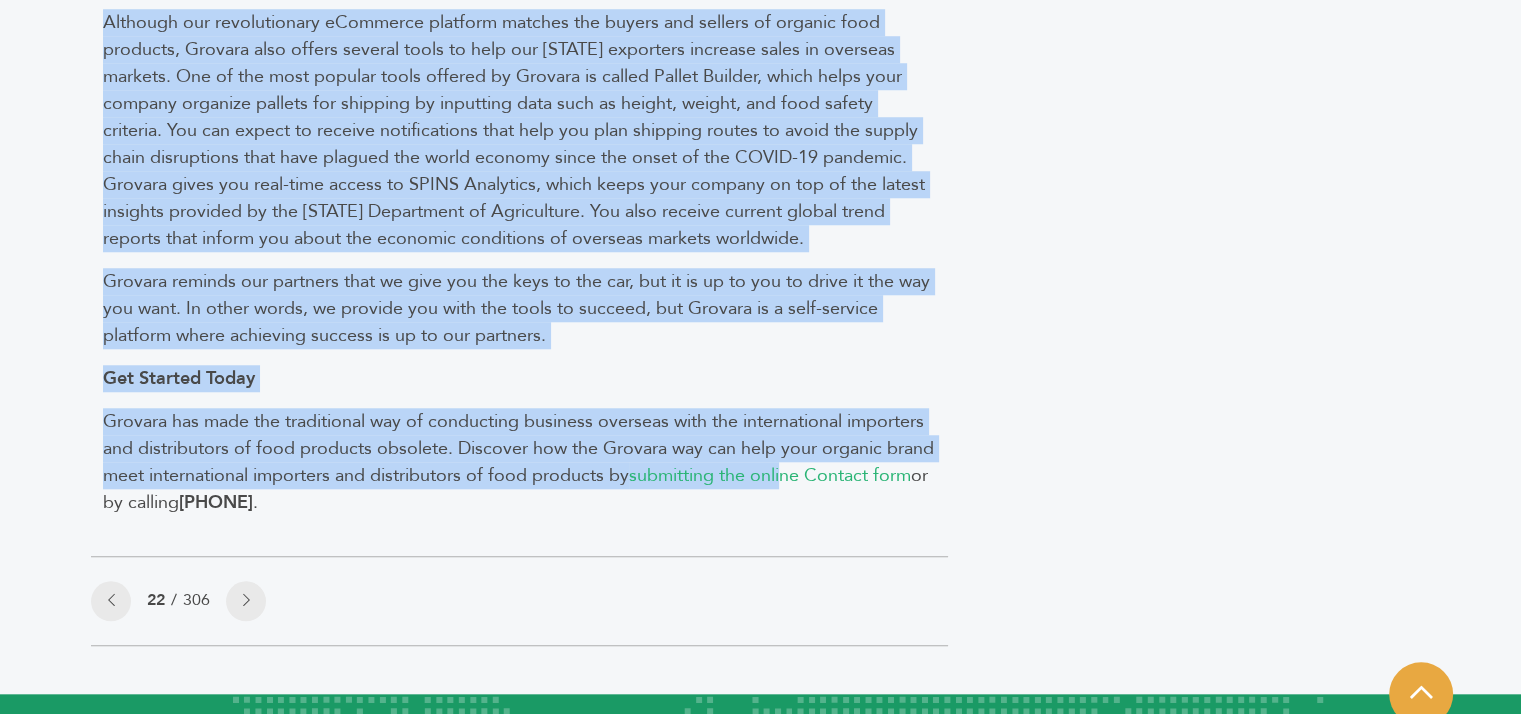 scroll, scrollTop: 2092, scrollLeft: 0, axis: vertical 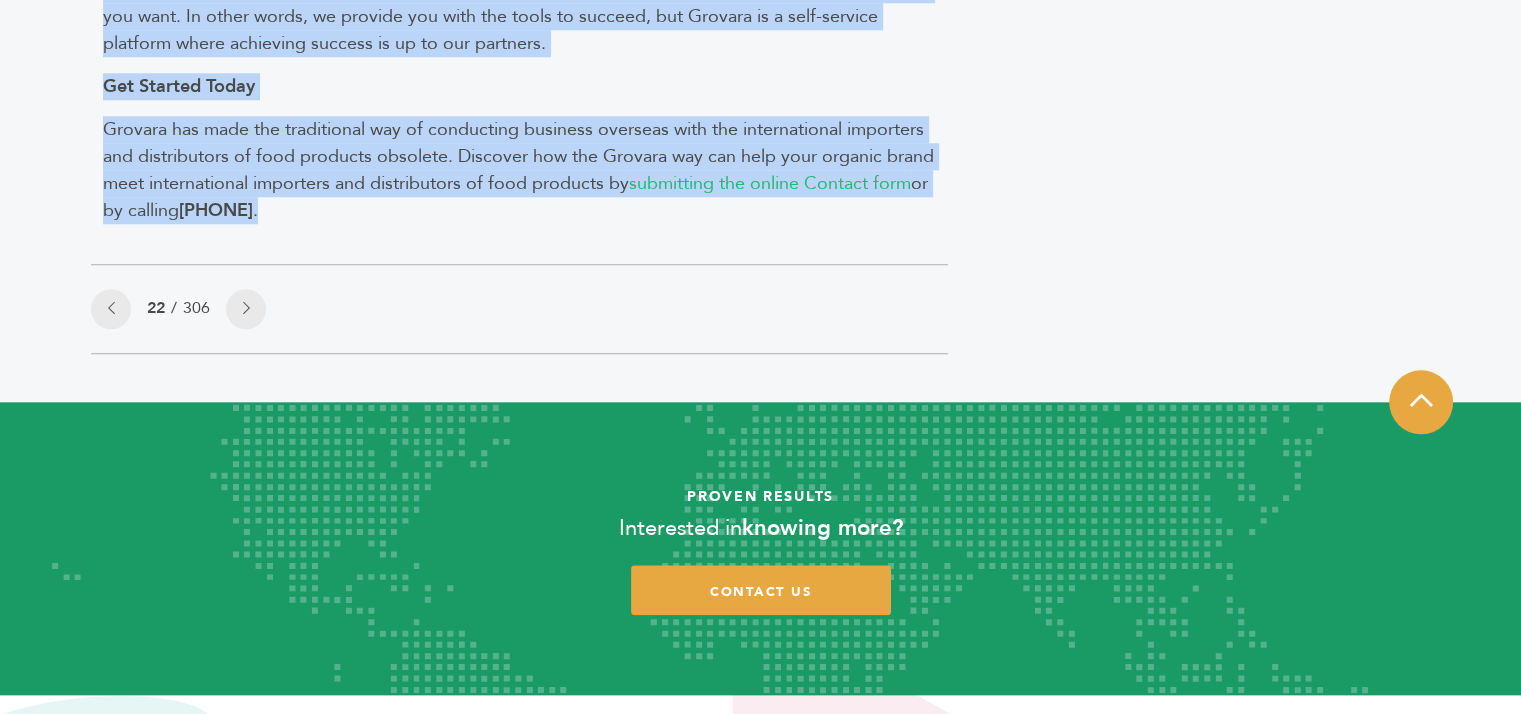 drag, startPoint x: 2, startPoint y: 557, endPoint x: 487, endPoint y: 374, distance: 518.3763 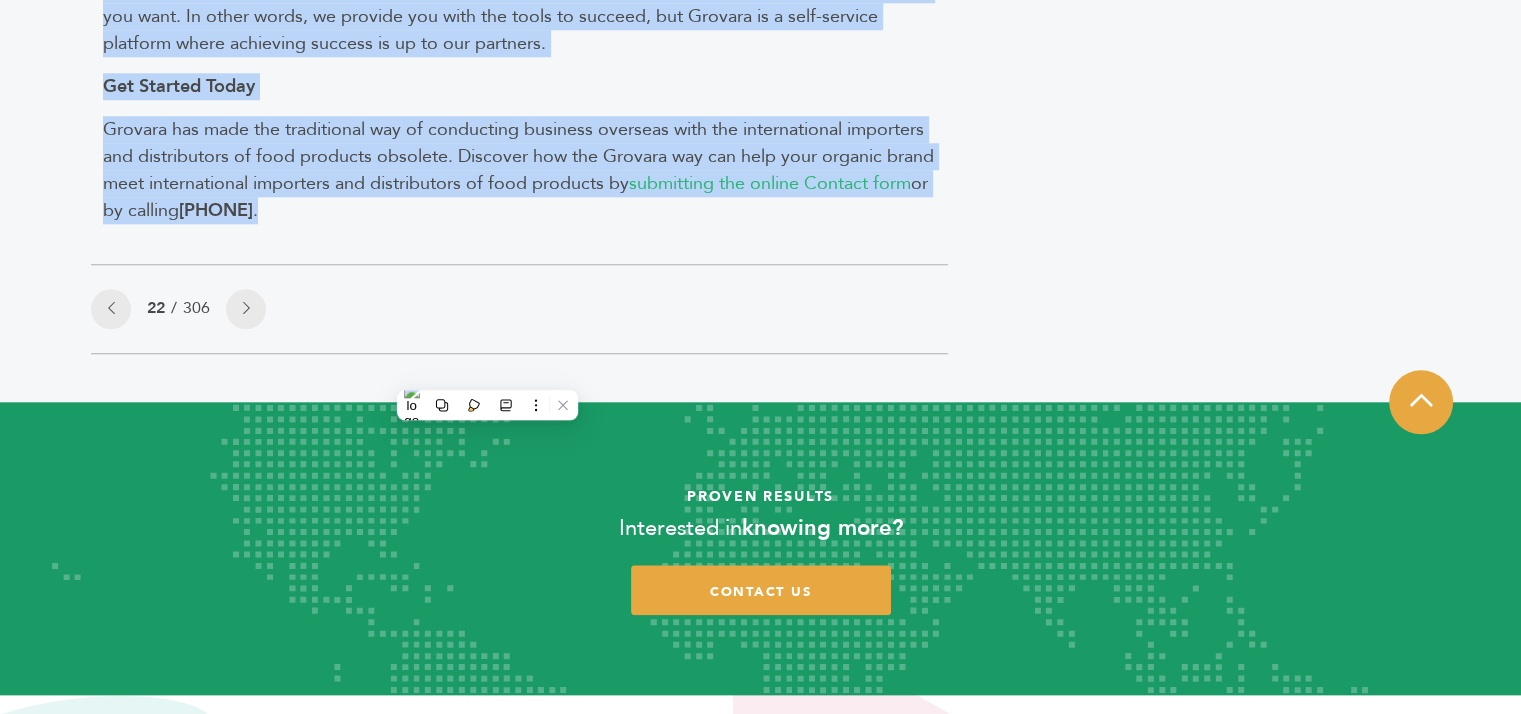 copy on "Are you tired of traveling thousands of miles to introduce your brand to international importers and distributors of food products? Between long flights and restless nights on top of uncomfortable beds, traveling overseas can take a lot out of you. Even if you remain in the US to interact with international importers and distributors at trade shows, you spend considerable time and money just getting your organic food products recognized.
Another way of meeting international importers of food and beverage products involves going through brokers that have established connections with overseas markets. The problem with this business model is that your brand has to interact with several brokers to reach different consumer markets that demand better-for-you products. This also is a costly and time-consuming approach to generating revenue from overseas sources.
What if we told you there is a much better way to connect your organic food brand with global distributors by  registering to join an eCommerce platf..." 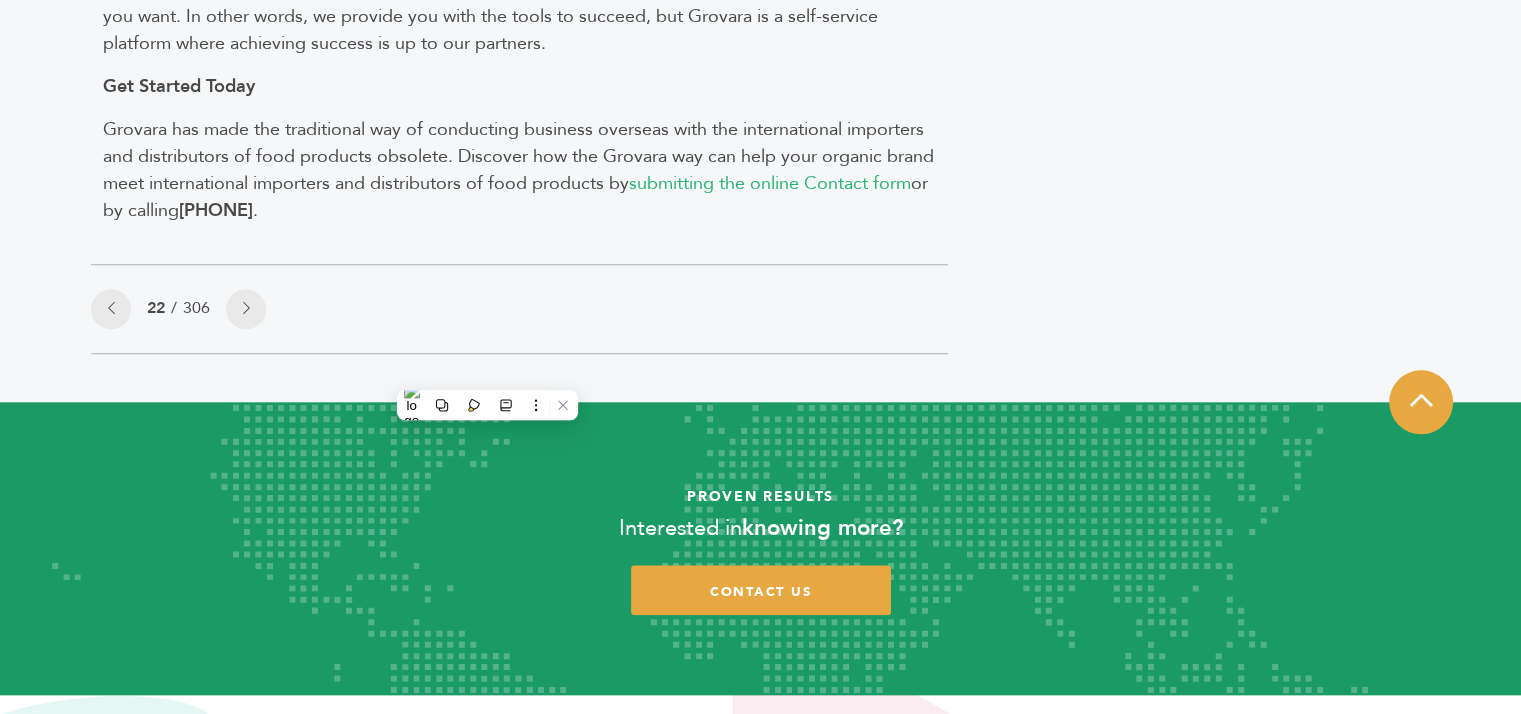 click on "Categories
Brands 121
Brokers 3
Buyers 92
News 275
6" at bounding box center (1217, -781) 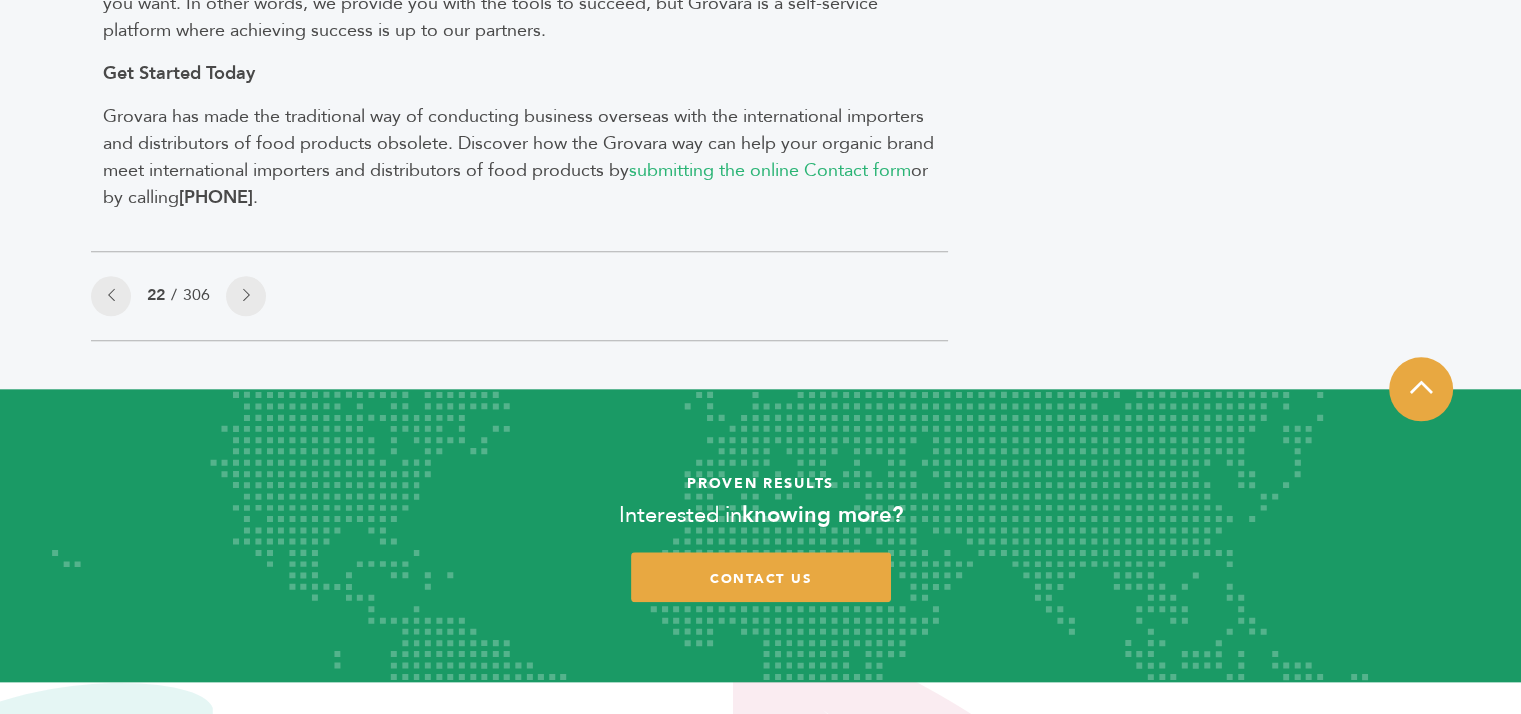 scroll, scrollTop: 2123, scrollLeft: 0, axis: vertical 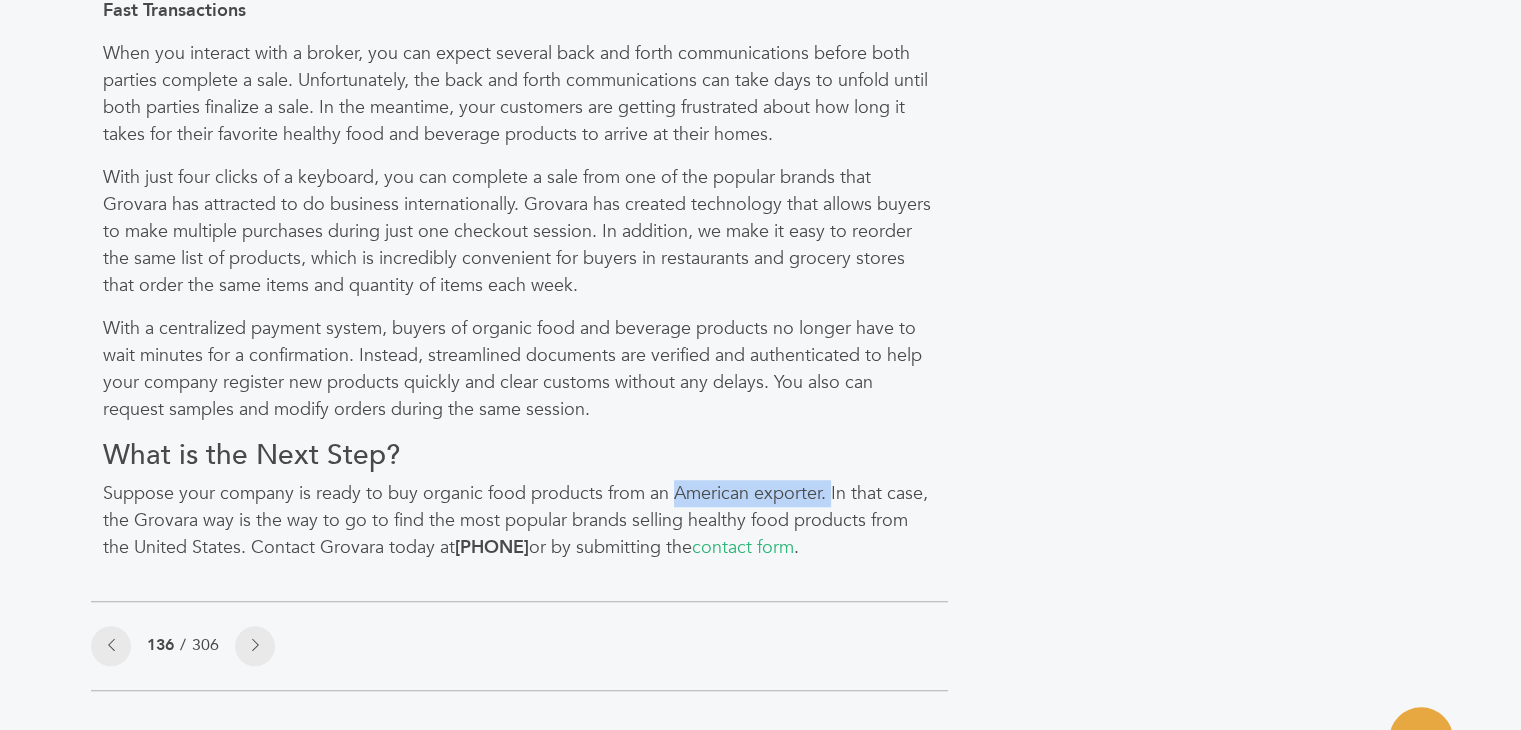 drag, startPoint x: 671, startPoint y: 486, endPoint x: 825, endPoint y: 491, distance: 154.08115 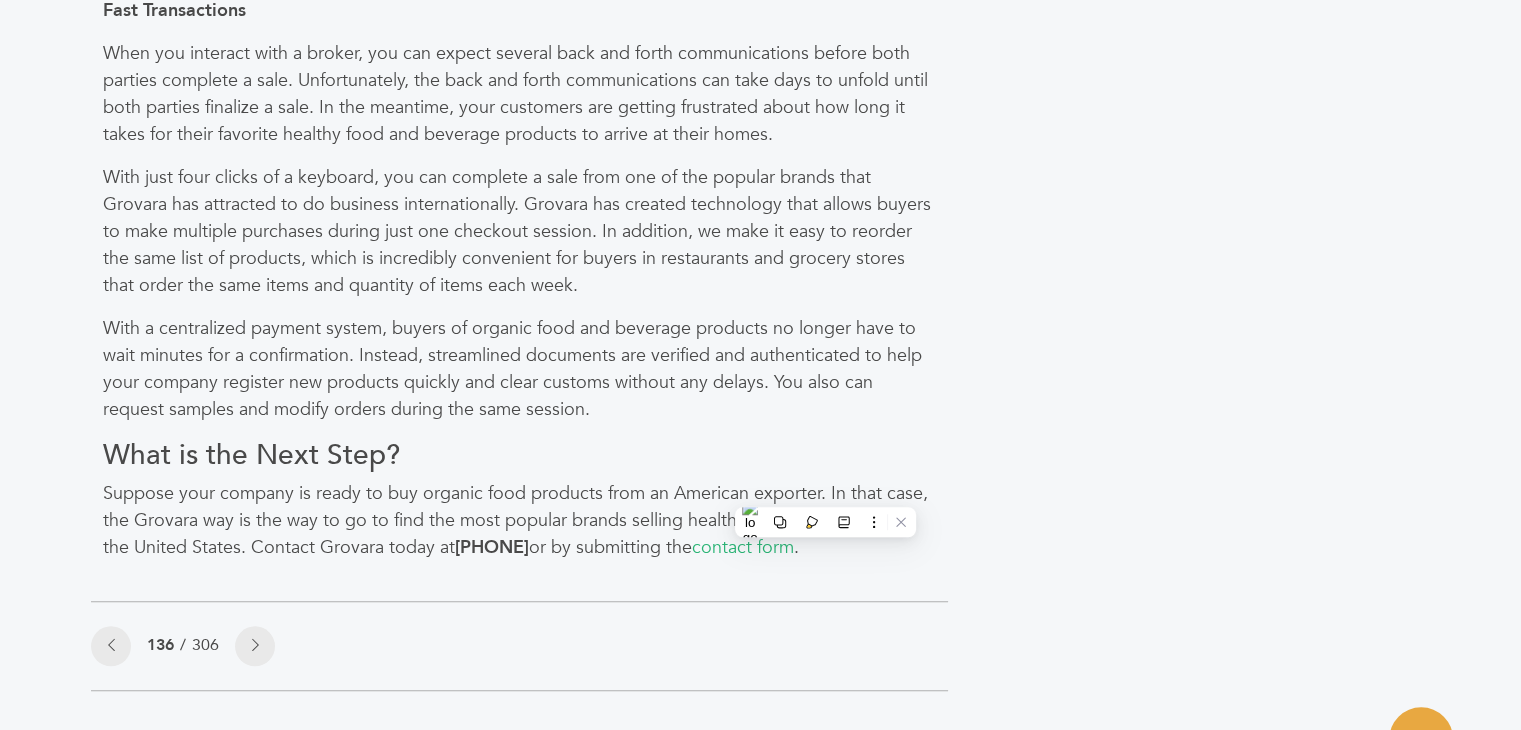 click on "Categories
Brands 121
Brokers 3
Buyers 92
News 275
6" at bounding box center [1217, -361] 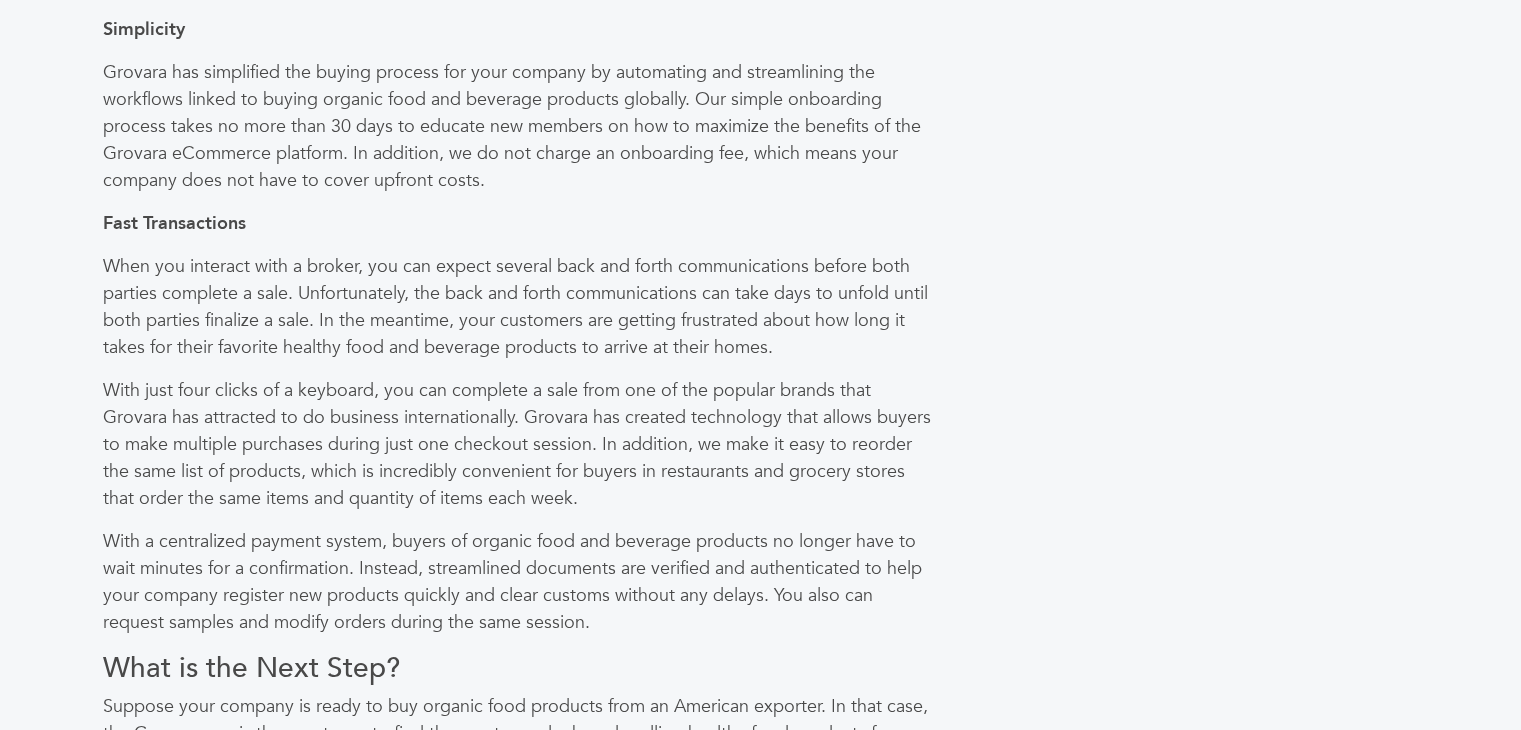 scroll, scrollTop: 1381, scrollLeft: 0, axis: vertical 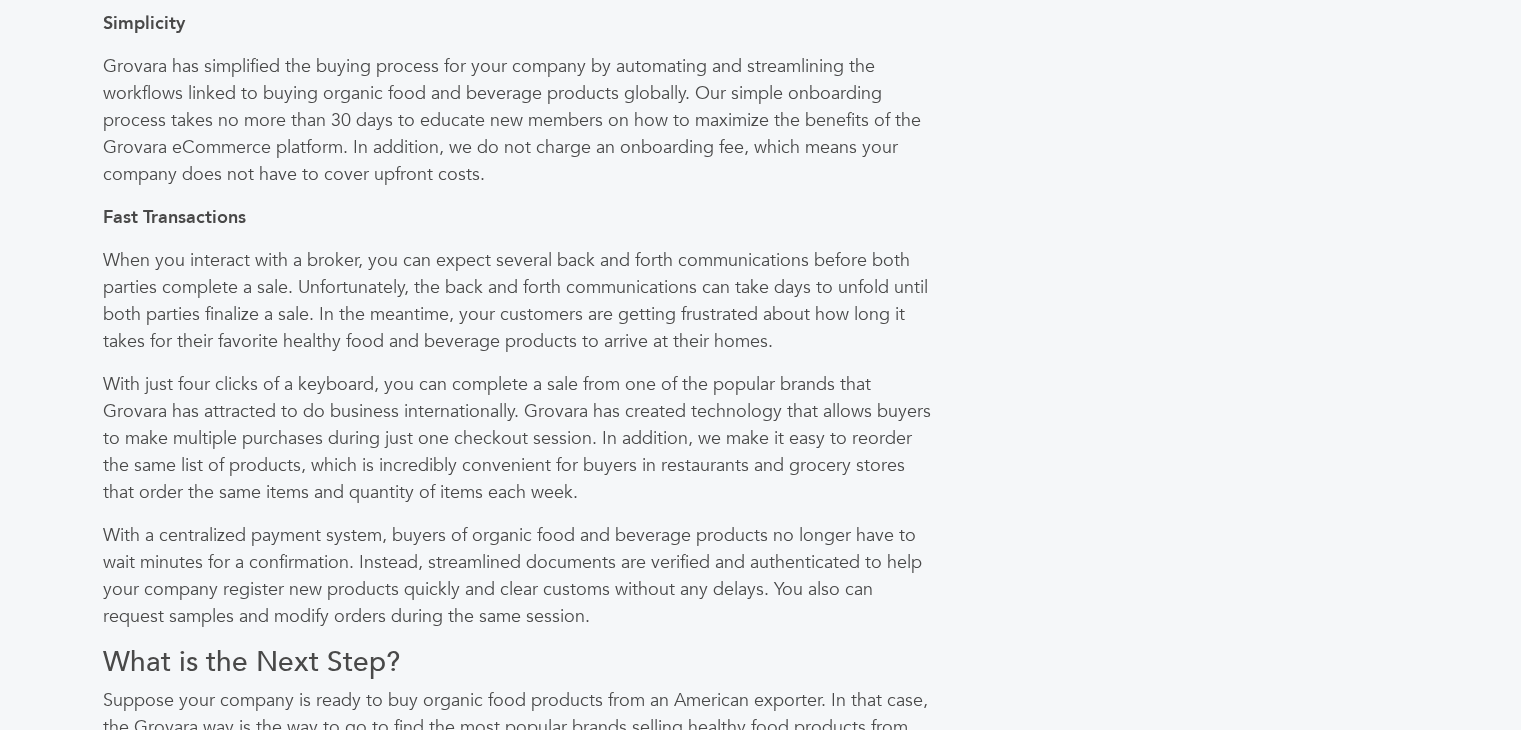 click on "Categories
Brands 121
Brokers 3
Buyers 92
News 275
6" at bounding box center (1217, -154) 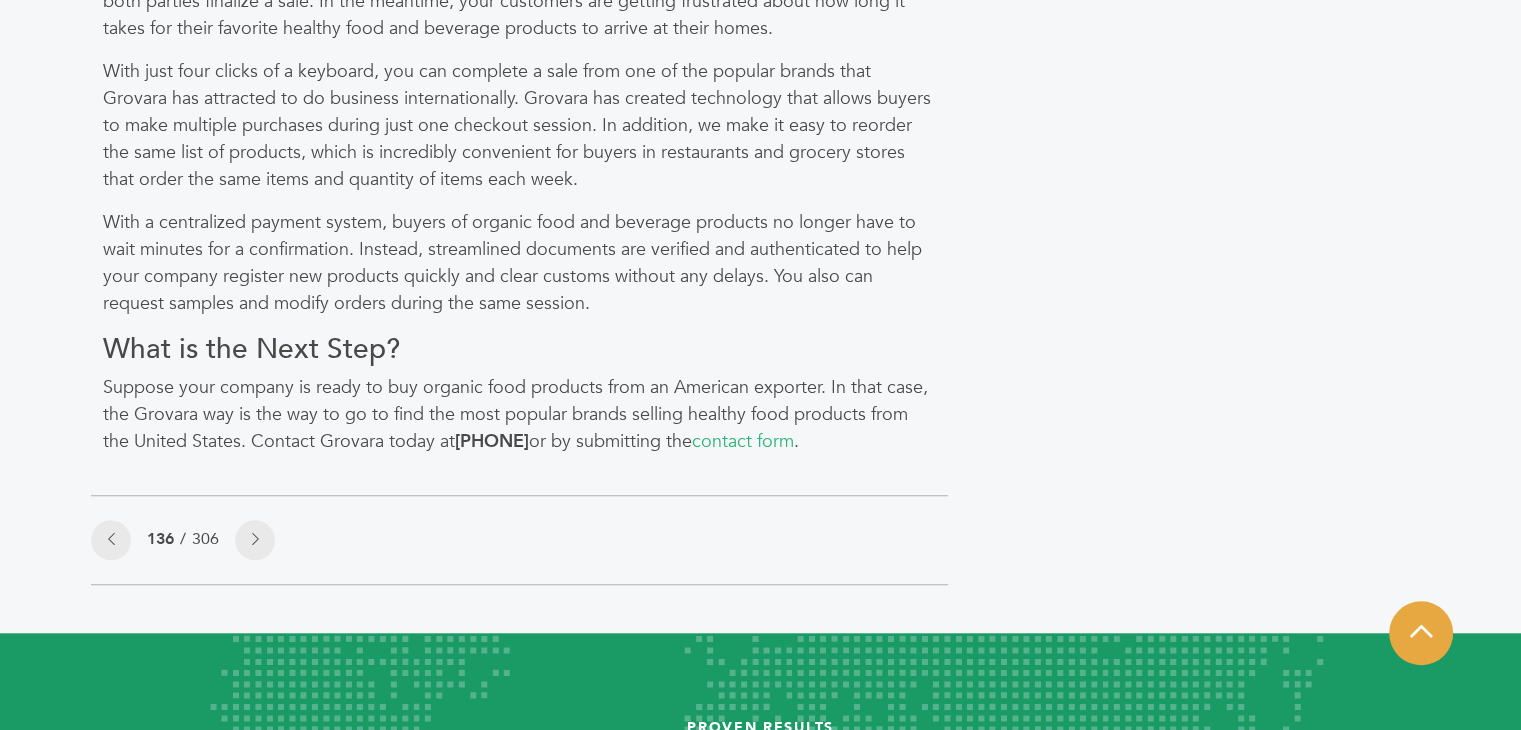 scroll, scrollTop: 1704, scrollLeft: 0, axis: vertical 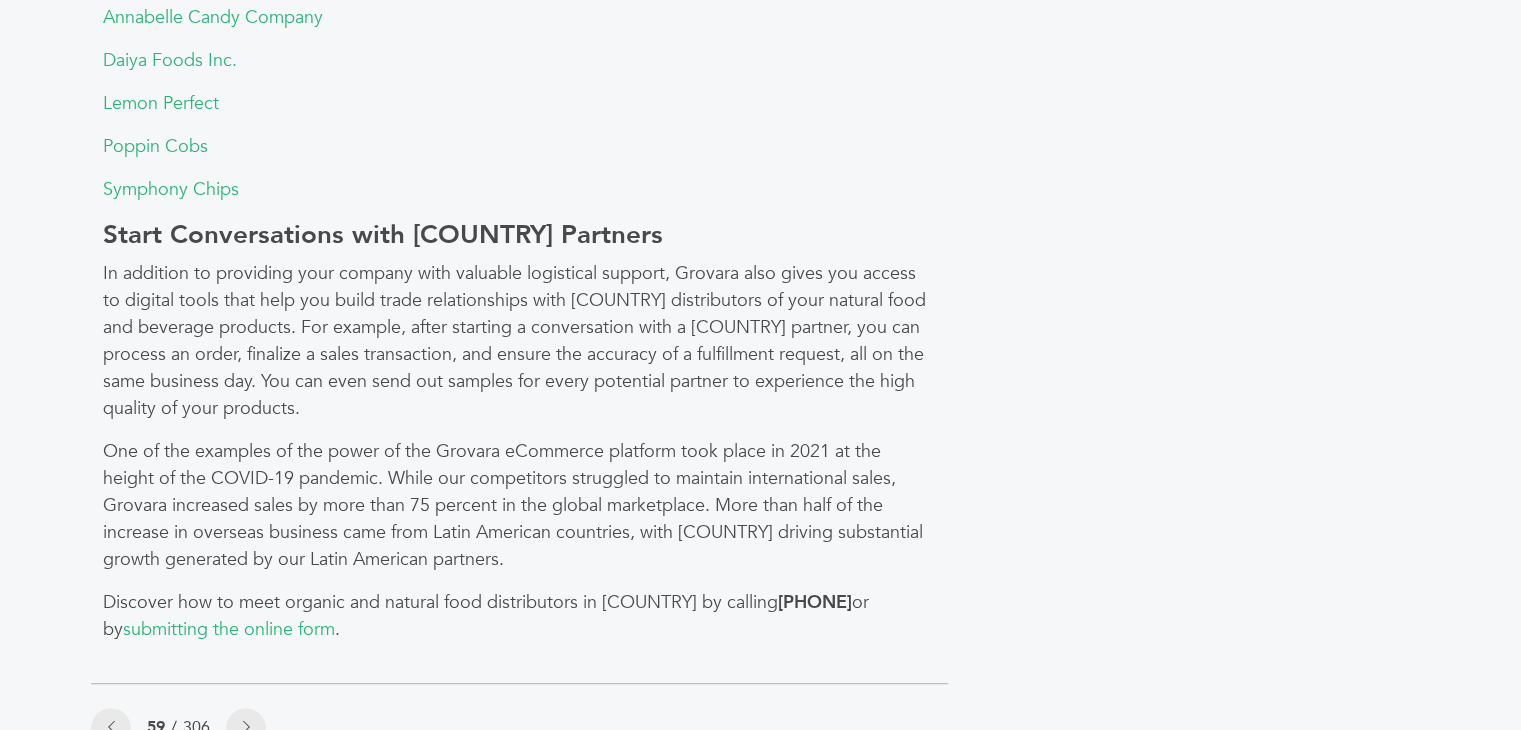 click on "Organic & Natural Food Distributors in Mexico
by:  Grovara
What Makes Grovara Different from Other Exporters?
After you  register your brand
Here are five of the hundreds of healthy food and beverage brands from the USA registered for the Grovara eCommerce platform:
Annabelle Candy Company
Daiya Foods Inc.
Lemon Perfect
Poppin Cobs
Symphony Chips
Start Conversations with Mexican Partners
Discover how to meet organic and natural food distributors in Mexico by calling  215-207-0967  or by  .
59" at bounding box center (519, -365) 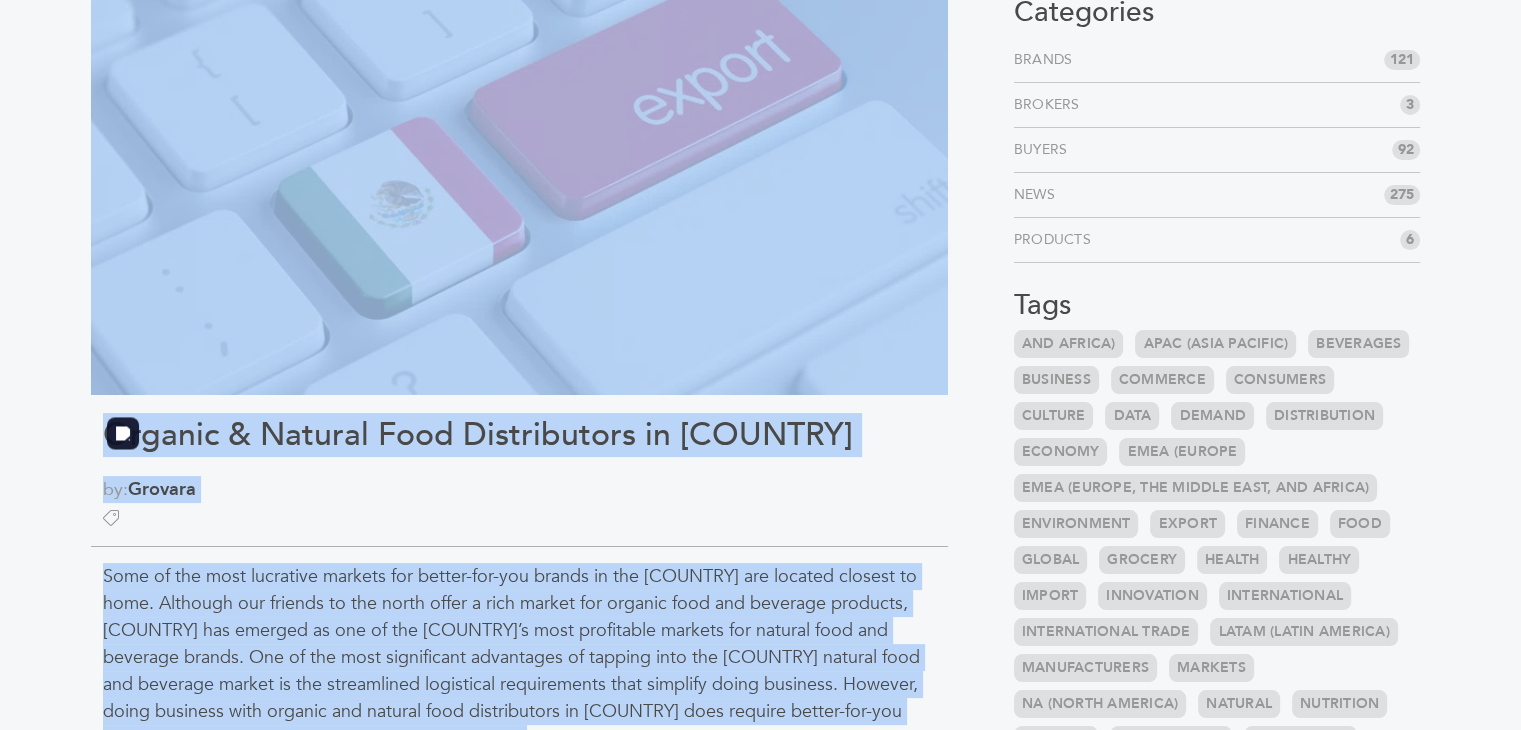scroll, scrollTop: 145, scrollLeft: 0, axis: vertical 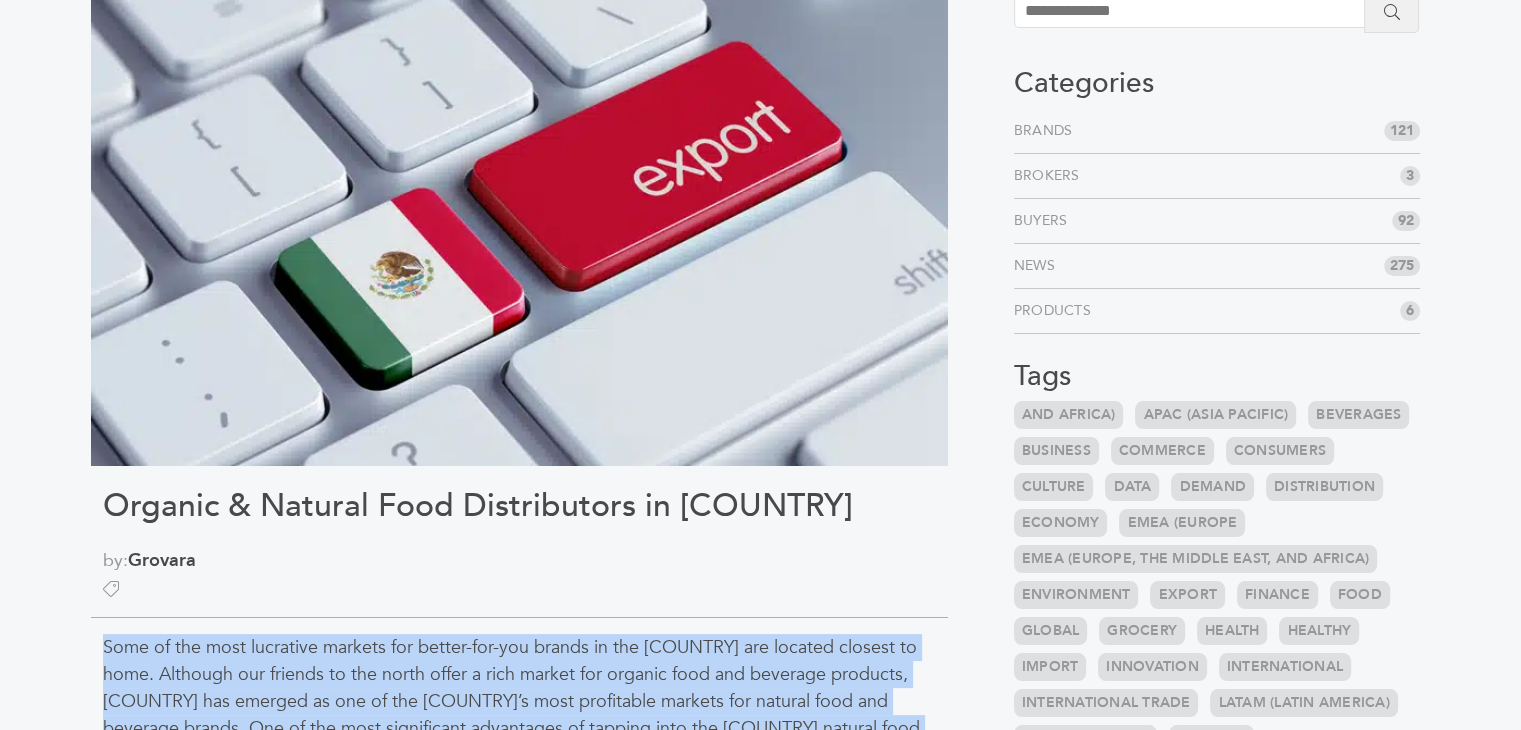drag, startPoint x: 383, startPoint y: 626, endPoint x: 80, endPoint y: 634, distance: 303.1056 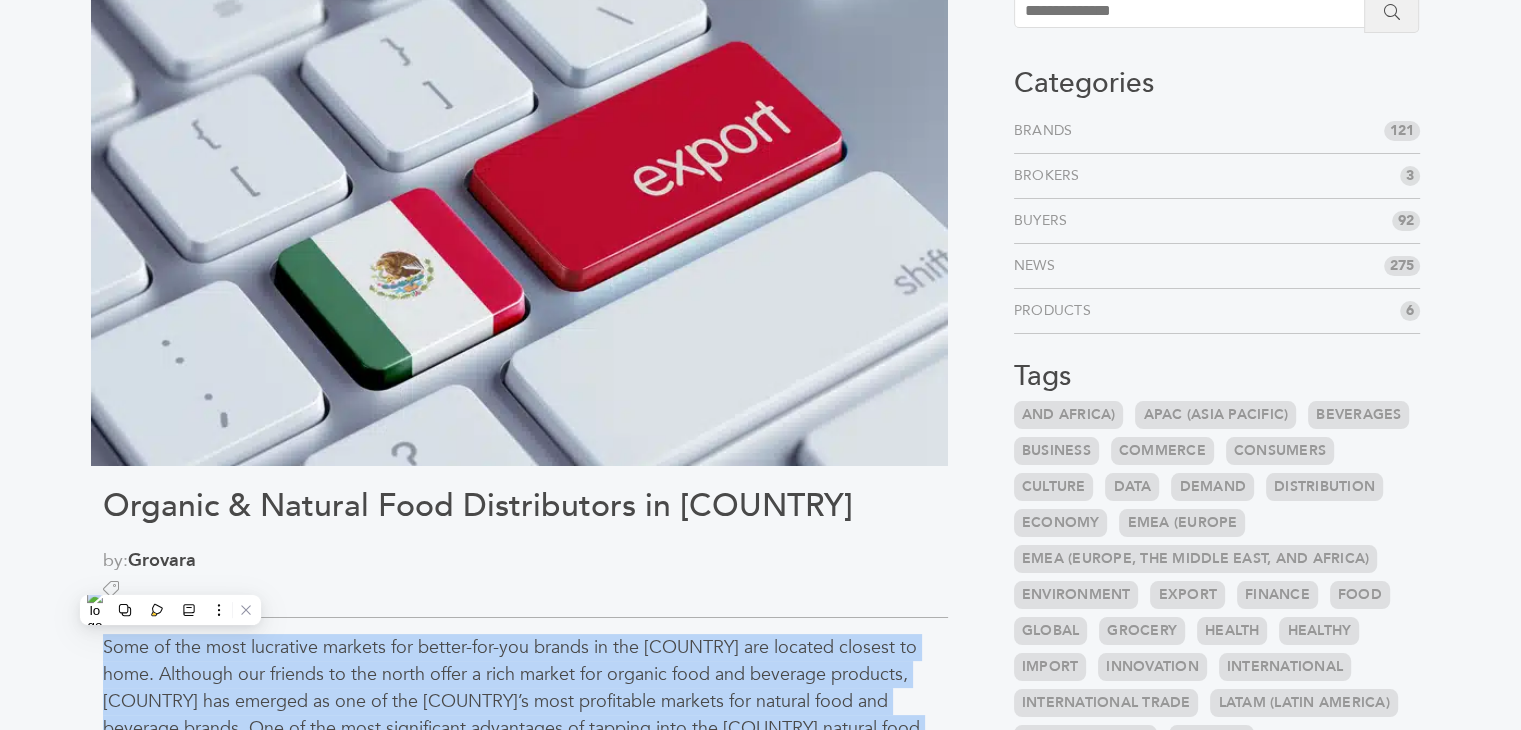 copy on "Some of the most lucrative markets for better-for-you brands in the US are located closest to home. Although our friends to the north offer a rich market for organic food and beverage products, Mexico has emerged as one of the USA’s most profitable markets for natural food and beverage brands. One of the most significant advantages of tapping into the Mexican natural food and beverage market is the streamlined logistical requirements that simplify doing business. However, doing business with organic and natural food distributors in Mexico does require better-for-you brands in the US to follow a series of steps.
This is one of many ways that Grovara can help your wellness brand in the USA penetrate the Mexican market for healthy food and beverage products. Our trade specialists have an in-depth understanding of the requirements established by the Mexican government for exporting organic foods and beverages. We help your company jump over every regulator hurdle and define the most efficient ports of entry,..." 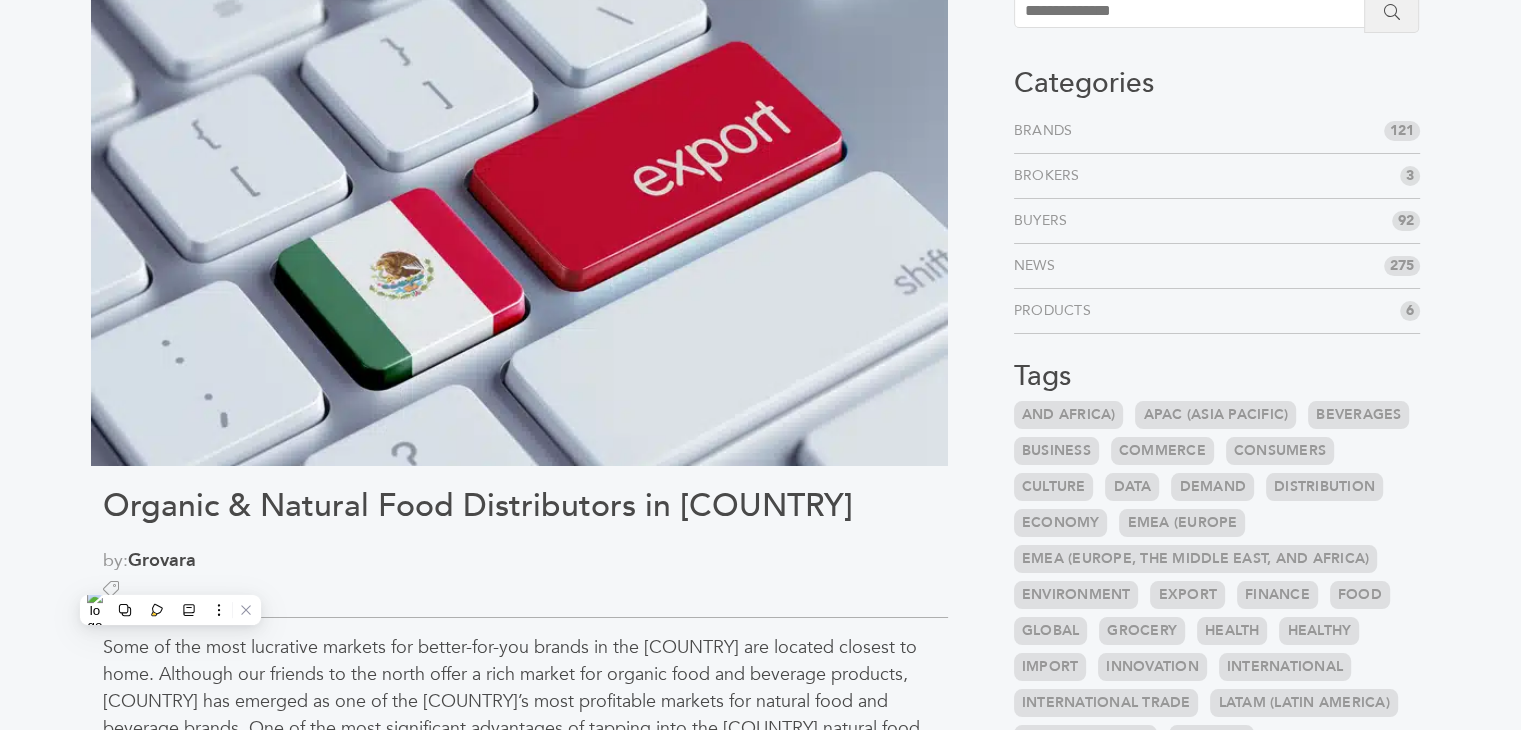 click on "by:  Grovara" at bounding box center [519, 560] 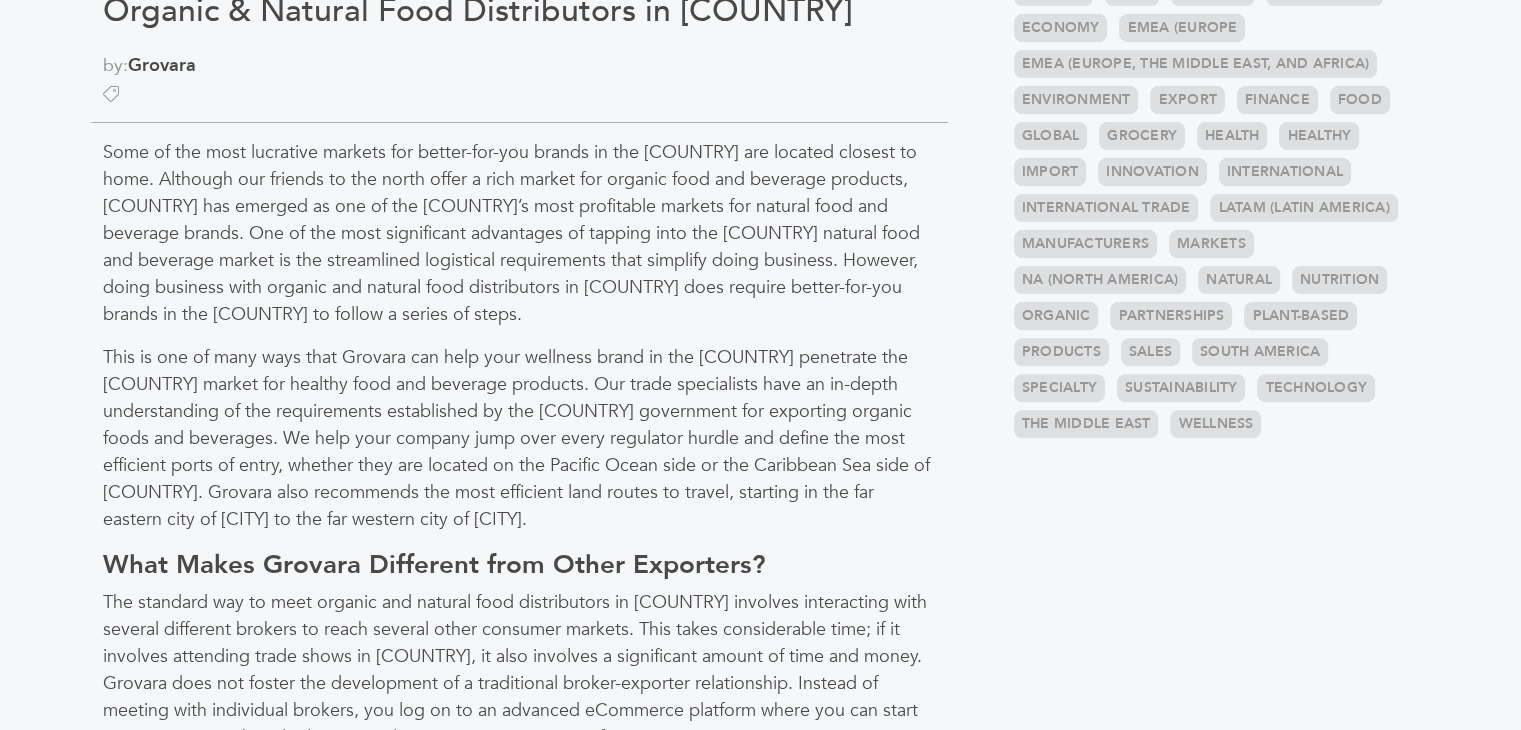 scroll, scrollTop: 619, scrollLeft: 0, axis: vertical 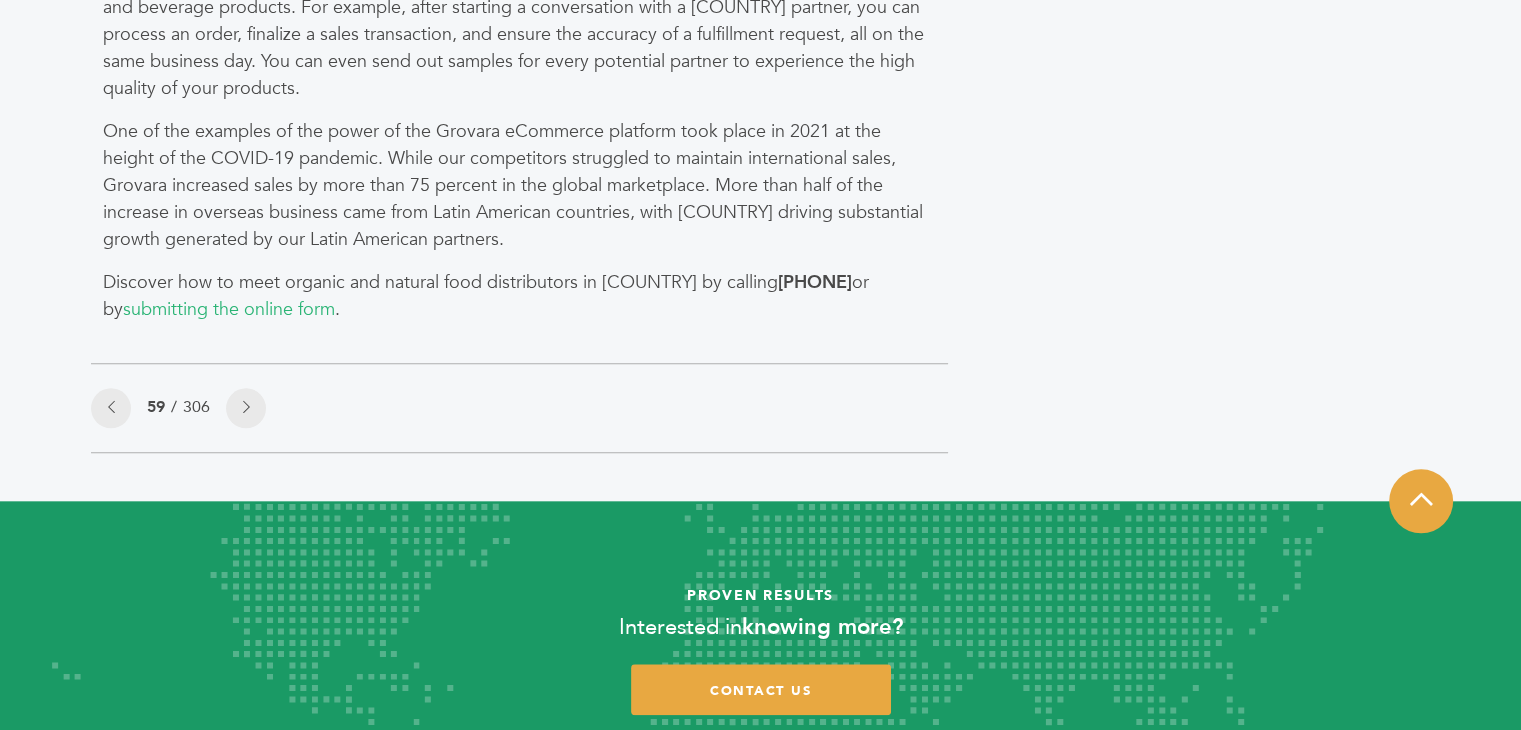 click on "Categories
Brands 121
Brokers 3
Buyers 92
News 275
6" at bounding box center [1217, -685] 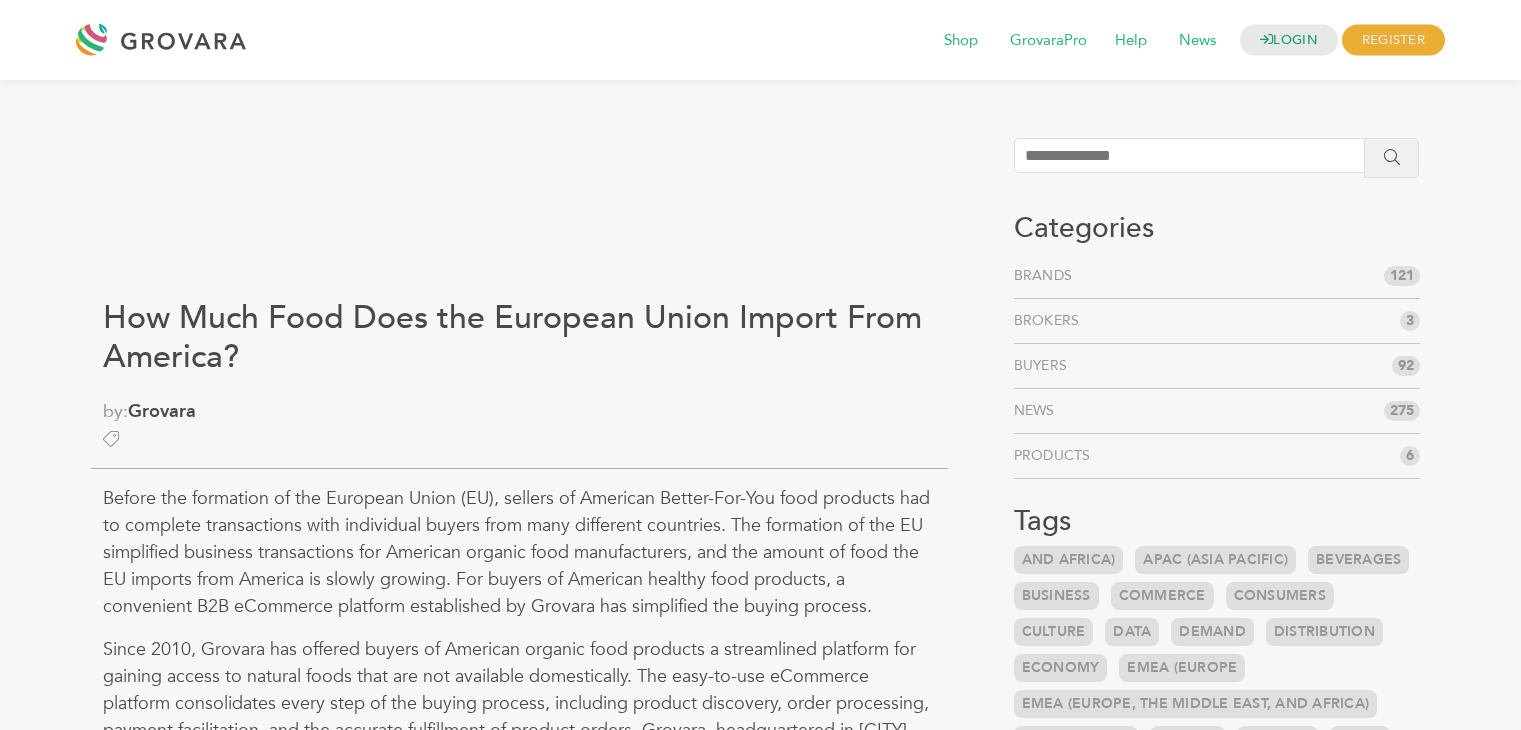 scroll, scrollTop: 0, scrollLeft: 0, axis: both 